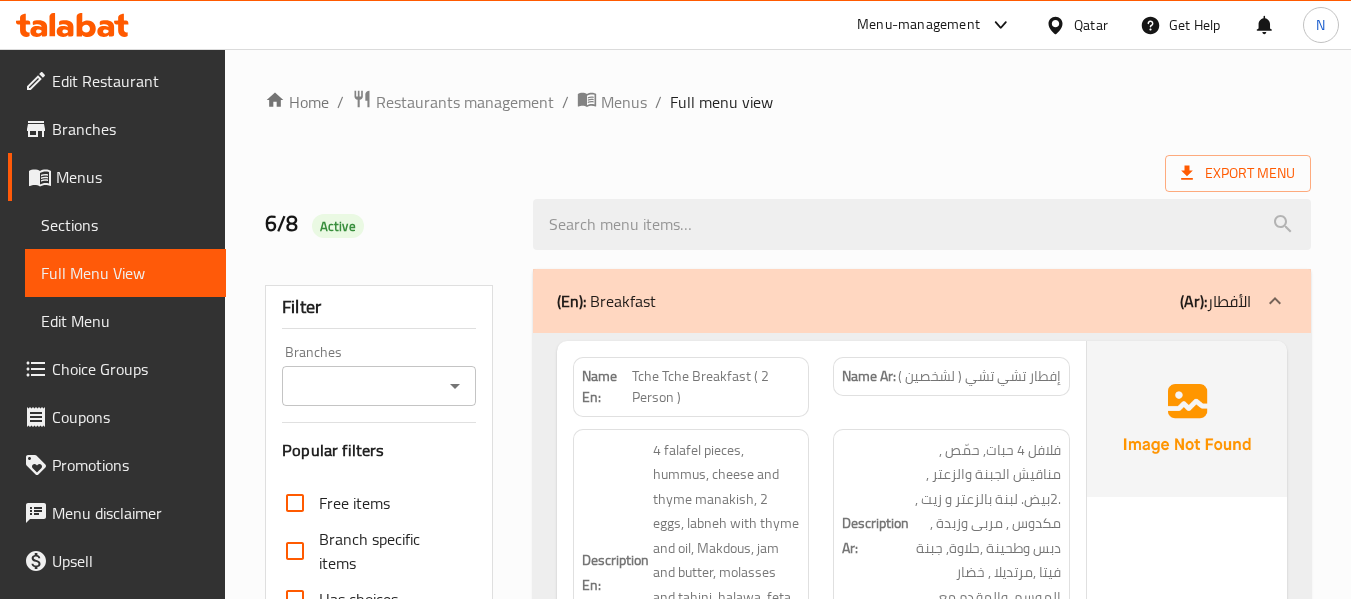 scroll, scrollTop: 28203, scrollLeft: 0, axis: vertical 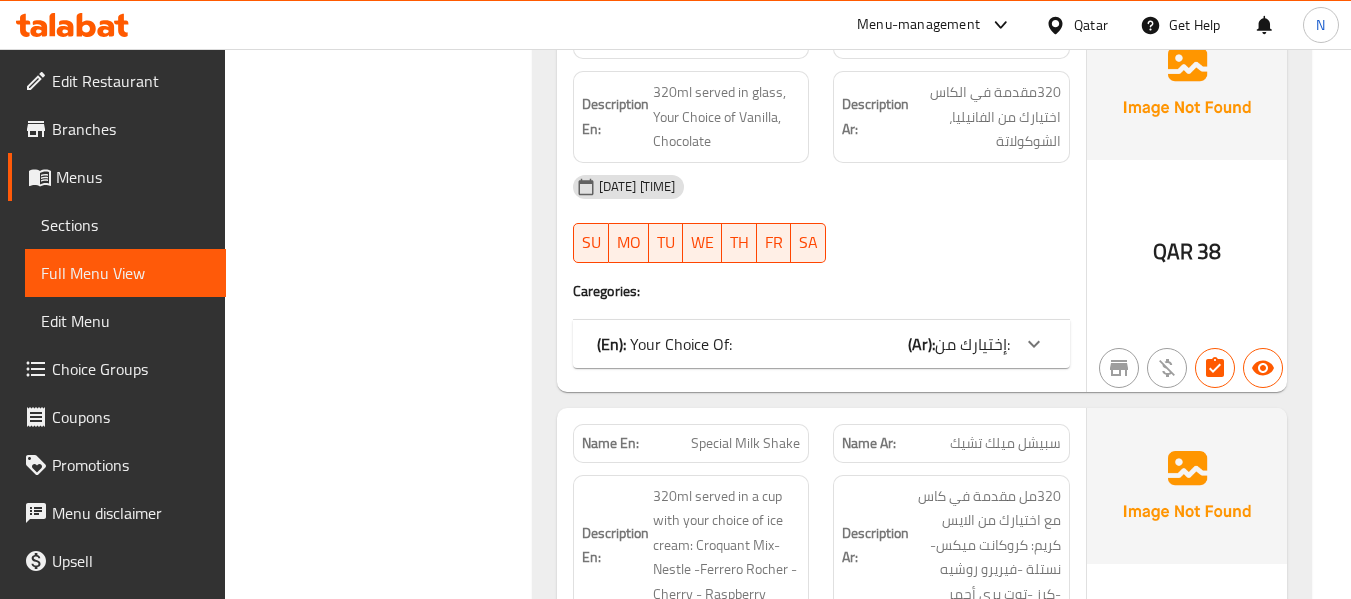 click on "Qatar" at bounding box center (1076, 25) 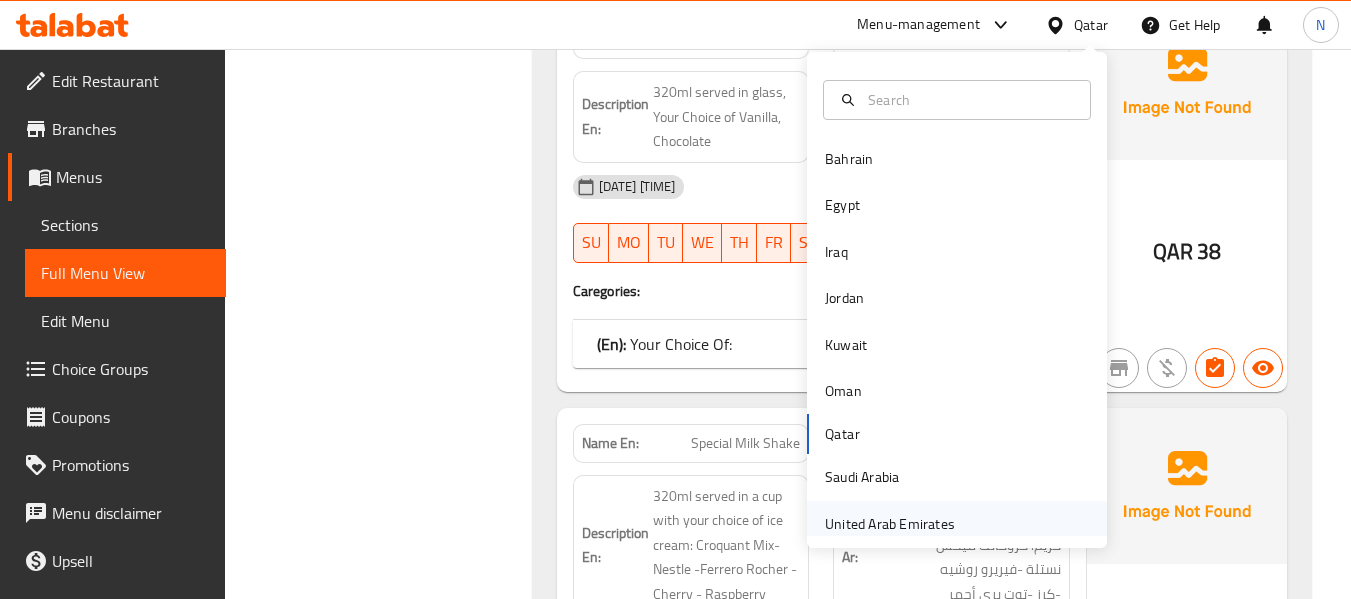 click on "United Arab Emirates" at bounding box center (890, 524) 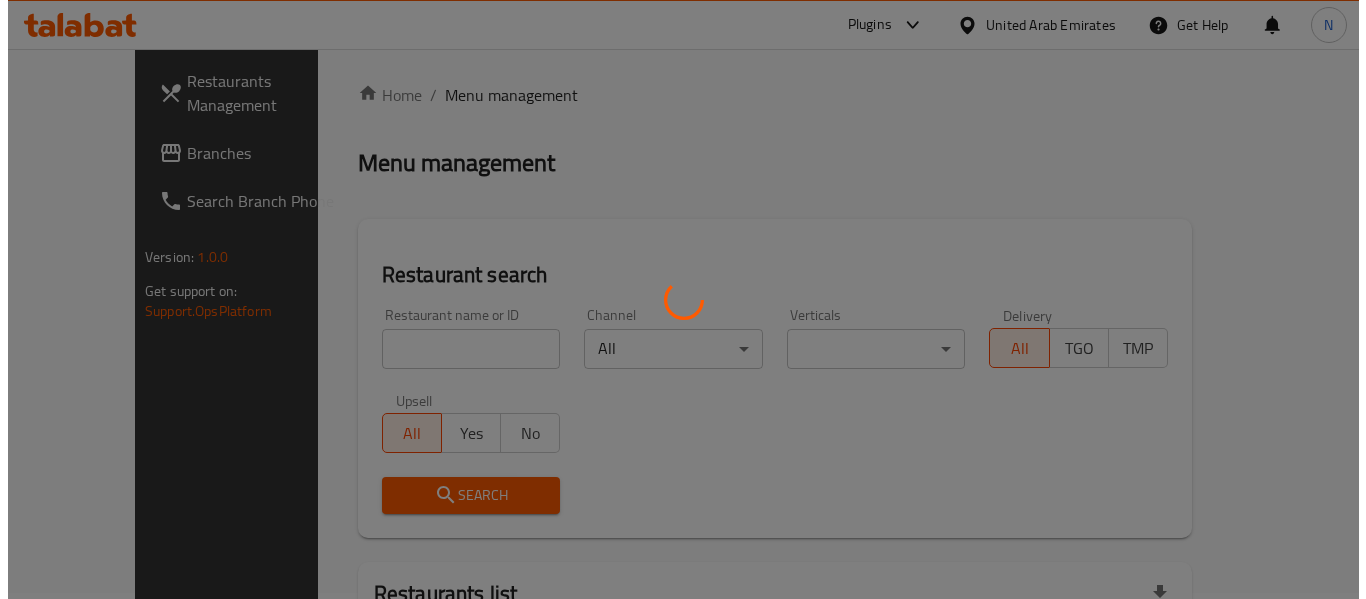 scroll, scrollTop: 0, scrollLeft: 0, axis: both 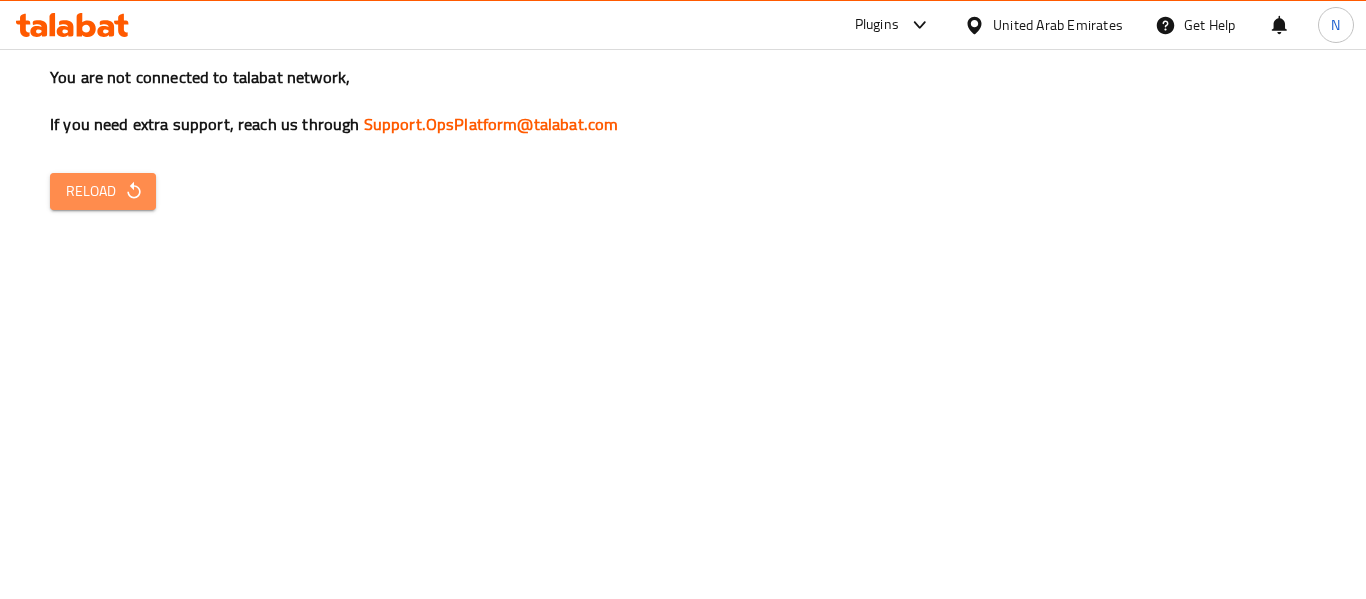 click on "Reload" at bounding box center [103, 191] 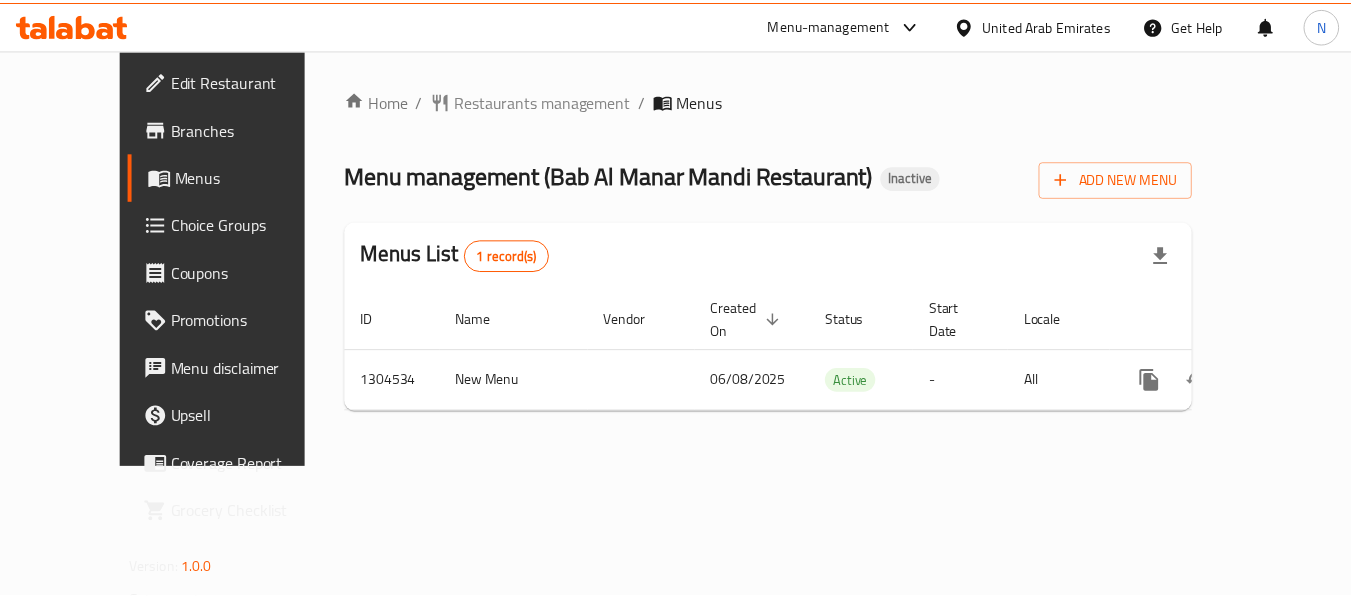scroll, scrollTop: 0, scrollLeft: 0, axis: both 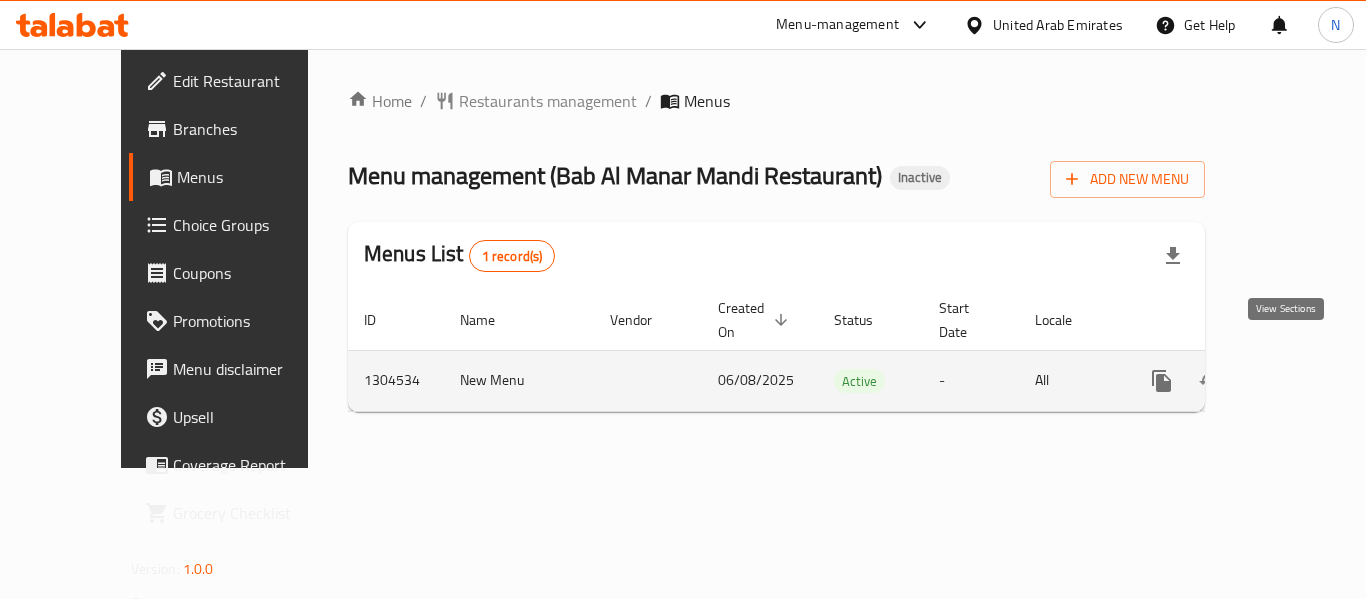 click at bounding box center (1306, 381) 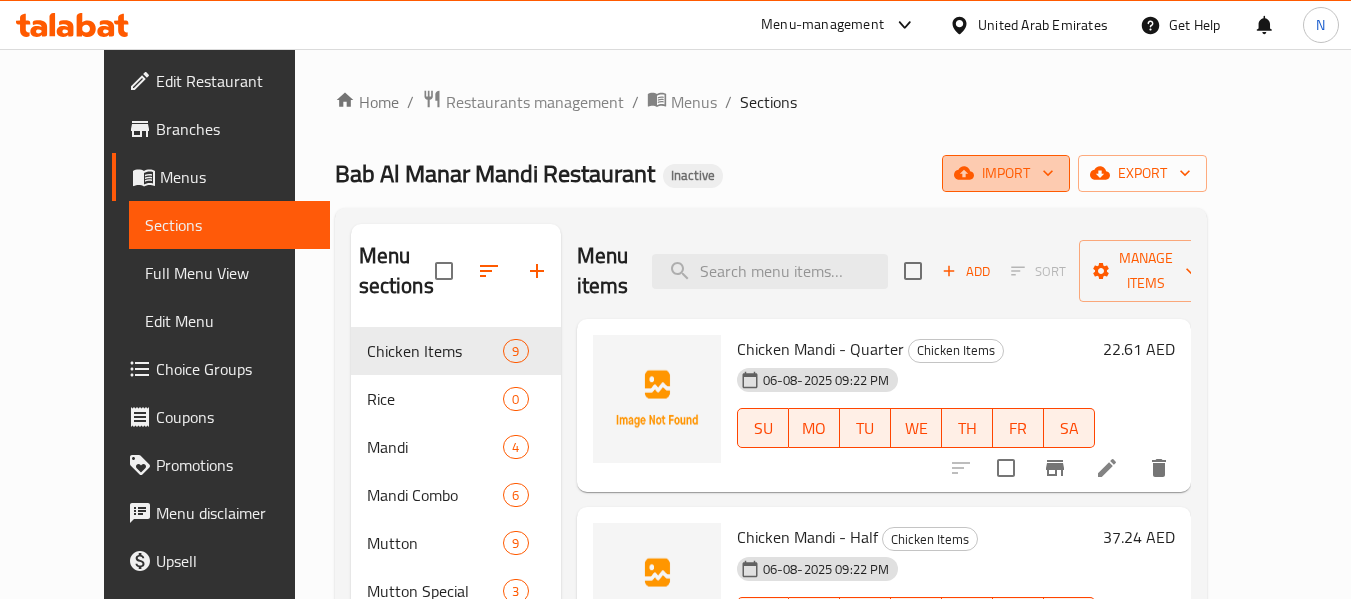 click on "import" at bounding box center [1006, 173] 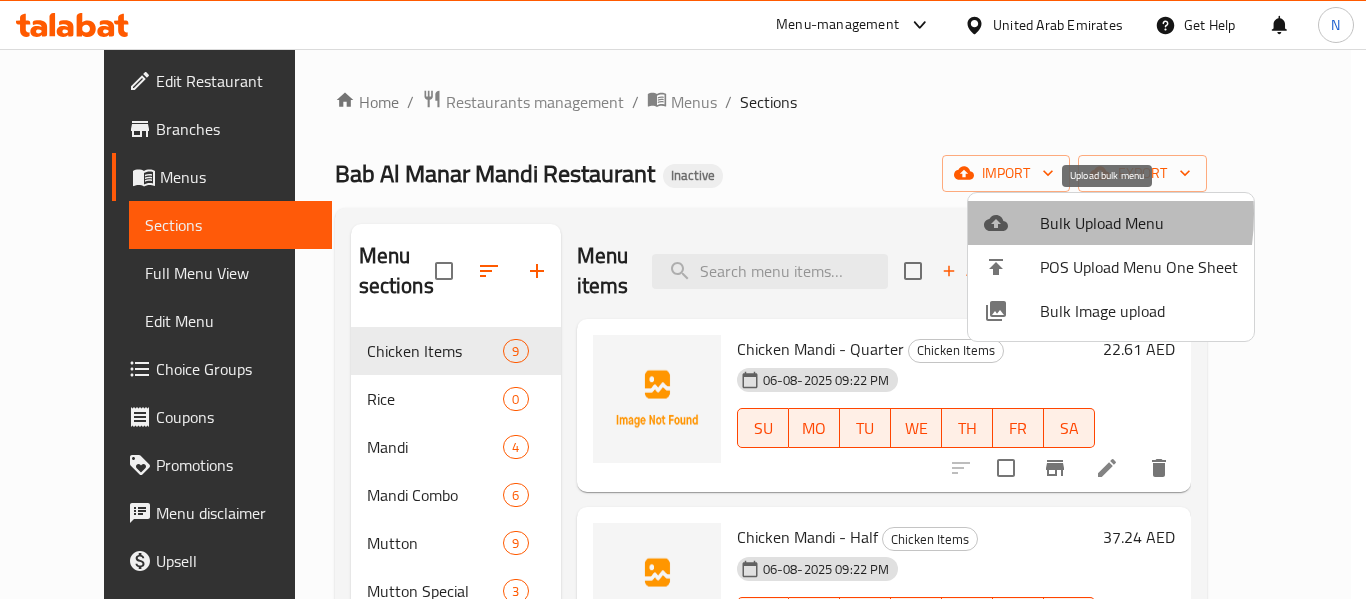 click at bounding box center [1012, 223] 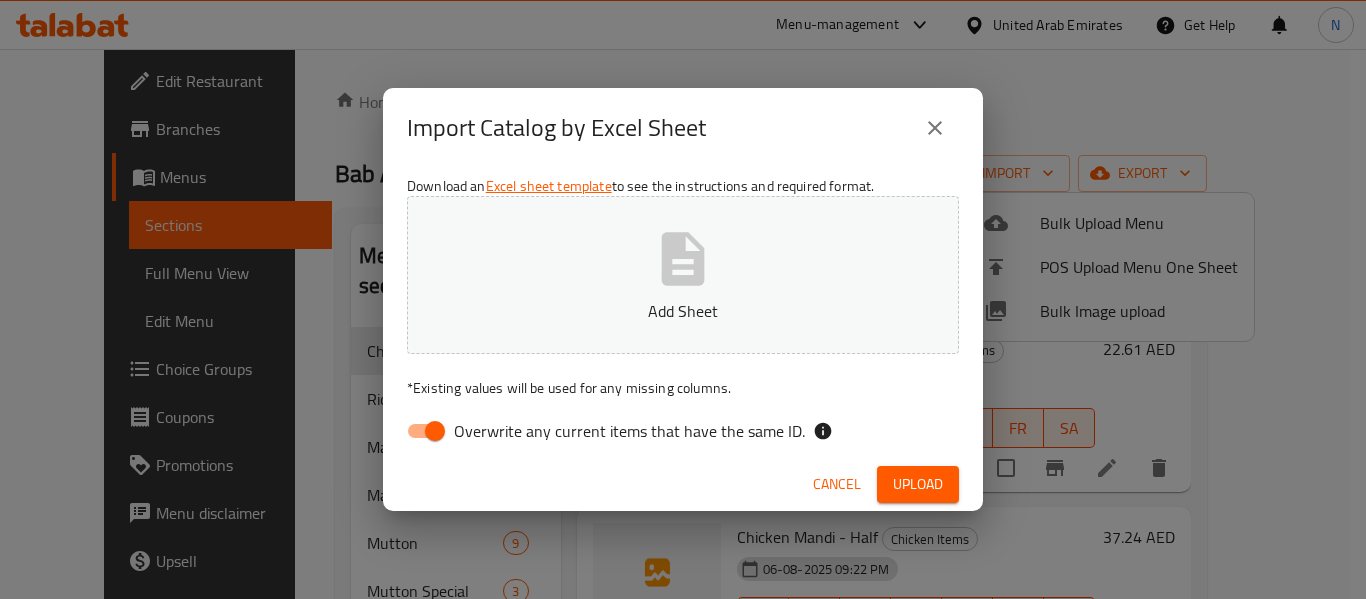 click on "Overwrite any current items that have the same ID." at bounding box center [629, 431] 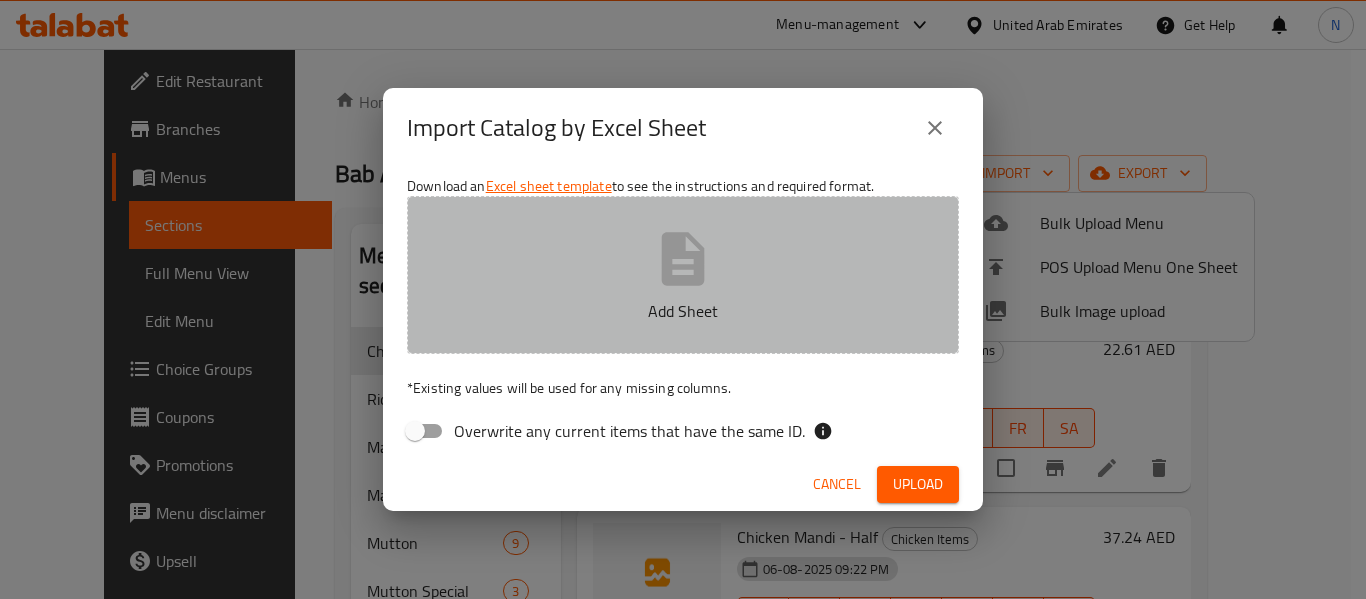 click on "Add Sheet" at bounding box center [683, 311] 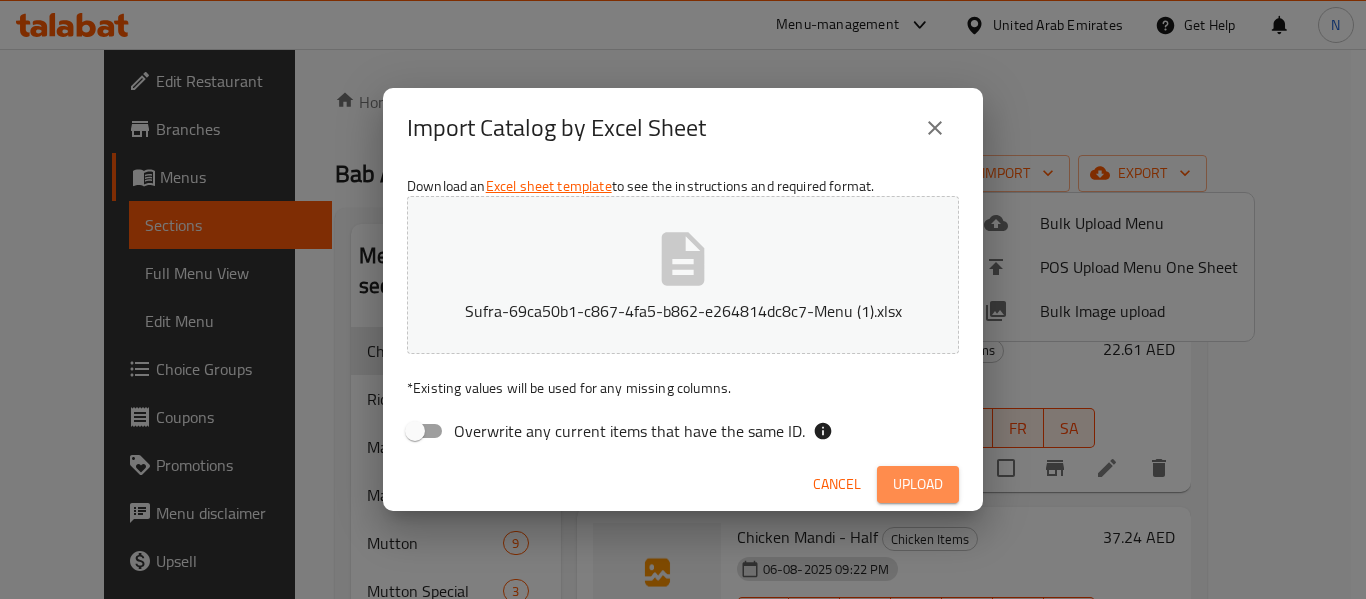 click on "Upload" at bounding box center (918, 484) 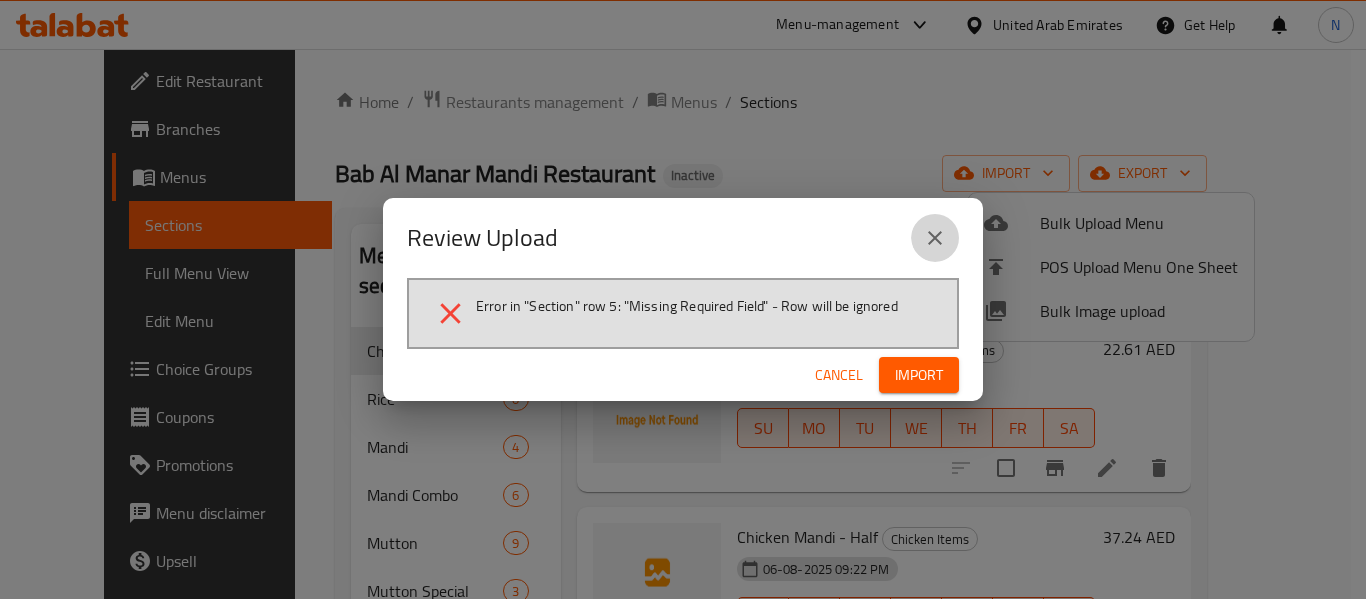click at bounding box center [935, 238] 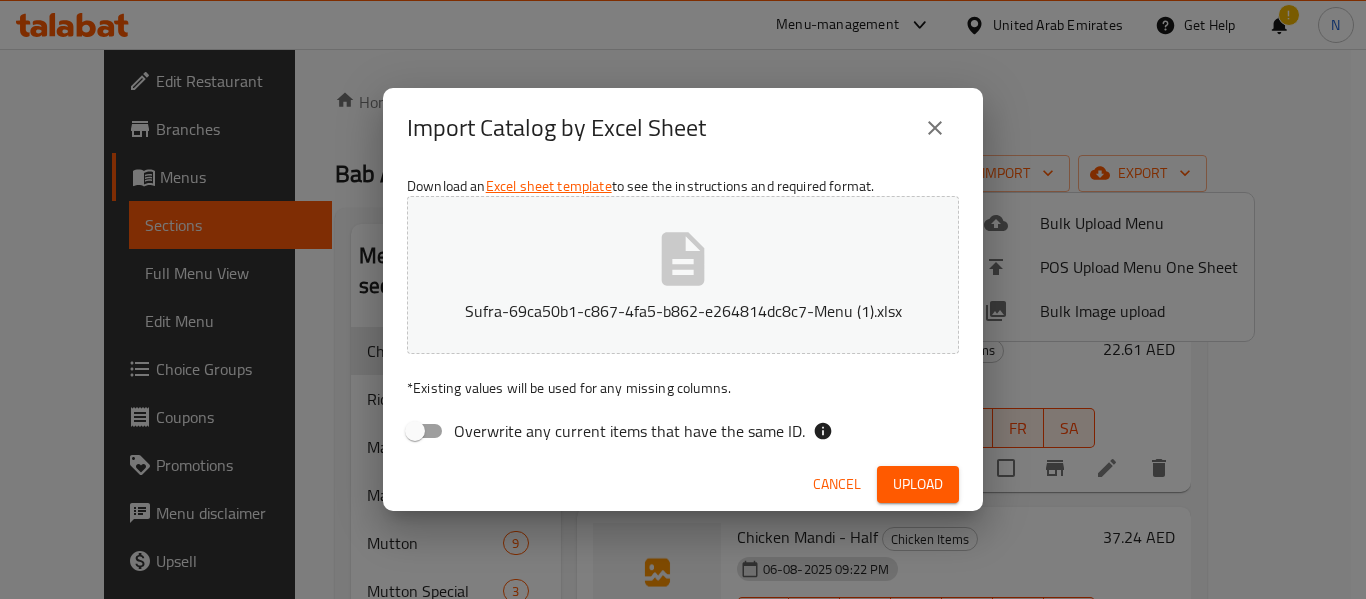 click on "Cancel Upload" at bounding box center [683, 484] 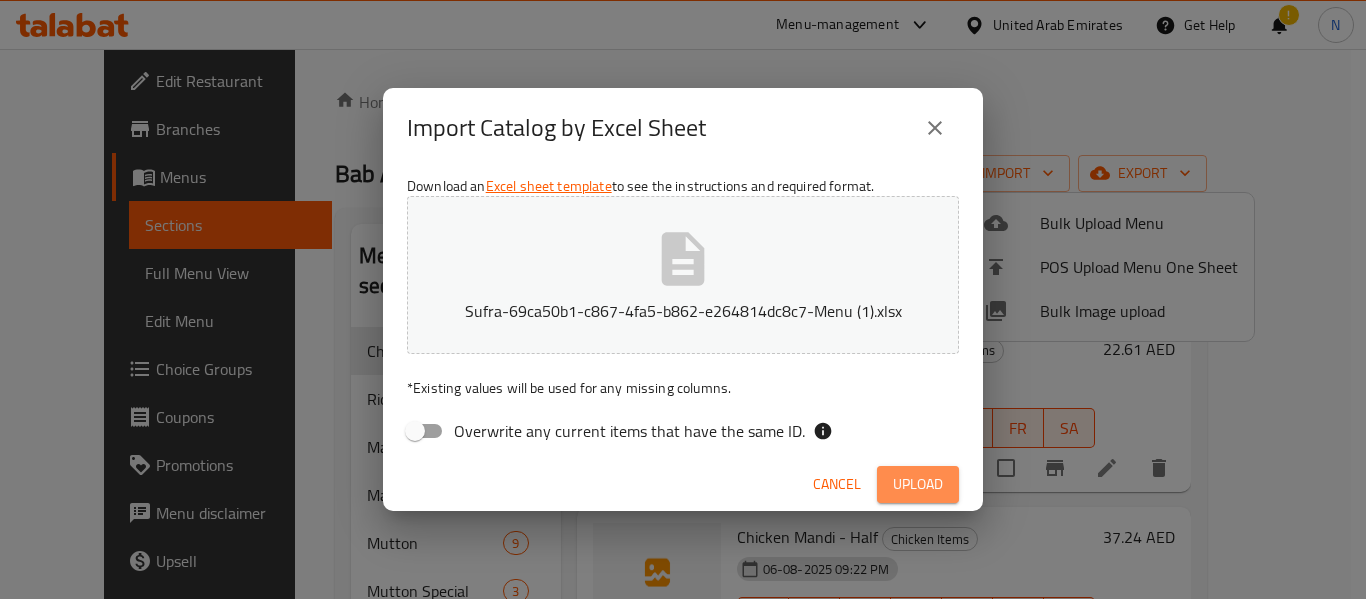click on "Upload" at bounding box center (918, 484) 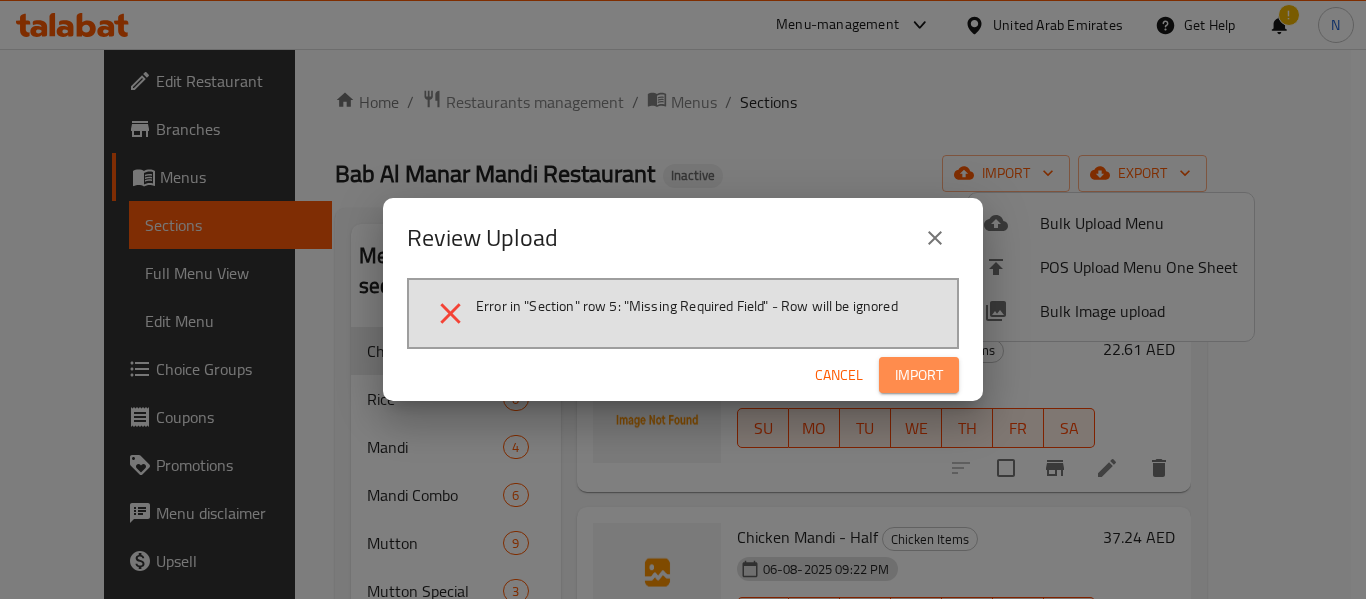 click on "Import" at bounding box center [919, 375] 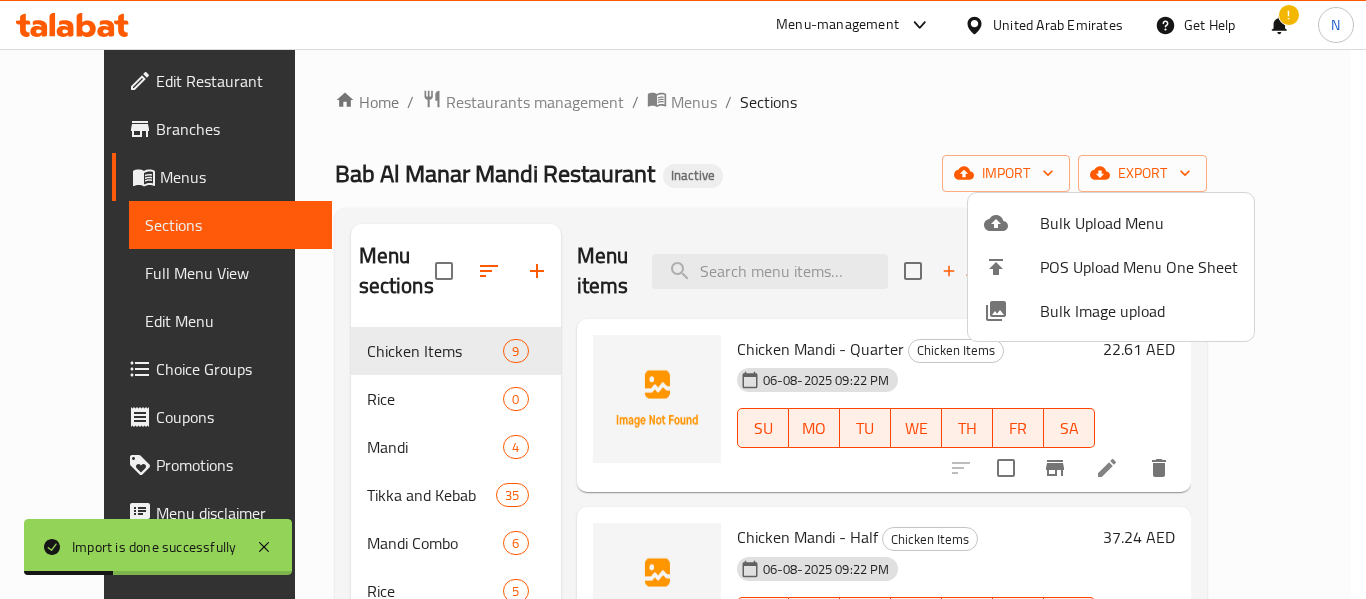 click at bounding box center (683, 299) 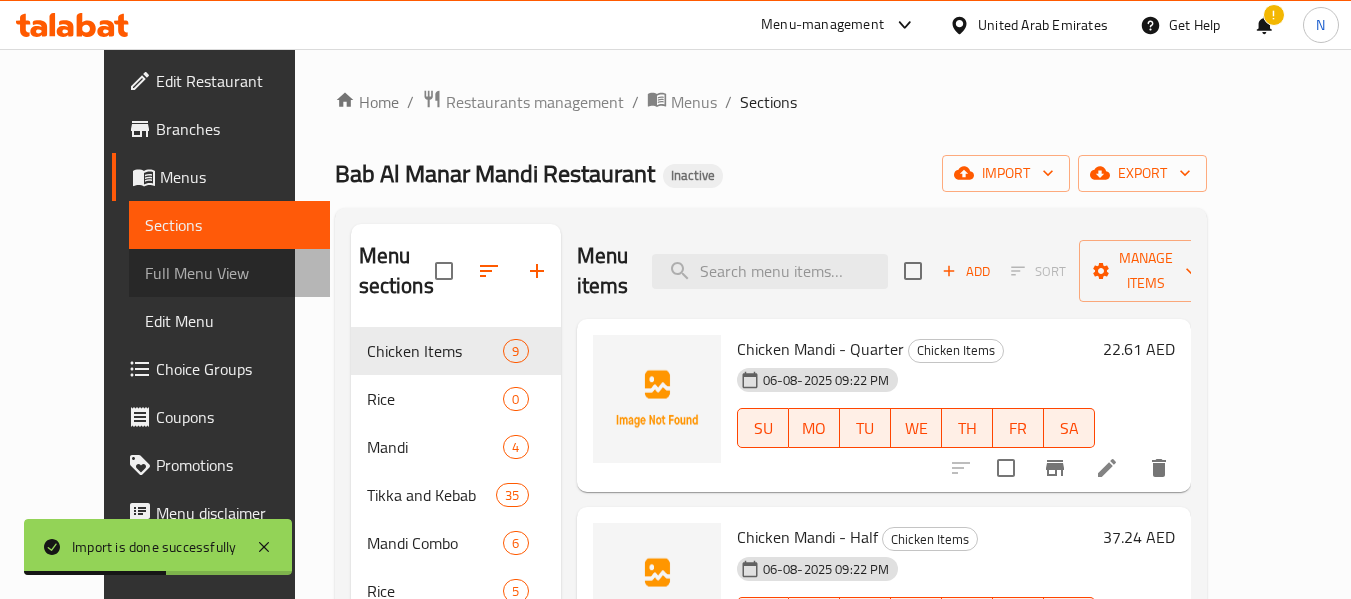 click on "Full Menu View" at bounding box center (229, 273) 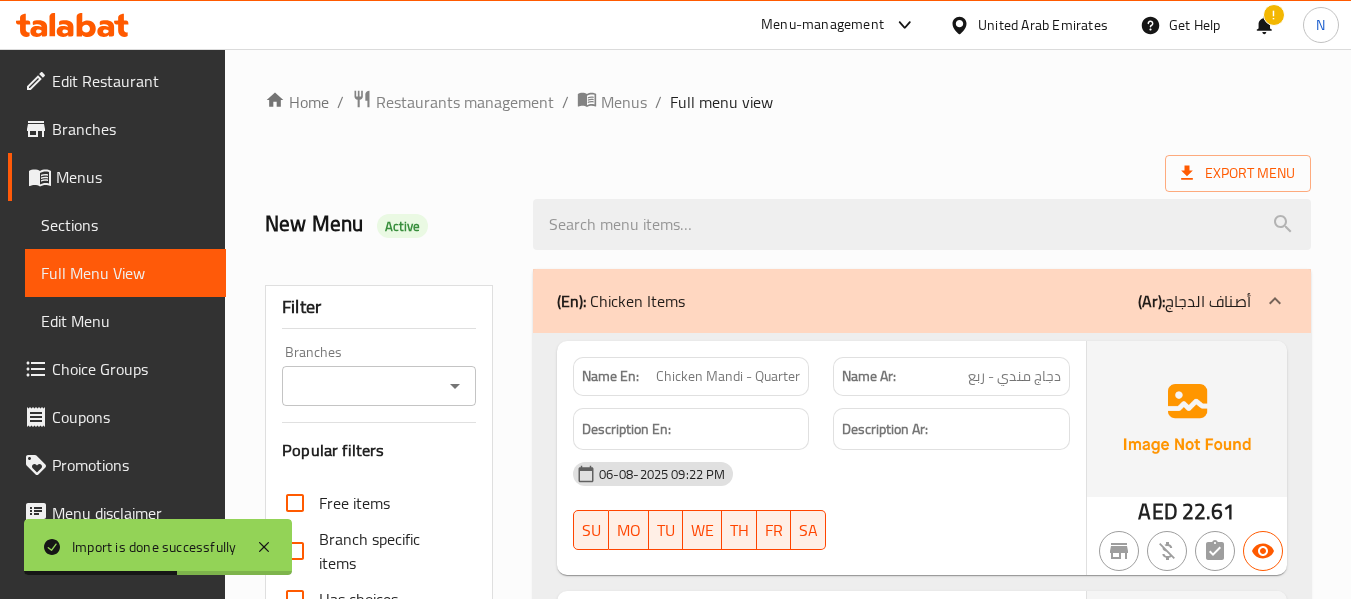 scroll, scrollTop: 480, scrollLeft: 0, axis: vertical 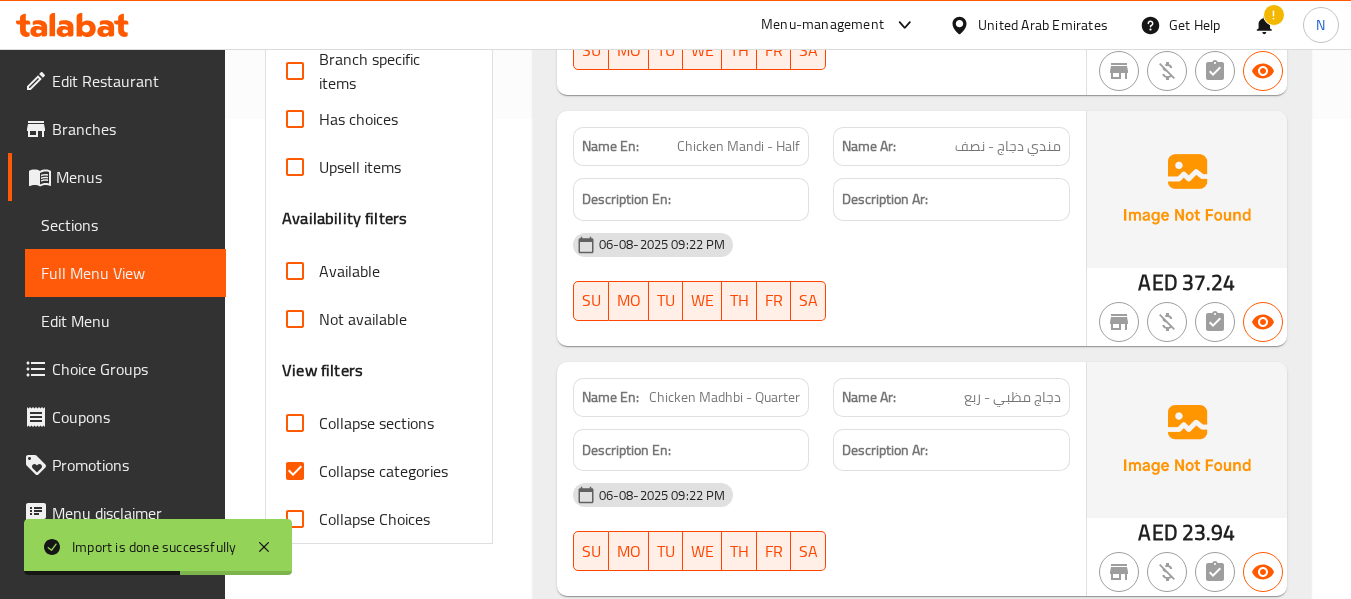click on "Collapse sections" at bounding box center [376, 423] 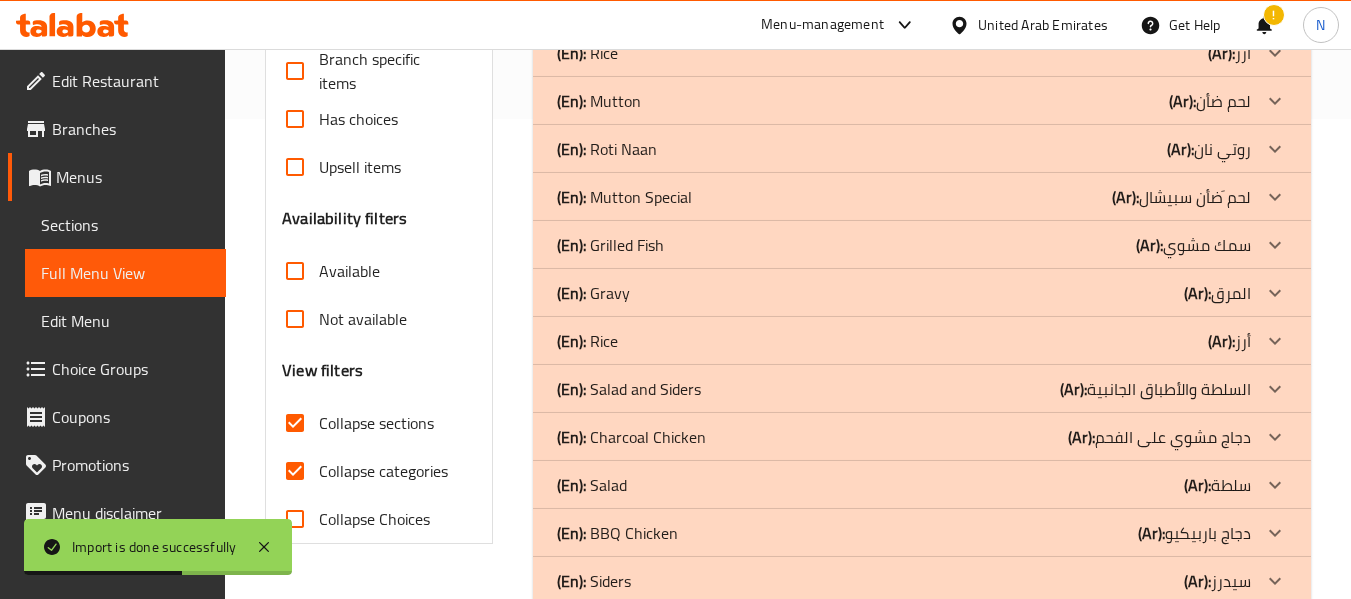 click on "Collapse categories" at bounding box center [383, 471] 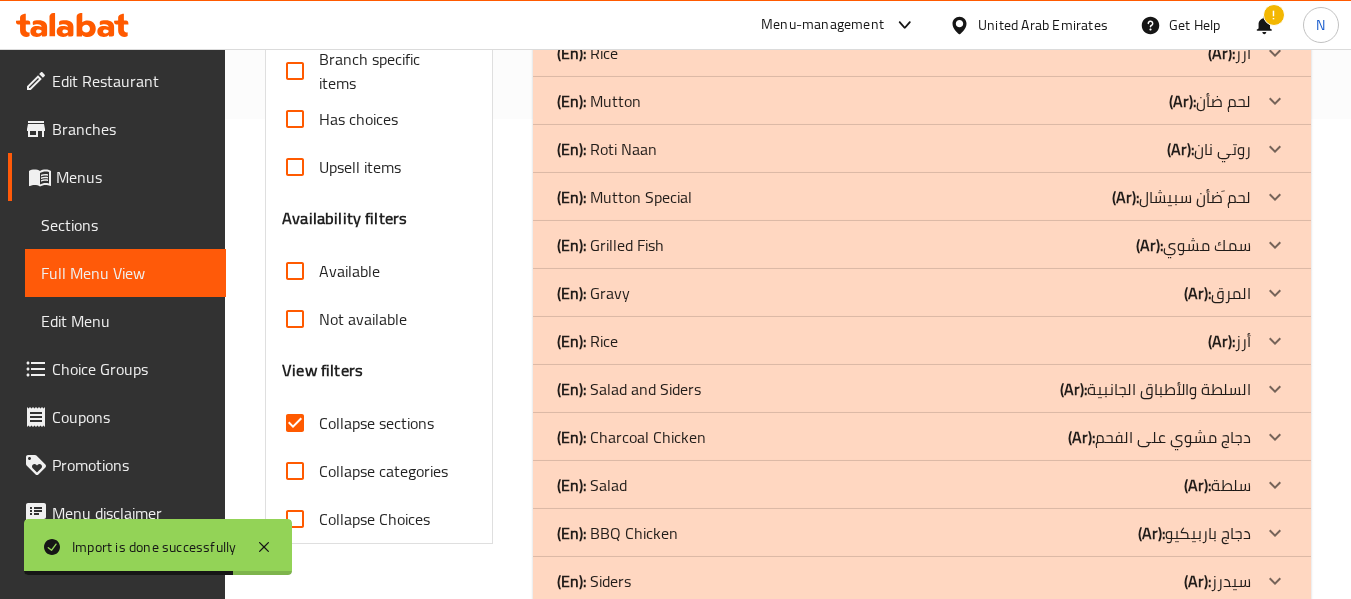 scroll, scrollTop: 718, scrollLeft: 0, axis: vertical 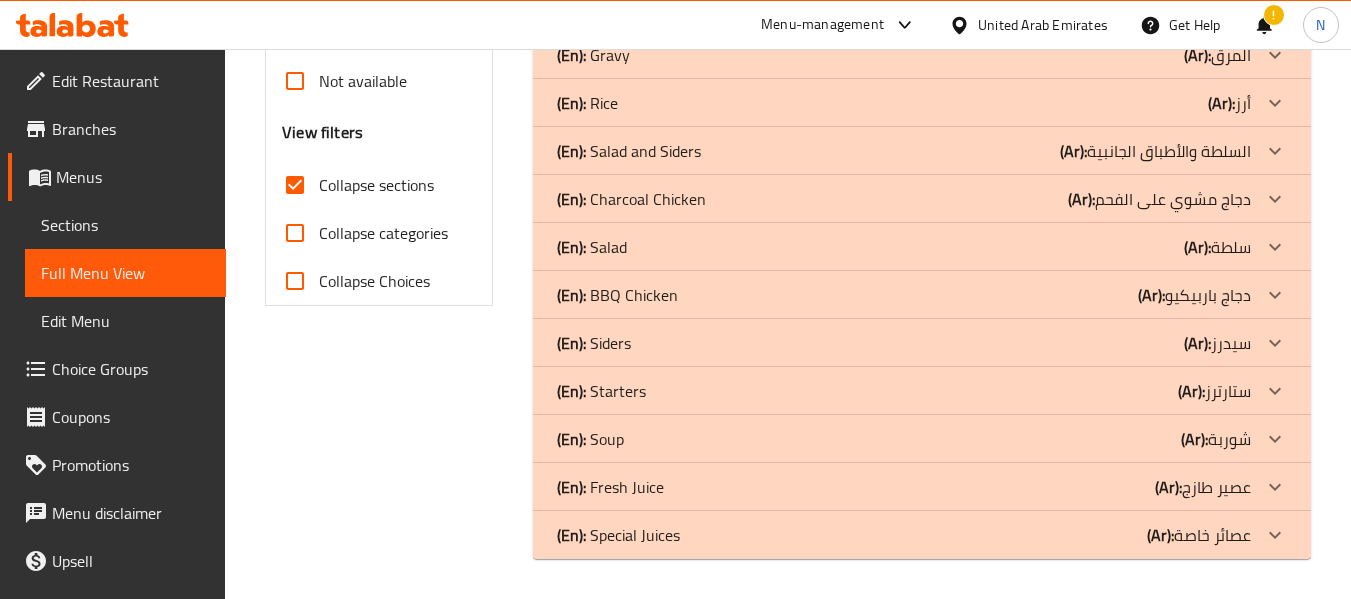 click on "(En):   Special Juices" at bounding box center [621, -425] 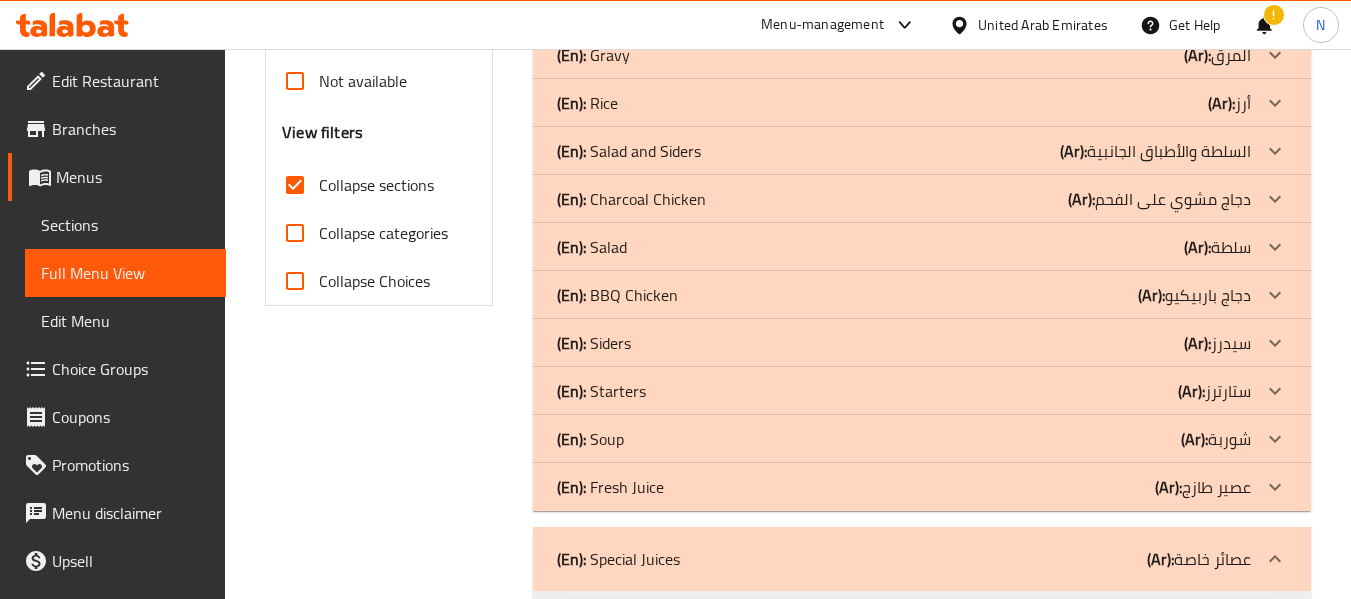 click on "(En):   Fresh Juice (Ar): عصير طازج" at bounding box center (904, -425) 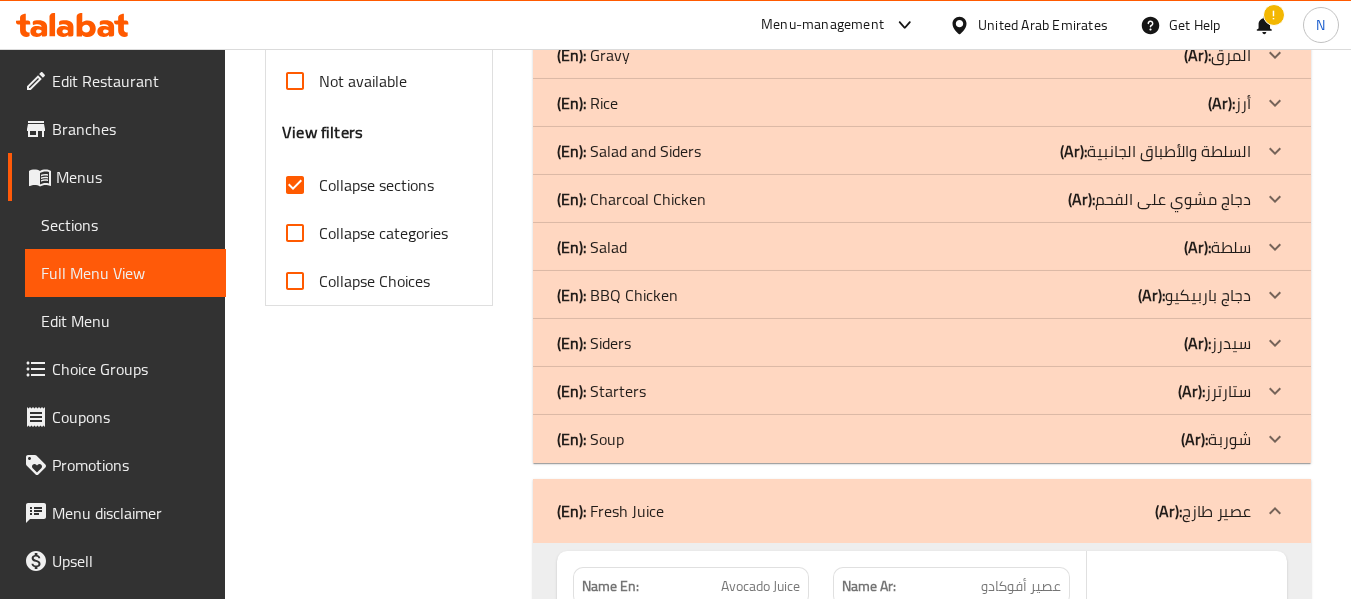click on "(En):   Soup (Ar): شوربة" at bounding box center [922, -425] 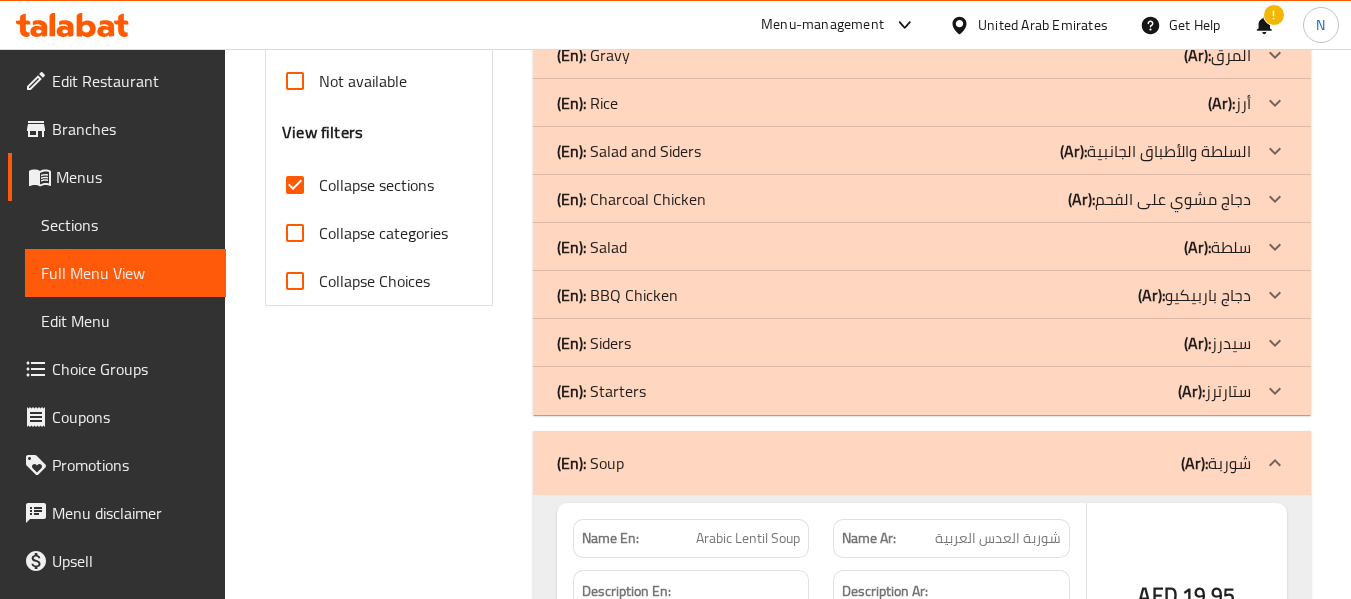 click on "(En):   Starters (Ar): ستارترز" at bounding box center (922, -425) 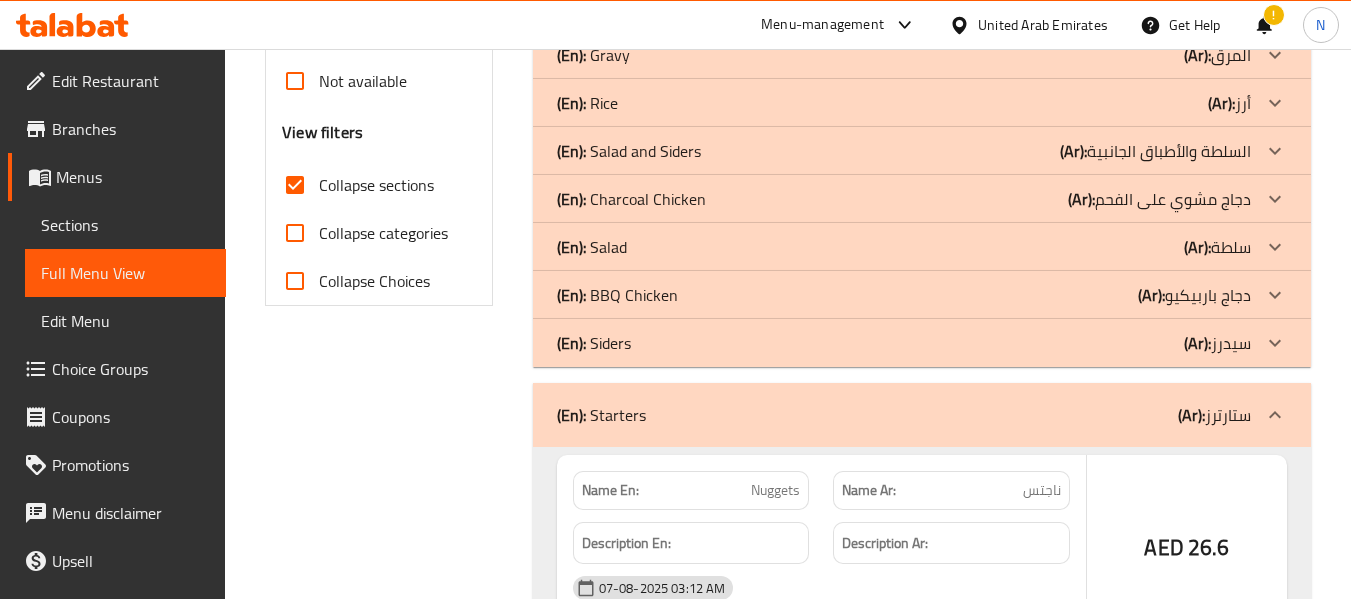 click on "(En):   Siders (Ar): سيدرز" at bounding box center [922, -425] 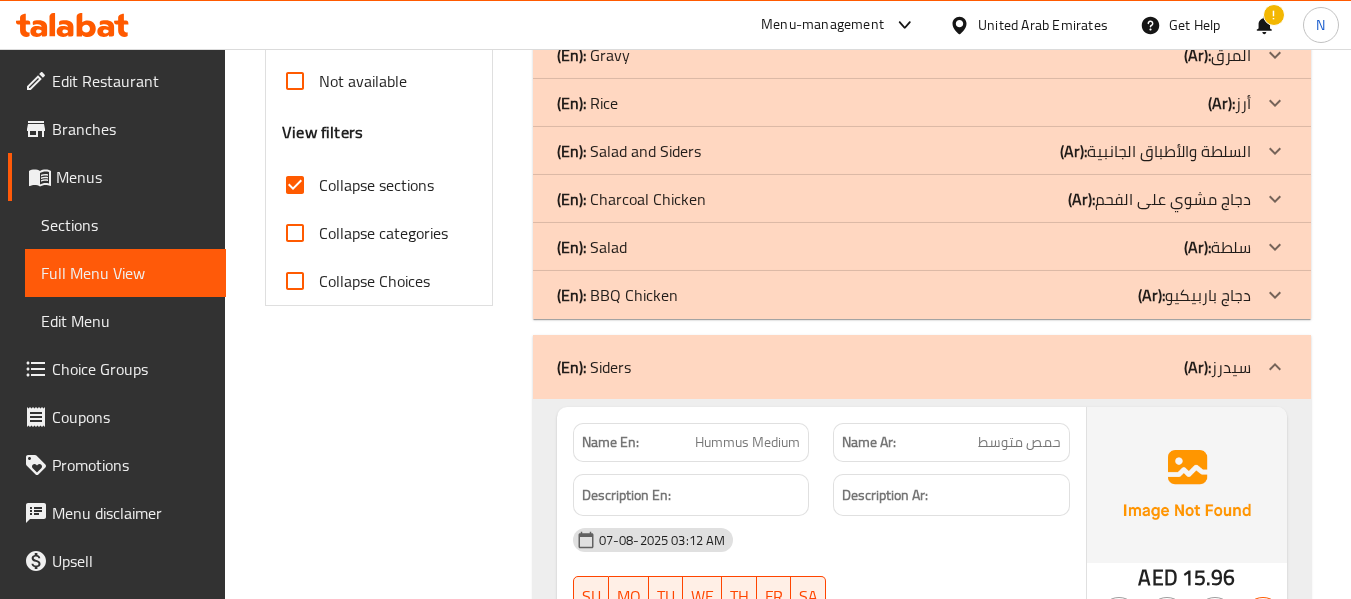 click on "(En):   Salad (Ar): سلطة" at bounding box center (904, -425) 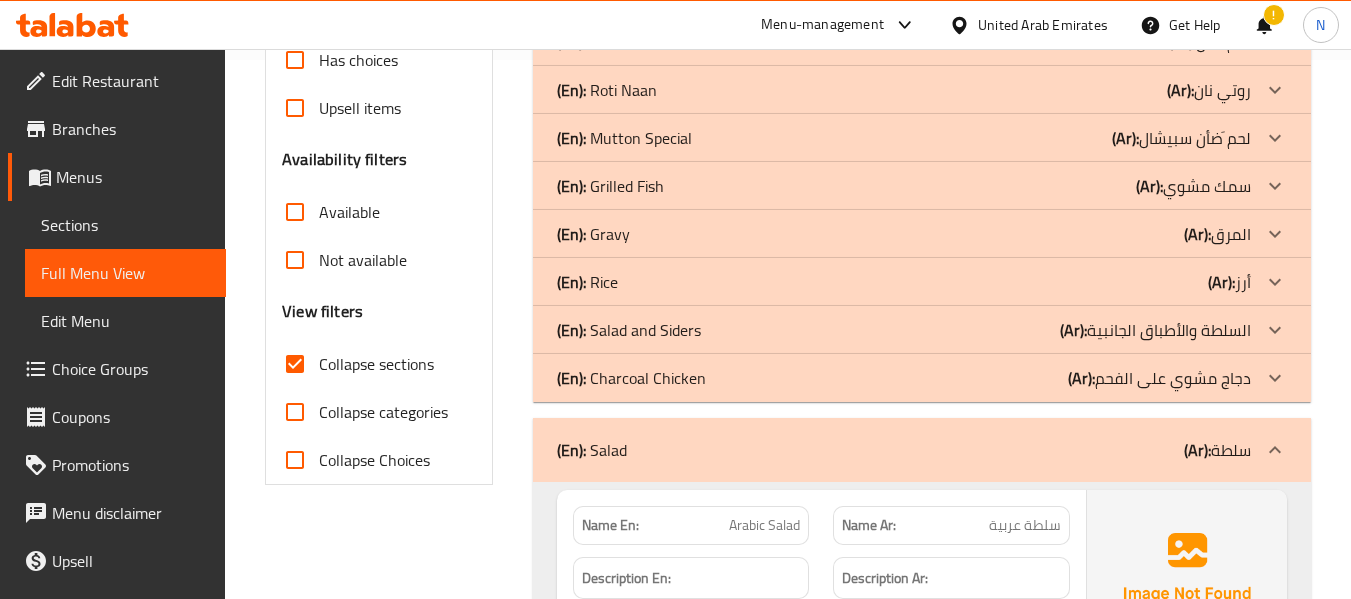 scroll, scrollTop: 532, scrollLeft: 0, axis: vertical 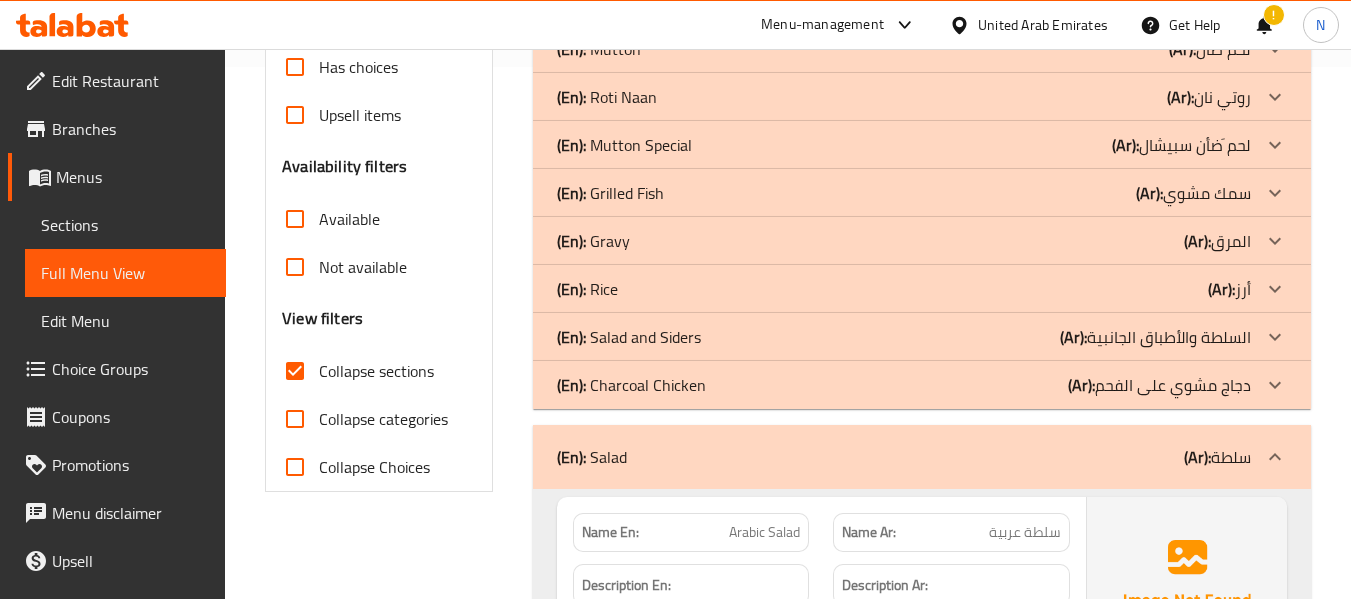 click on "(En):   Gravy (Ar): المرق" at bounding box center (904, -239) 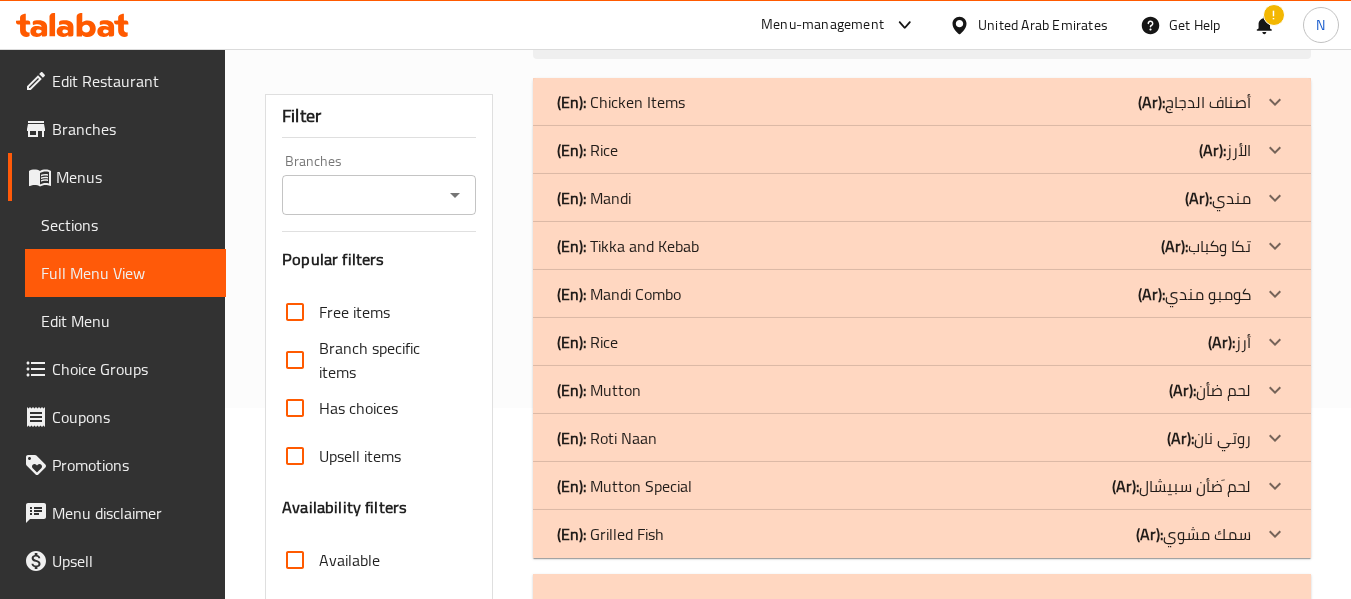 scroll, scrollTop: 189, scrollLeft: 0, axis: vertical 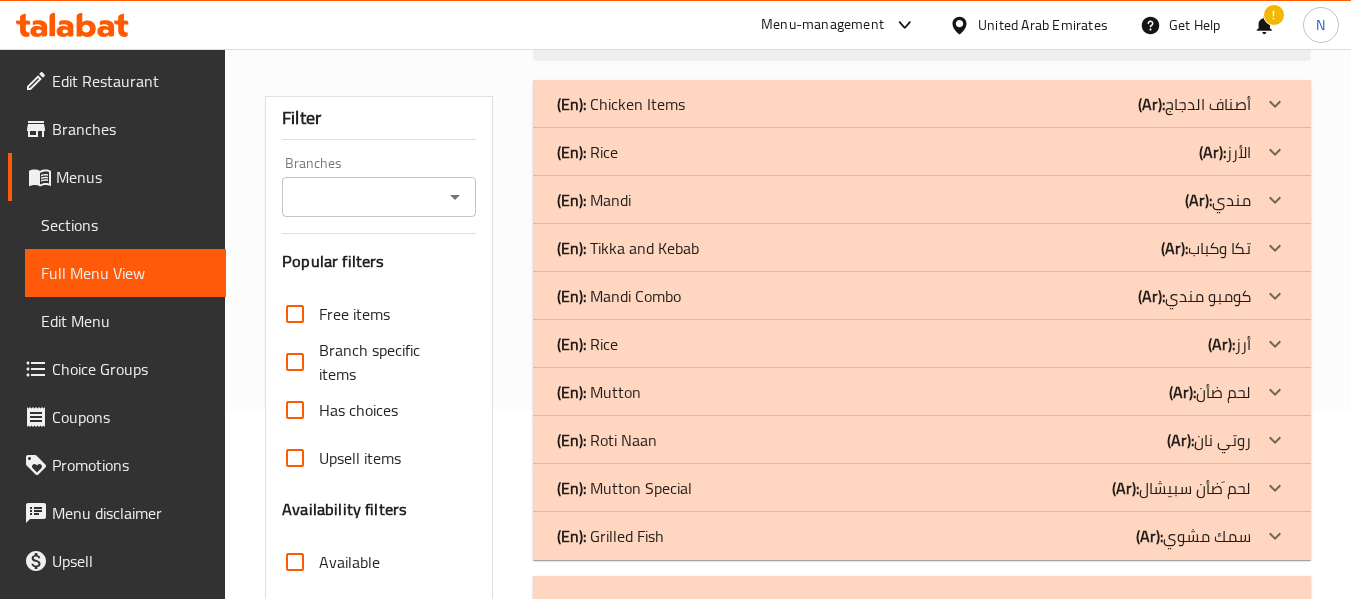 click on "(En):   Tikka and Kebab (Ar): تكا وكباب" at bounding box center (904, 104) 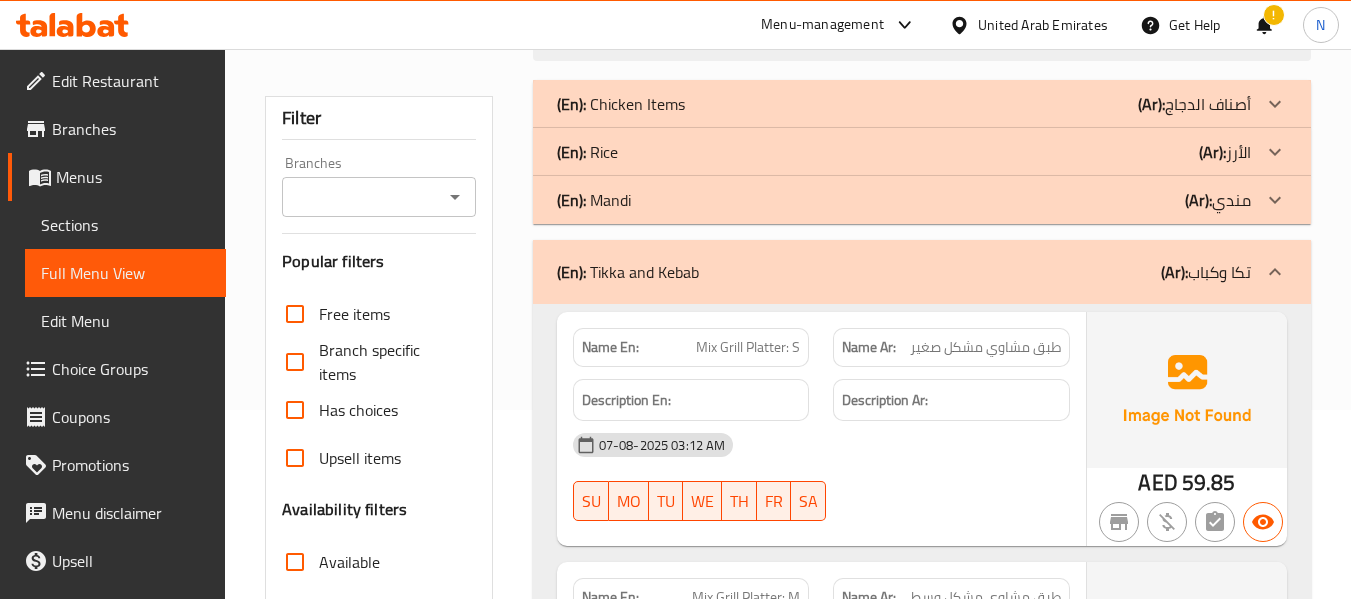 click on "(En):   Tikka and Kebab (Ar): تكا وكباب" at bounding box center (922, 272) 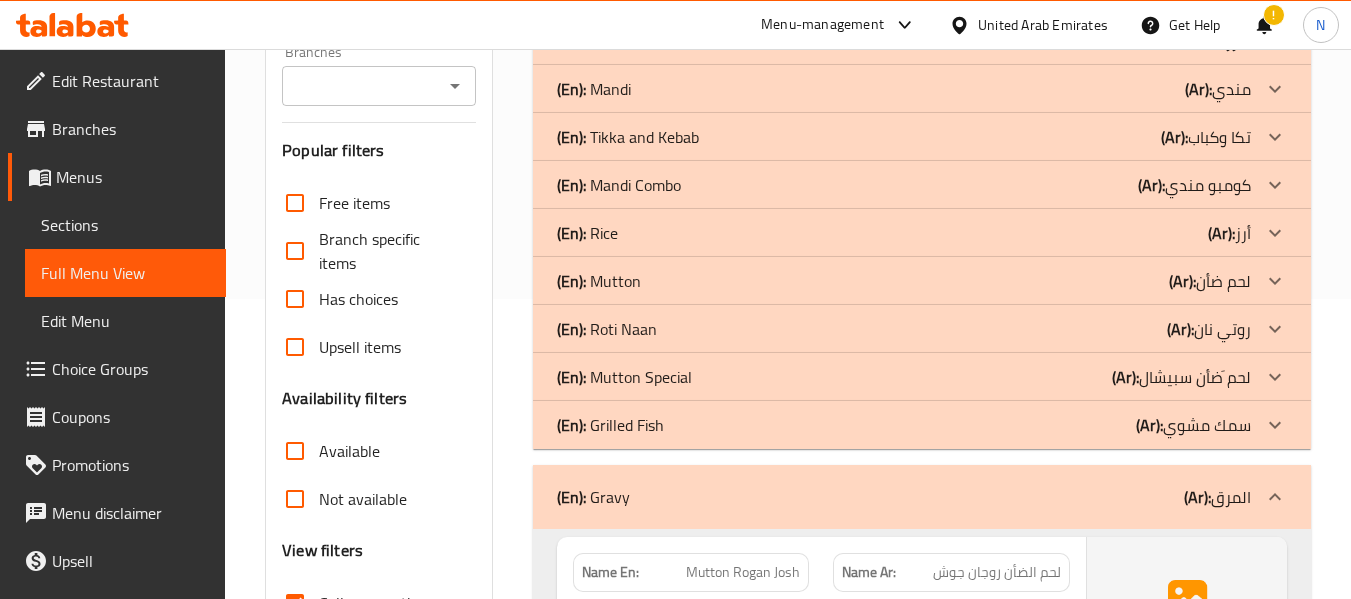 scroll, scrollTop: 301, scrollLeft: 0, axis: vertical 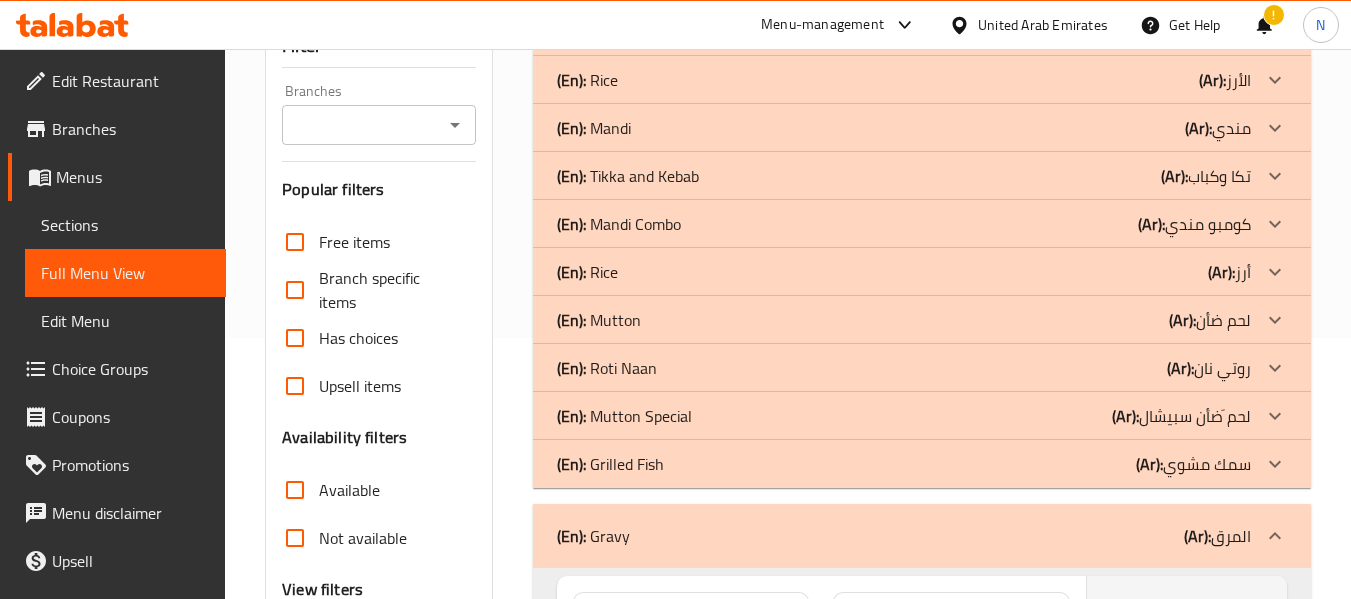 click on "(En):   Roti Naan (Ar): روتي نان" at bounding box center (904, 32) 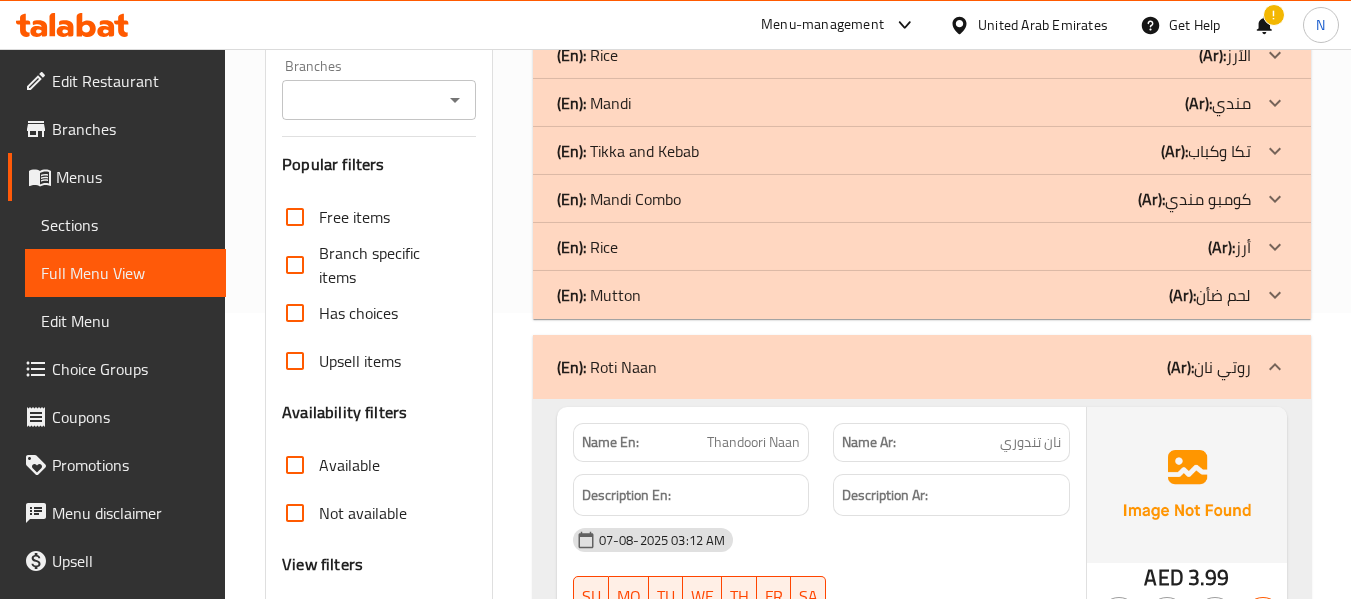 scroll, scrollTop: 287, scrollLeft: 0, axis: vertical 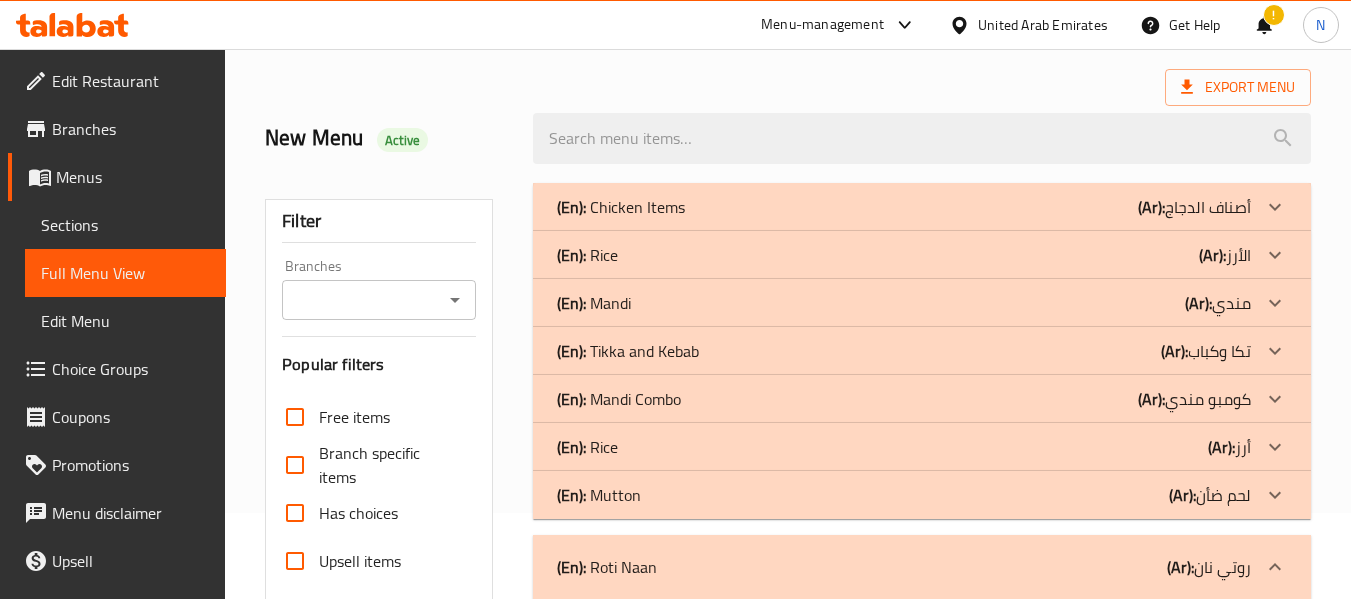 click on "(En):   Tikka and Kebab (Ar): تكا وكباب" at bounding box center (922, 207) 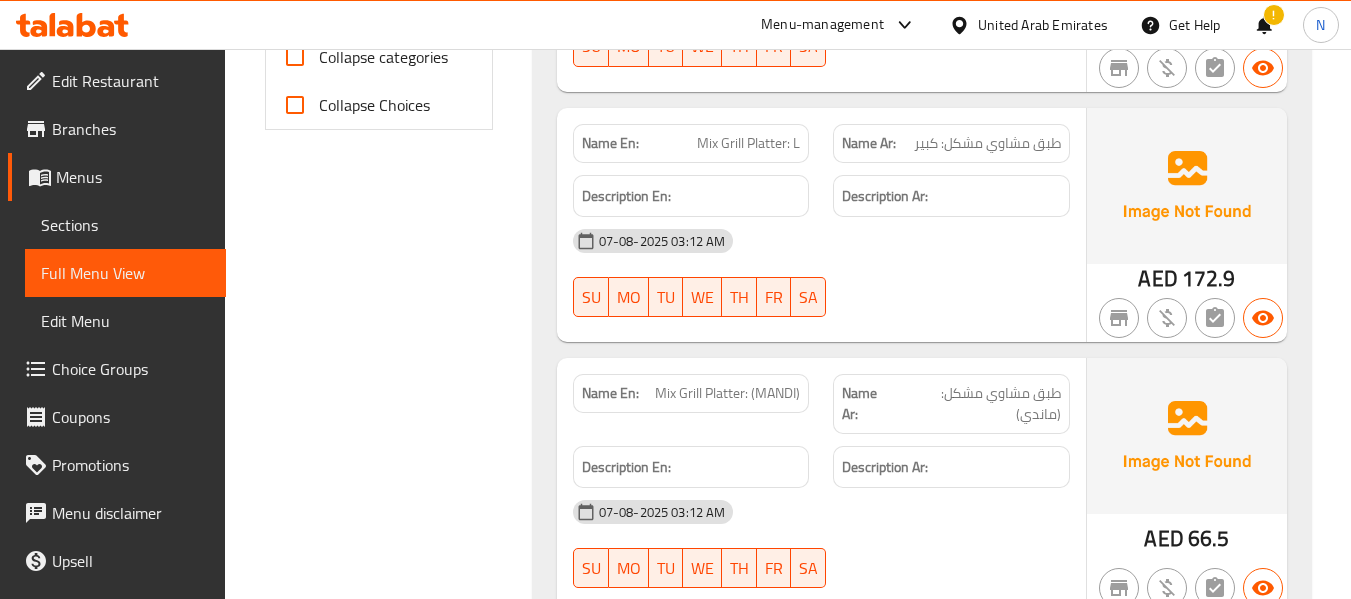 scroll, scrollTop: 895, scrollLeft: 0, axis: vertical 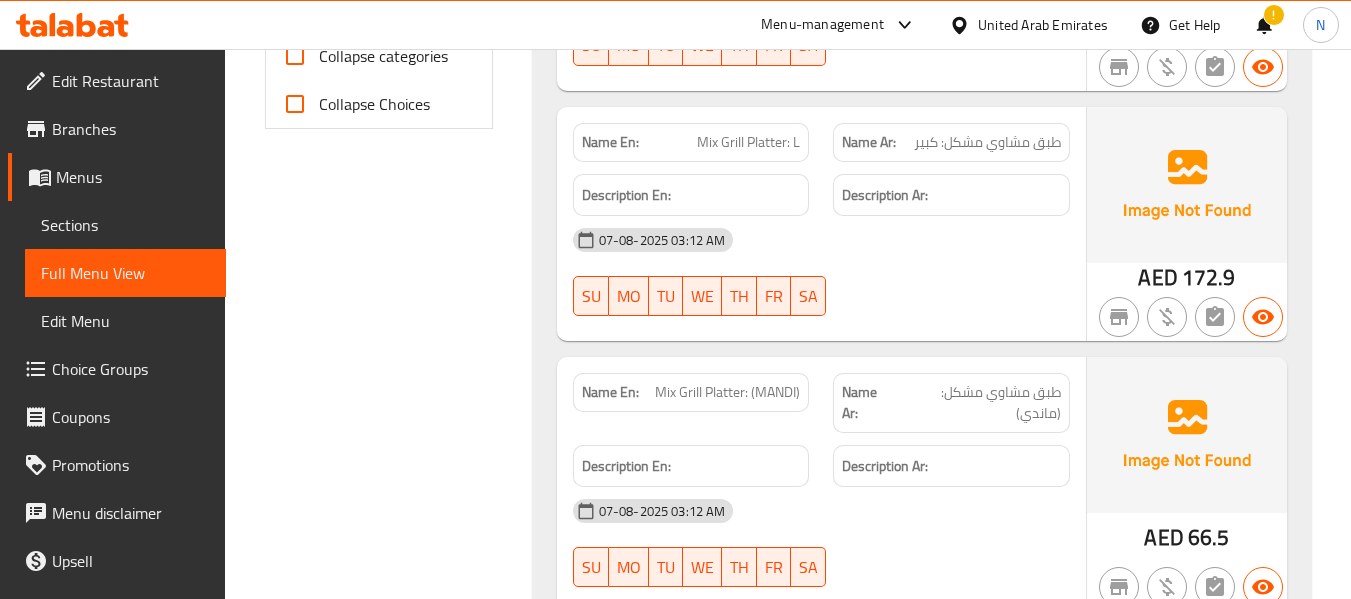 click on "Filter Branches Branches Popular filters Free items Branch specific items Has choices Upsell items Availability filters Available Not available View filters Collapse sections Collapse categories Collapse Choices" at bounding box center [386, 16163] 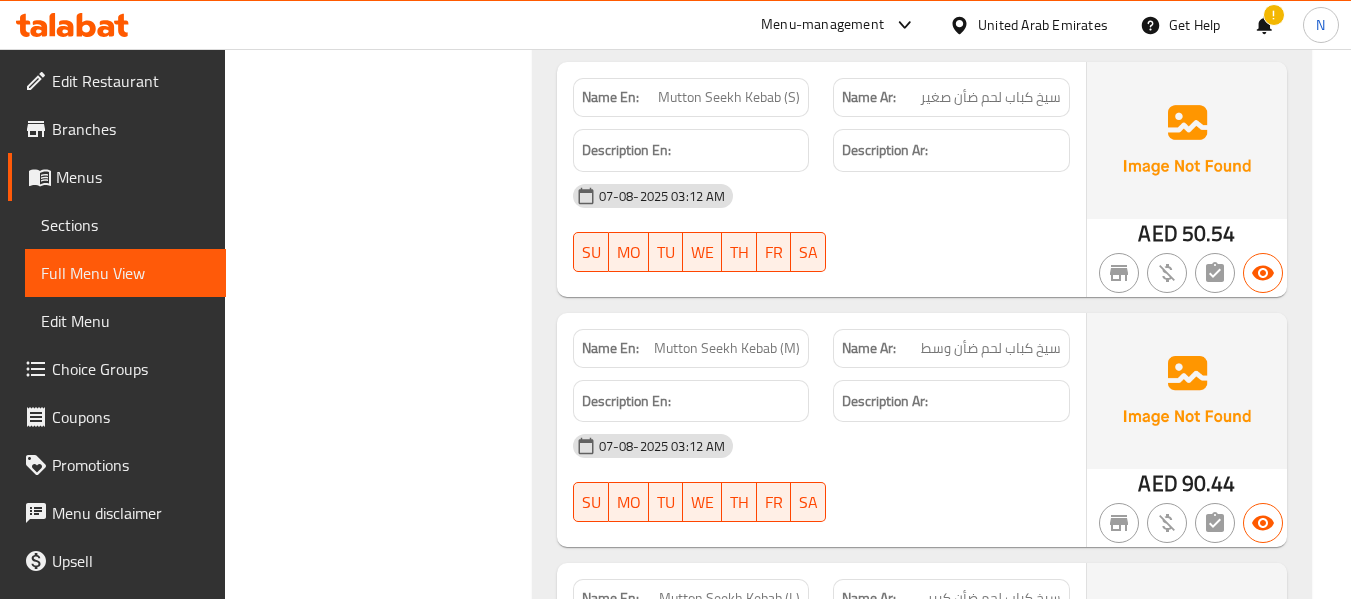 scroll, scrollTop: 1461, scrollLeft: 0, axis: vertical 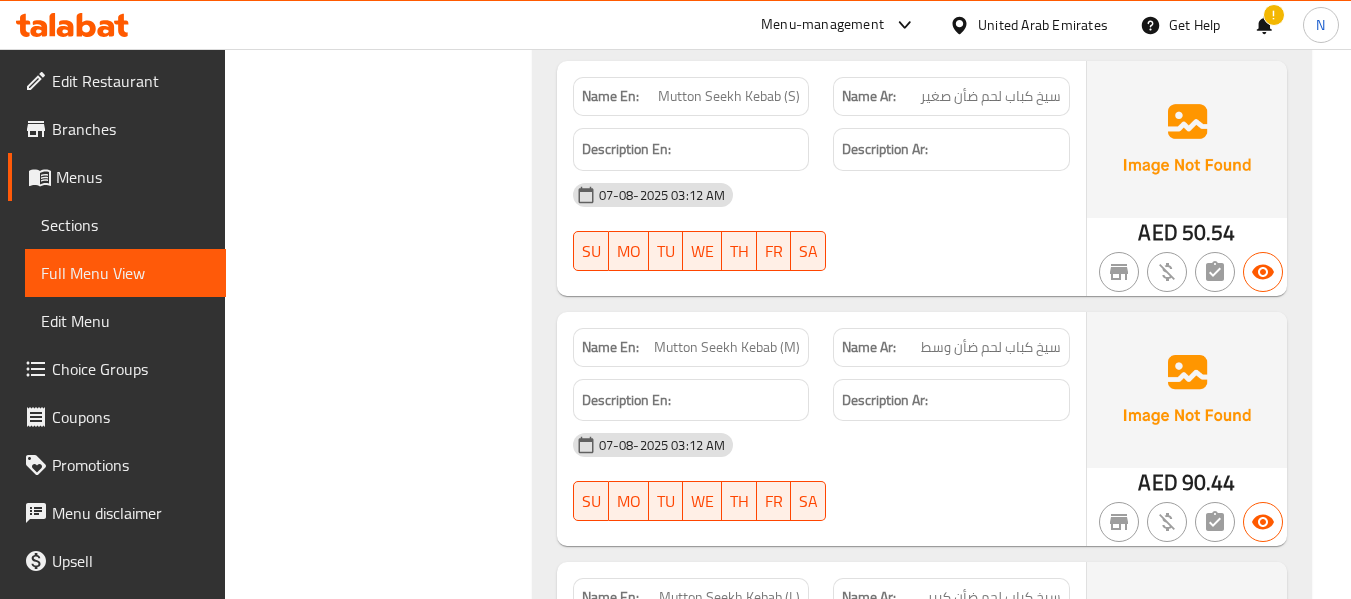 click on "Filter Branches Branches Popular filters Free items Branch specific items Has choices Upsell items Availability filters Available Not available View filters Collapse sections Collapse categories Collapse Choices" at bounding box center (386, 15598) 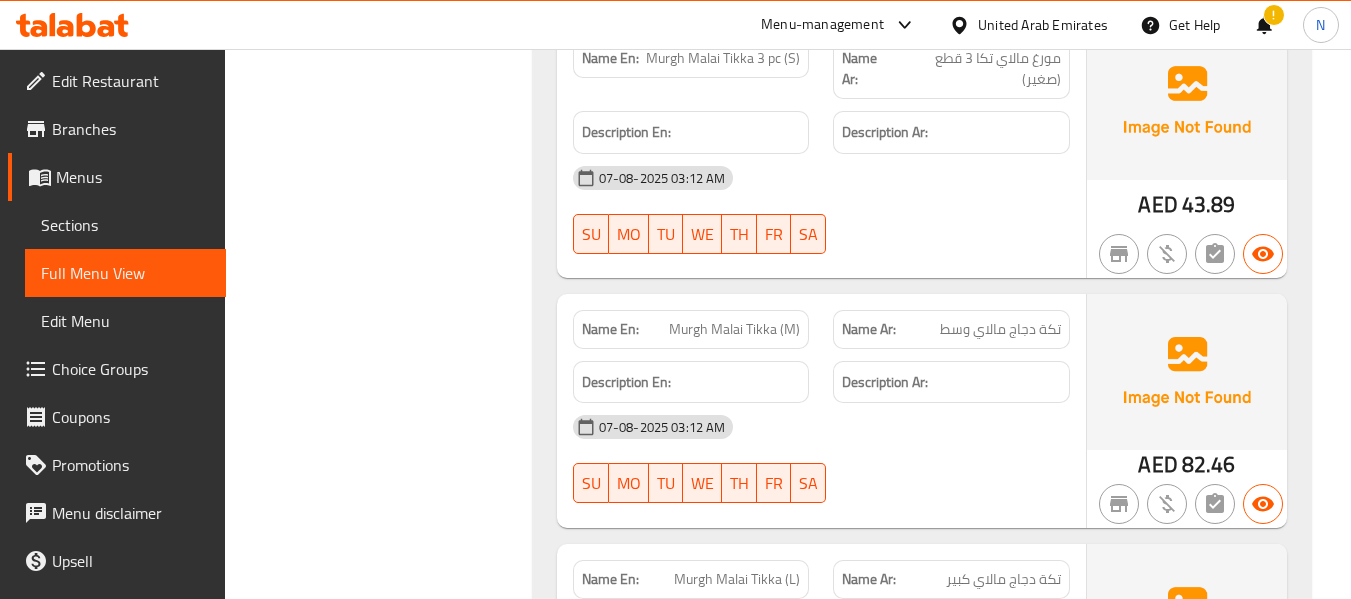 scroll, scrollTop: 5587, scrollLeft: 0, axis: vertical 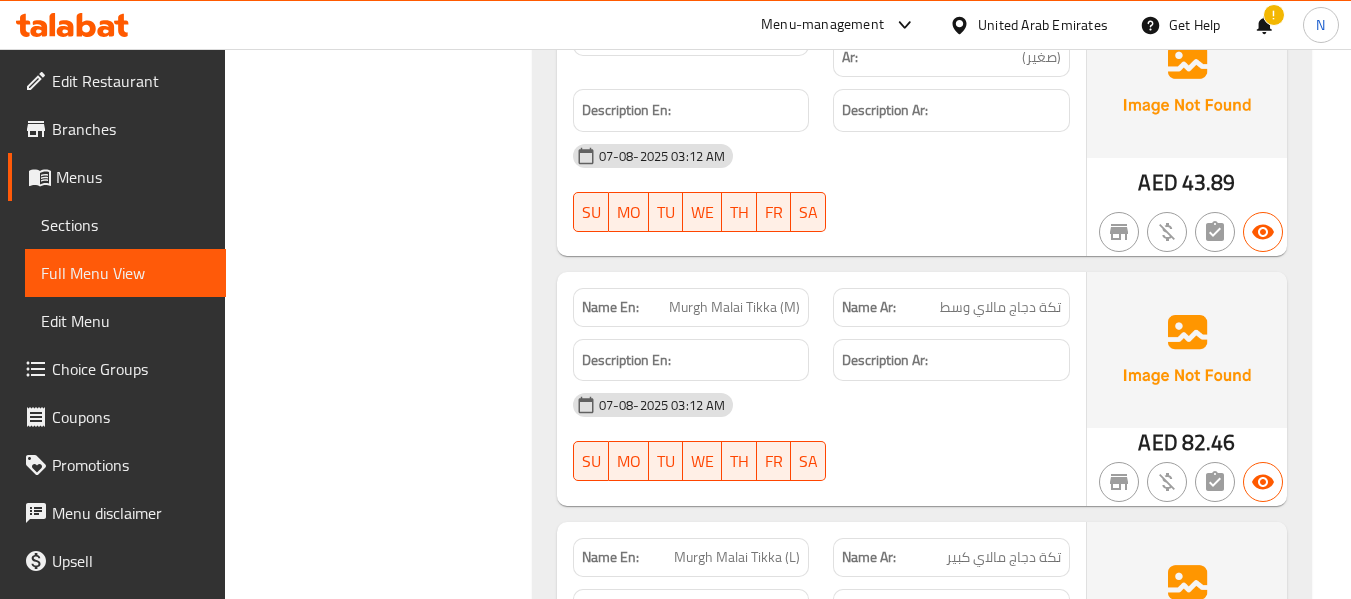 click on "Murgh Malai Tikka (M)" at bounding box center (734, 307) 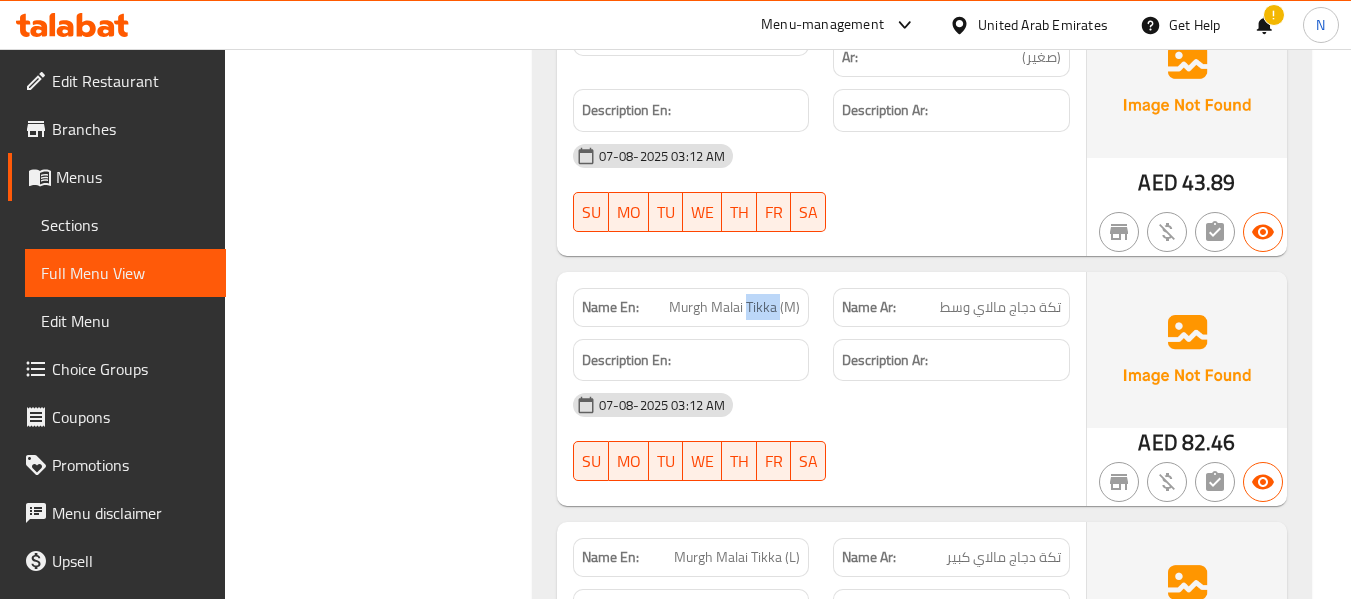 click on "Murgh Malai Tikka (M)" at bounding box center (734, 307) 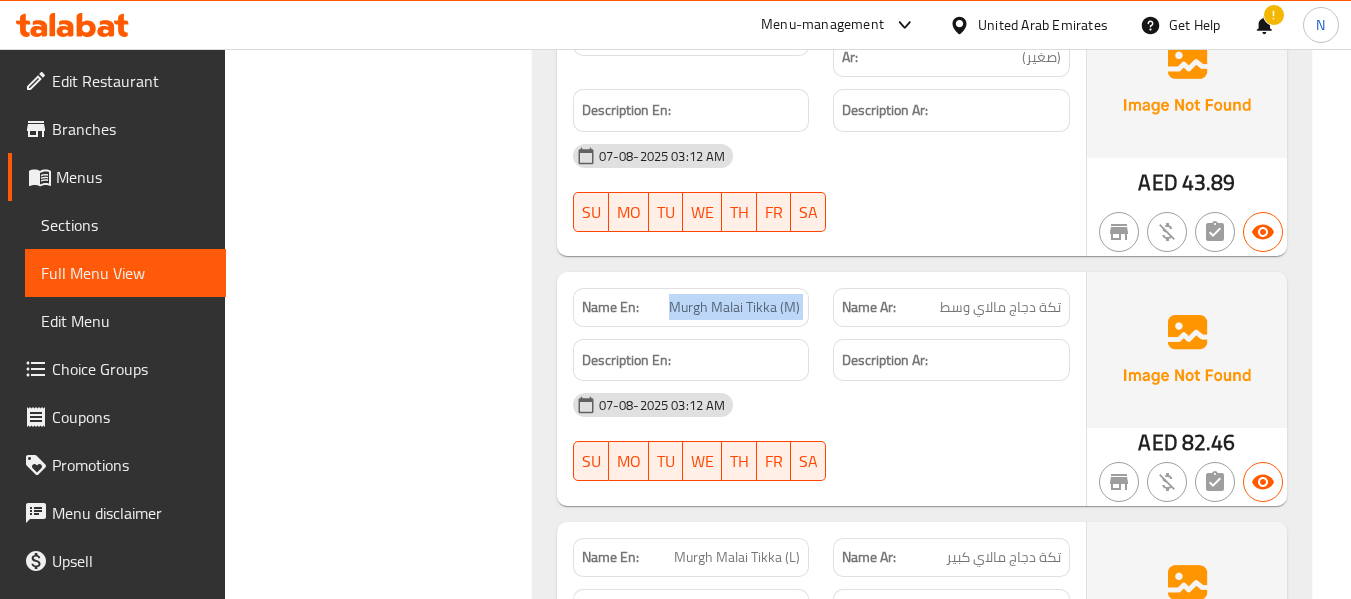 click on "Murgh Malai Tikka (M)" at bounding box center [734, 307] 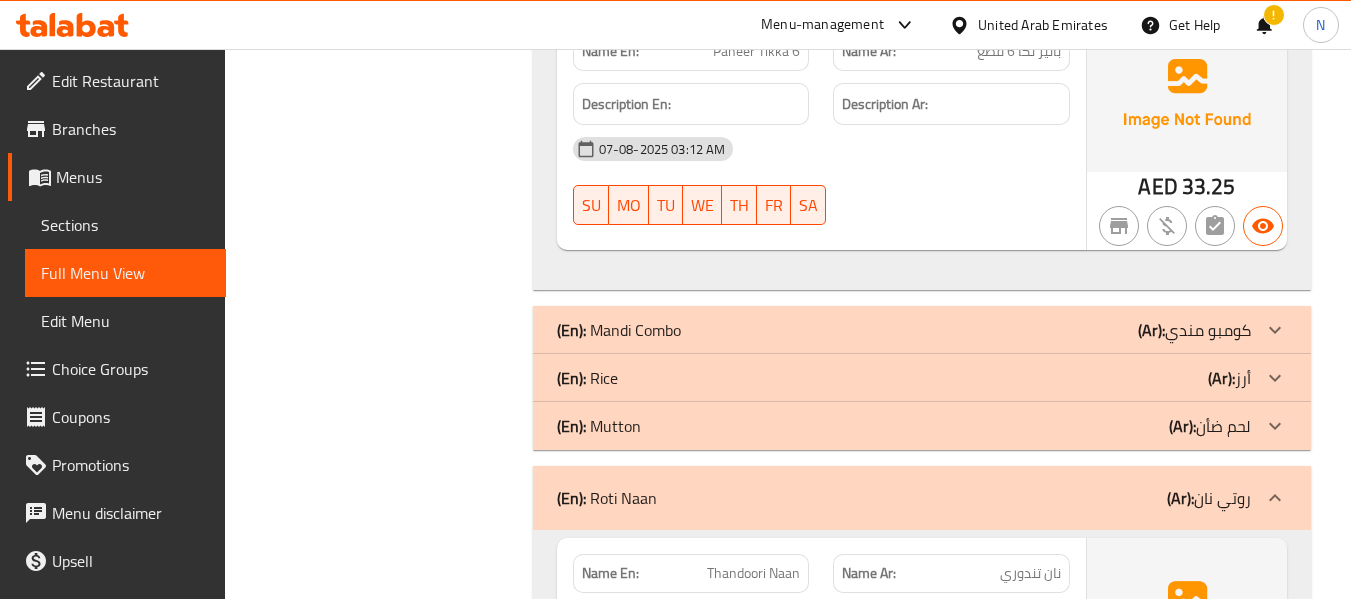 scroll, scrollTop: 9180, scrollLeft: 0, axis: vertical 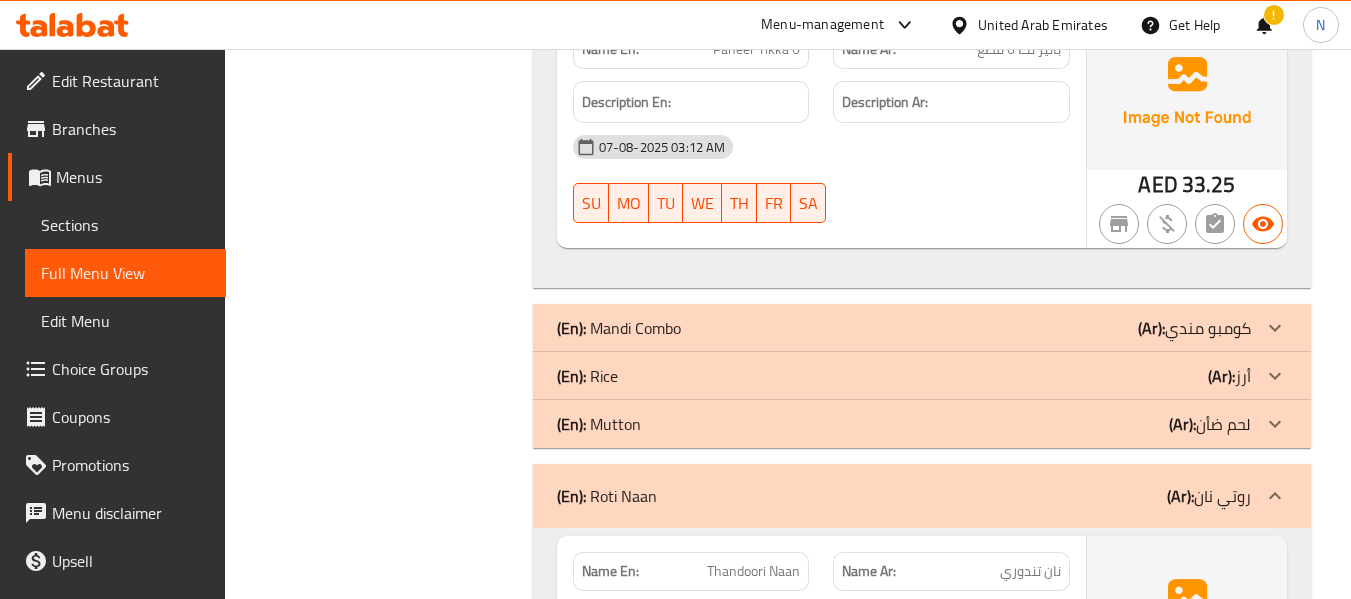 click on "(En):   Rice (Ar): أرز" at bounding box center (904, -8887) 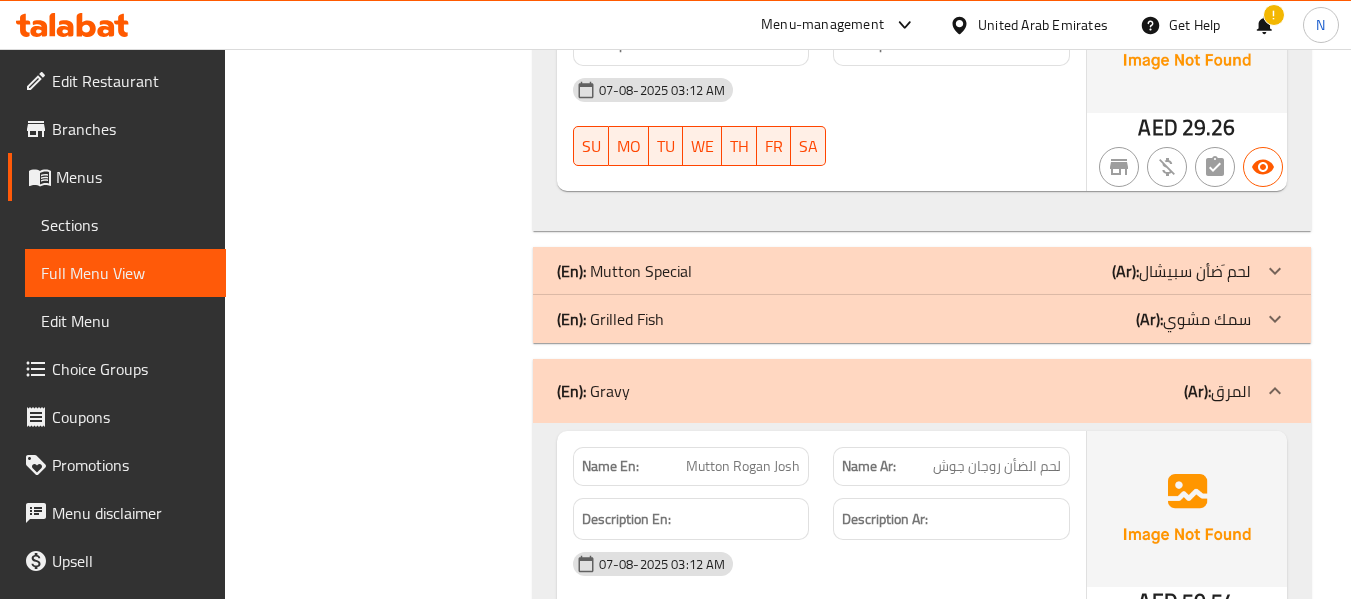 scroll, scrollTop: 13596, scrollLeft: 0, axis: vertical 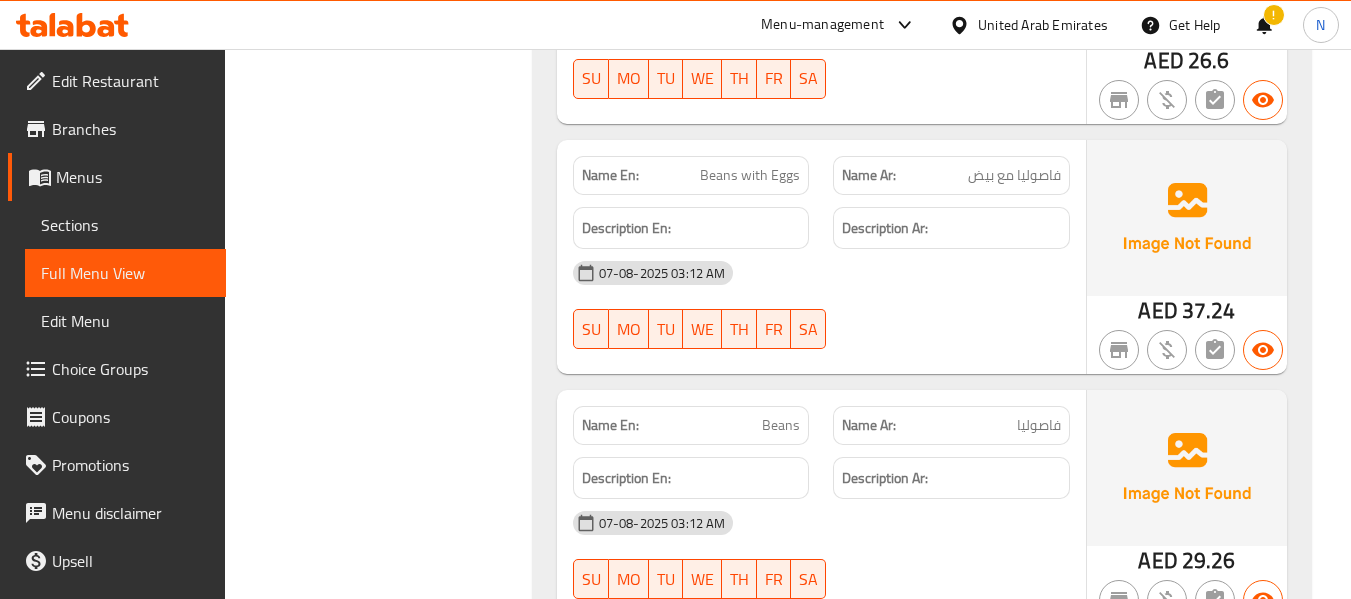drag, startPoint x: 513, startPoint y: 327, endPoint x: 245, endPoint y: -119, distance: 520.32684 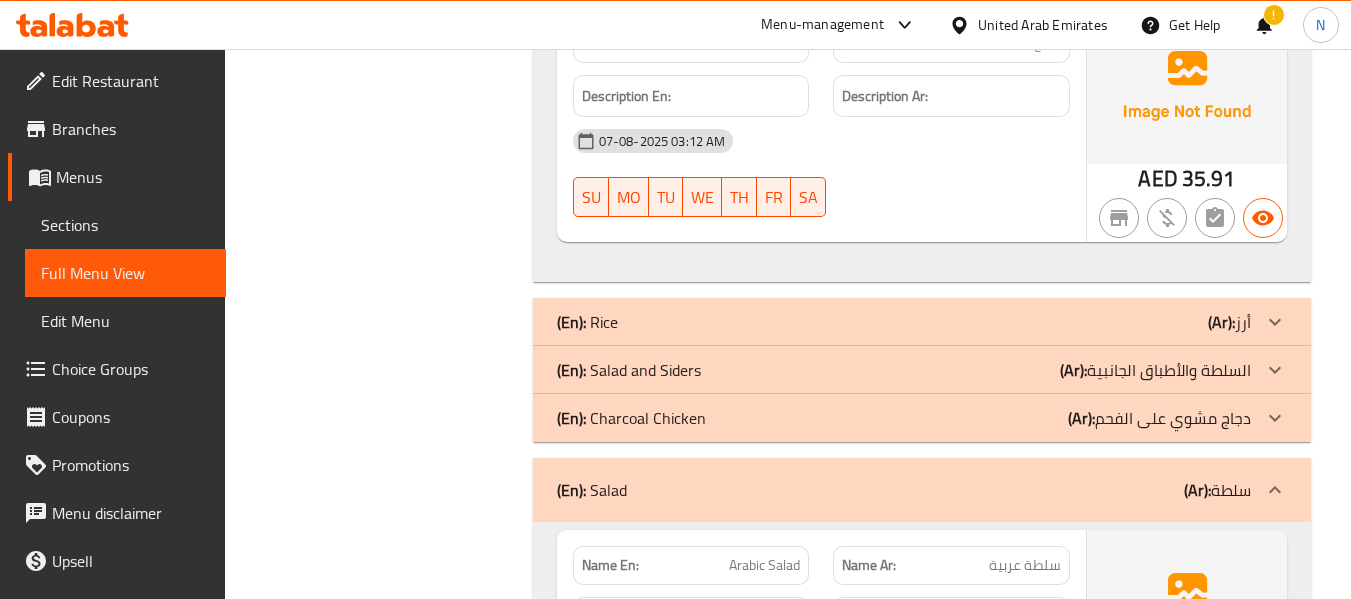 scroll, scrollTop: 19099, scrollLeft: 0, axis: vertical 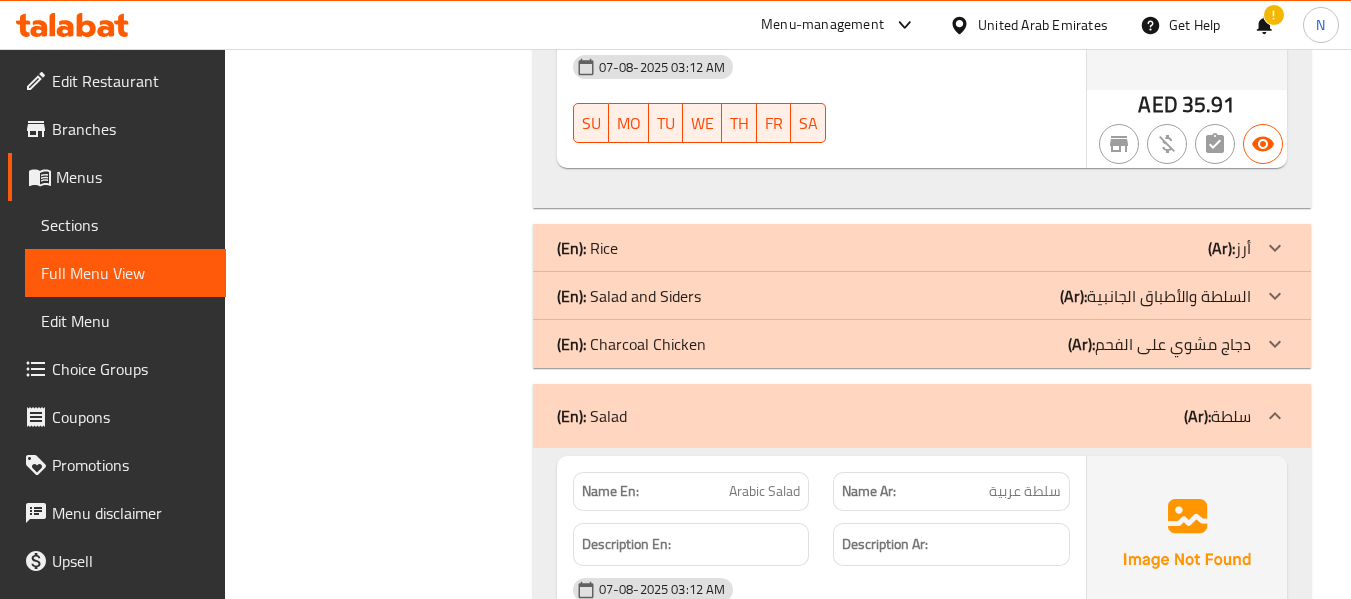 click on "(En):   Salad and Siders (Ar): السلطة والأطباق الجانبية" at bounding box center [922, -18806] 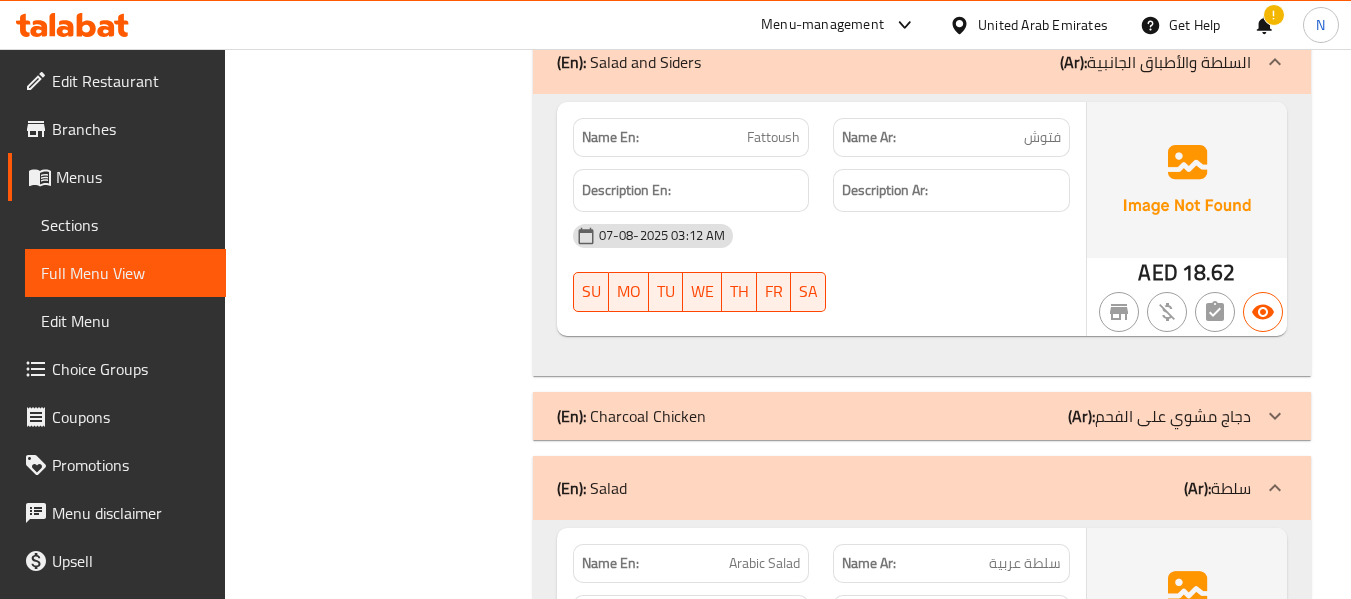 scroll, scrollTop: 19356, scrollLeft: 0, axis: vertical 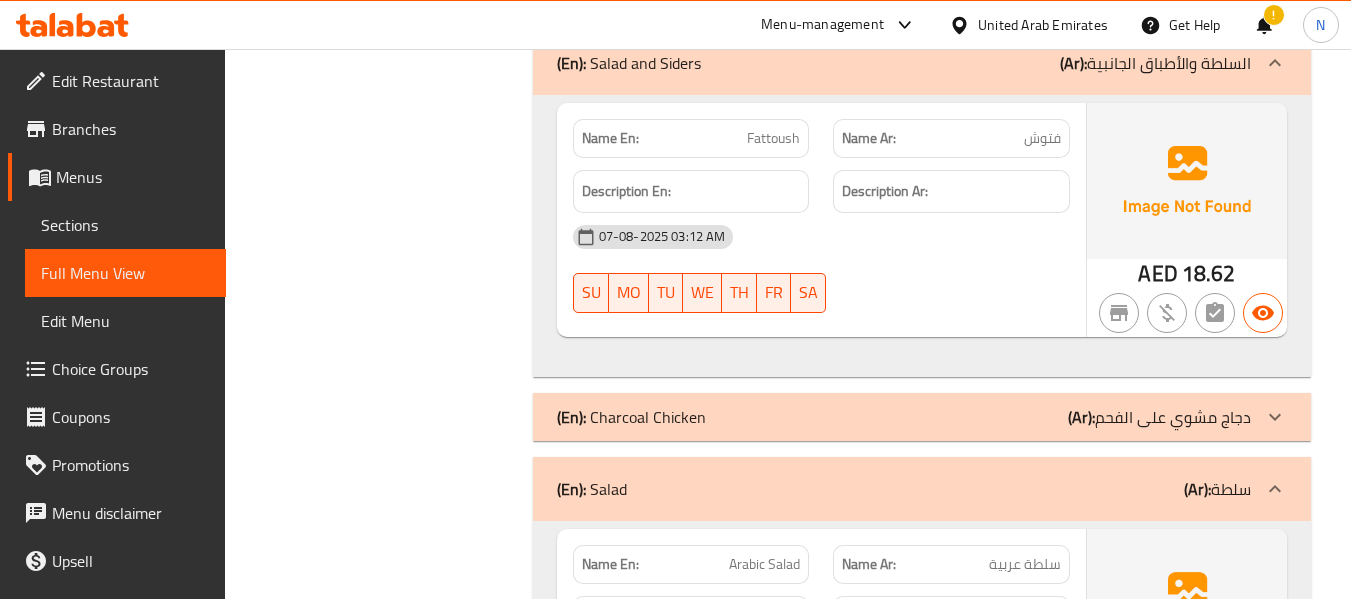 click on "Filter Branches Branches Popular filters Free items Branch specific items Has choices Upsell items Availability filters Available Not available View filters Collapse sections Collapse categories Collapse Choices" at bounding box center (386, -1446) 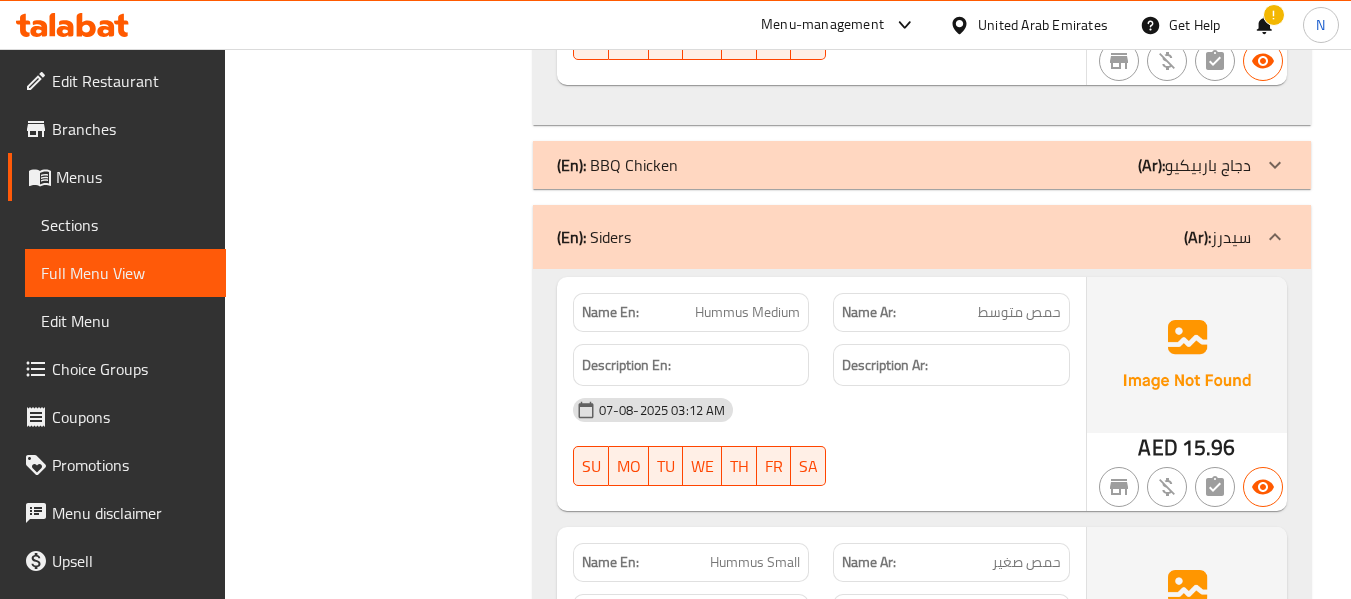 scroll, scrollTop: 22289, scrollLeft: 0, axis: vertical 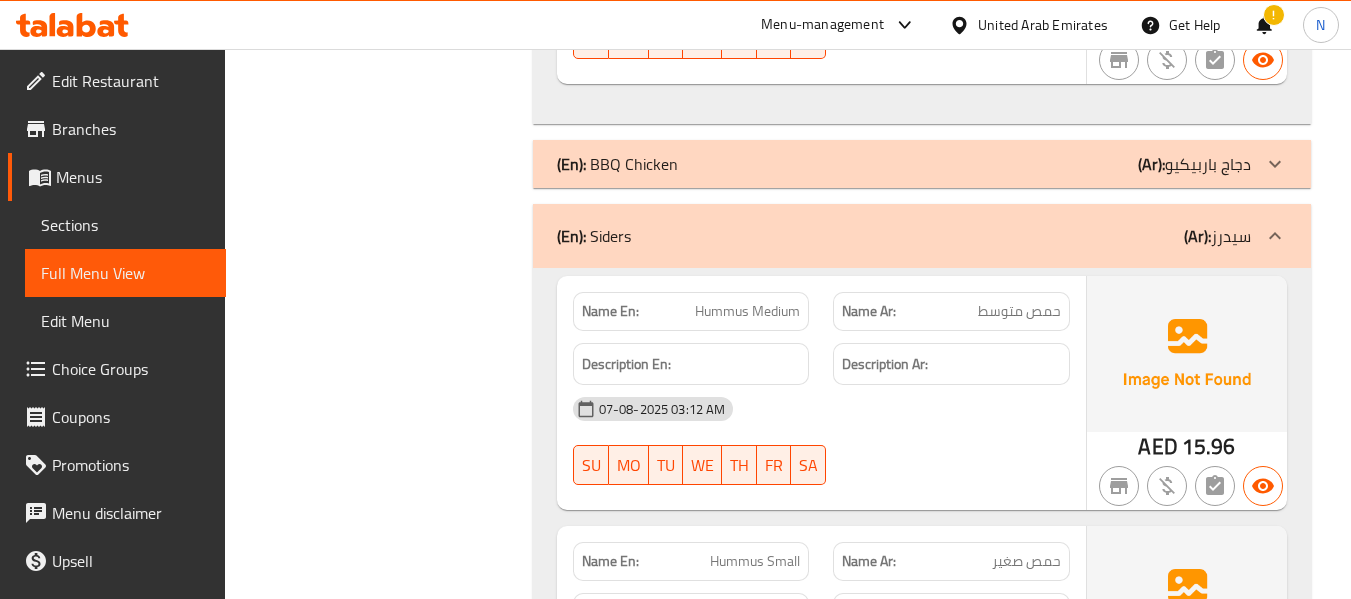 drag, startPoint x: 517, startPoint y: 410, endPoint x: 433, endPoint y: 126, distance: 296.1621 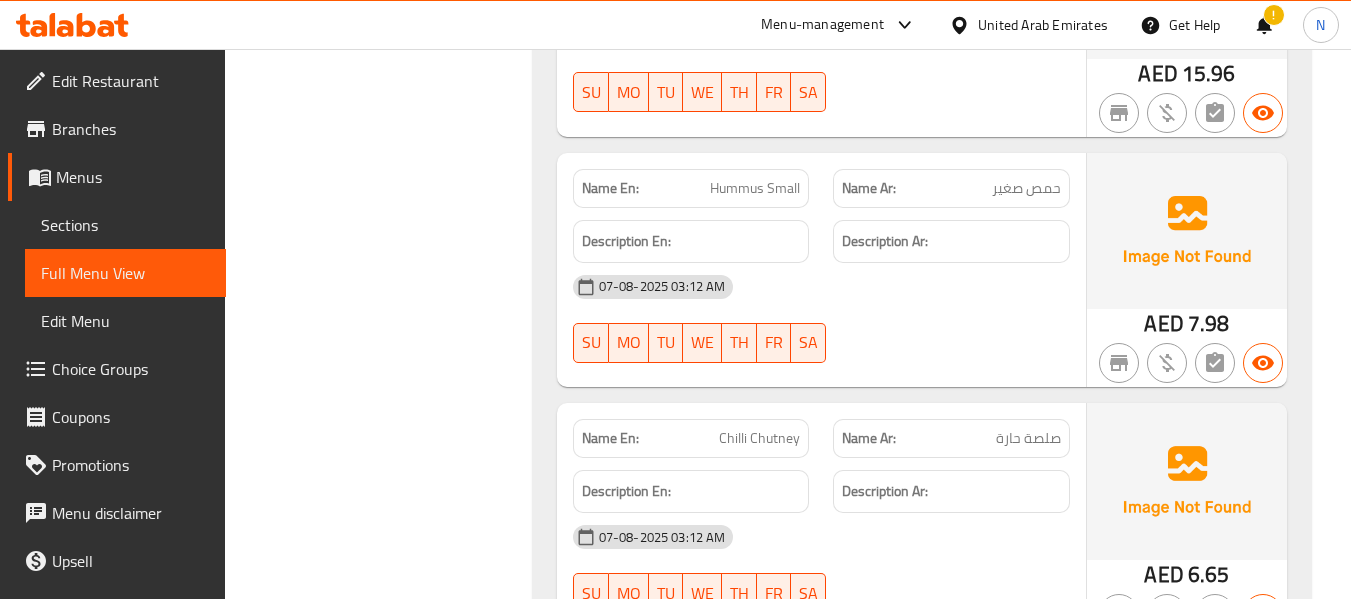 click on "Filter Branches Branches Popular filters Free items Branch specific items Has choices Upsell items Availability filters Available Not available View filters Collapse sections Collapse categories Collapse Choices" at bounding box center [386, -4747] 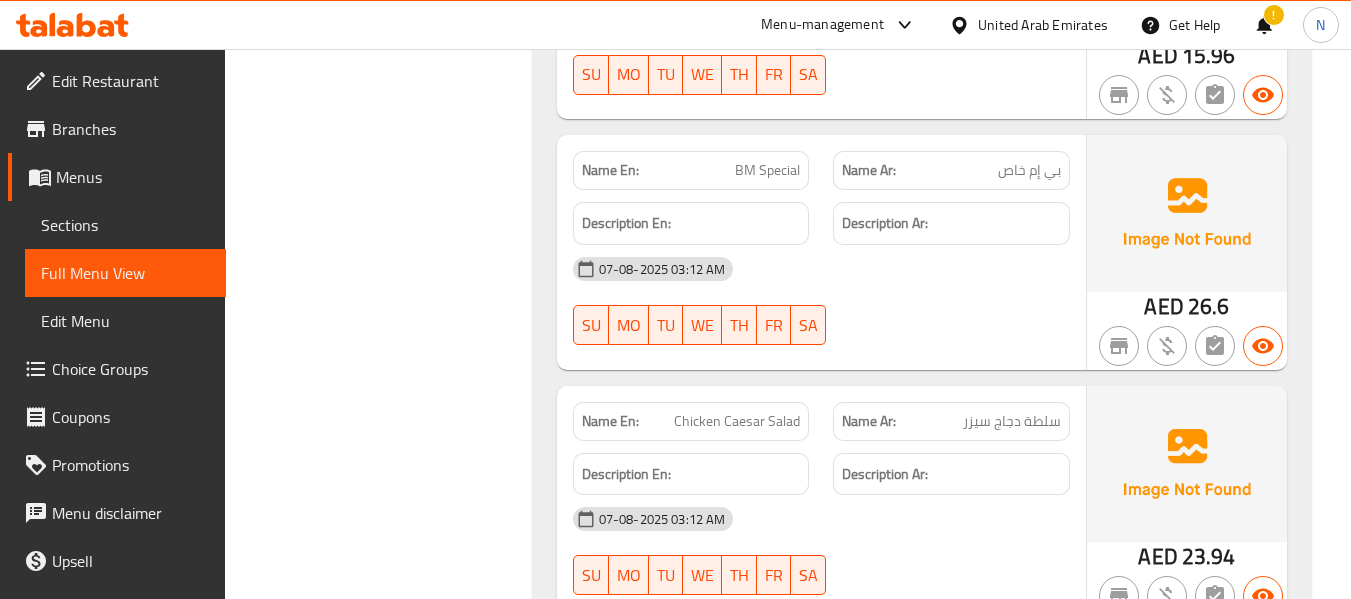 scroll, scrollTop: 20124, scrollLeft: 0, axis: vertical 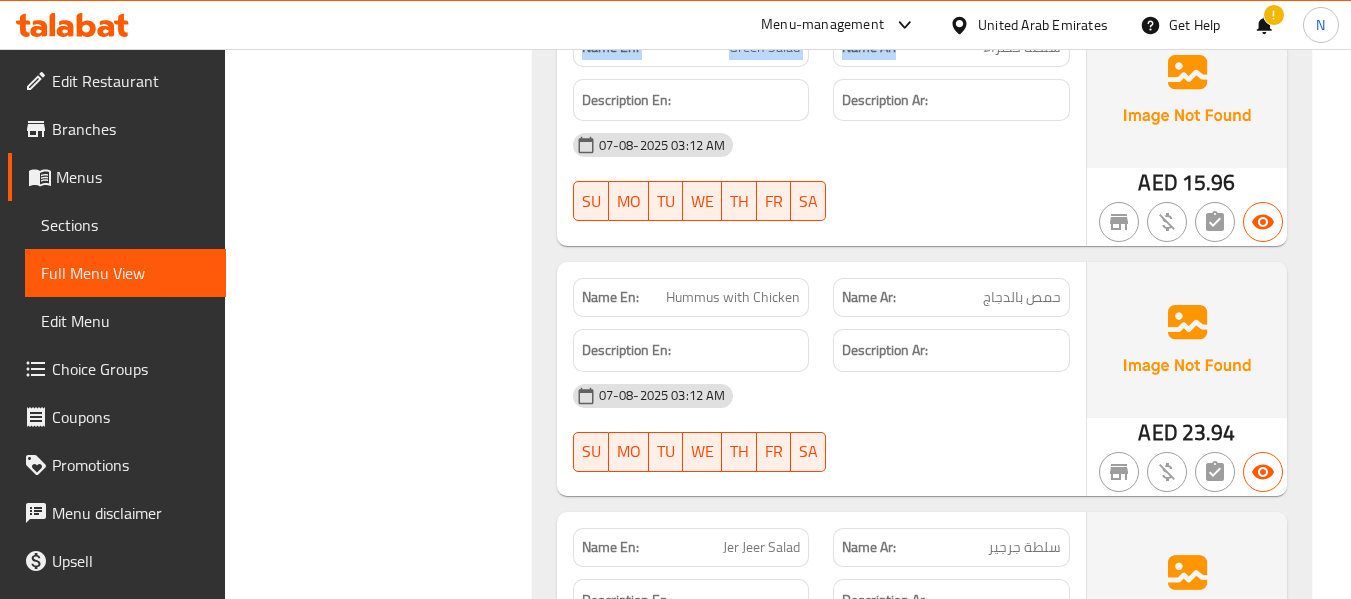 drag, startPoint x: 417, startPoint y: 235, endPoint x: 909, endPoint y: -121, distance: 607.28906 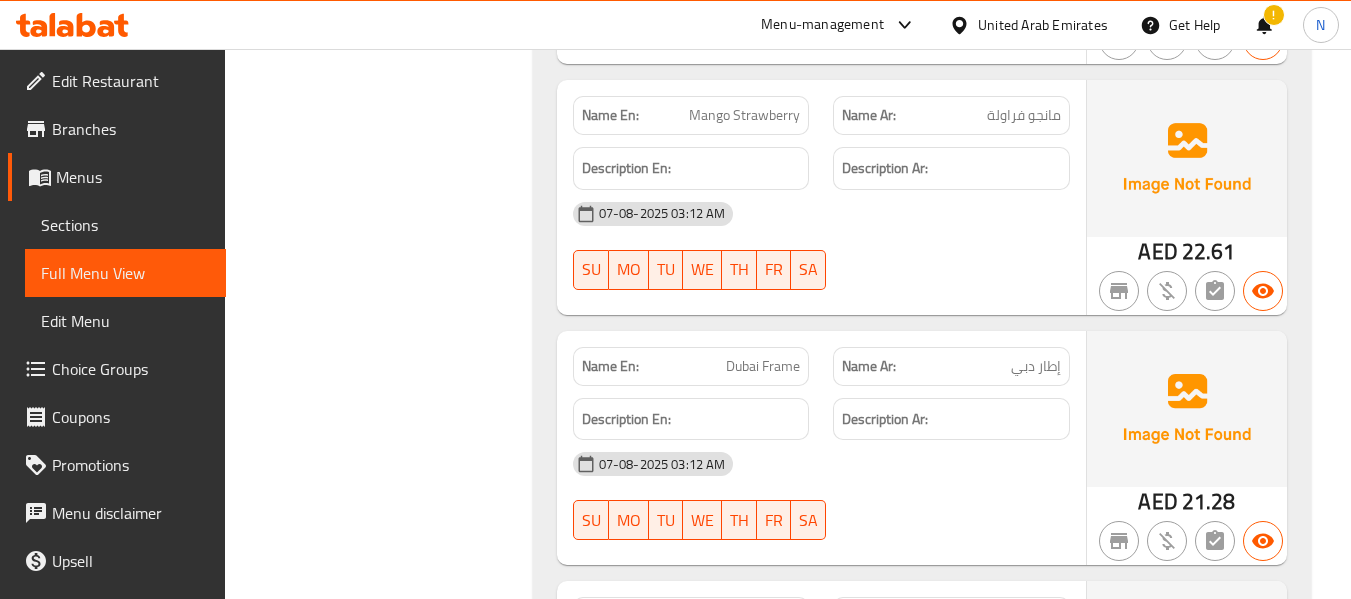 scroll, scrollTop: 34940, scrollLeft: 0, axis: vertical 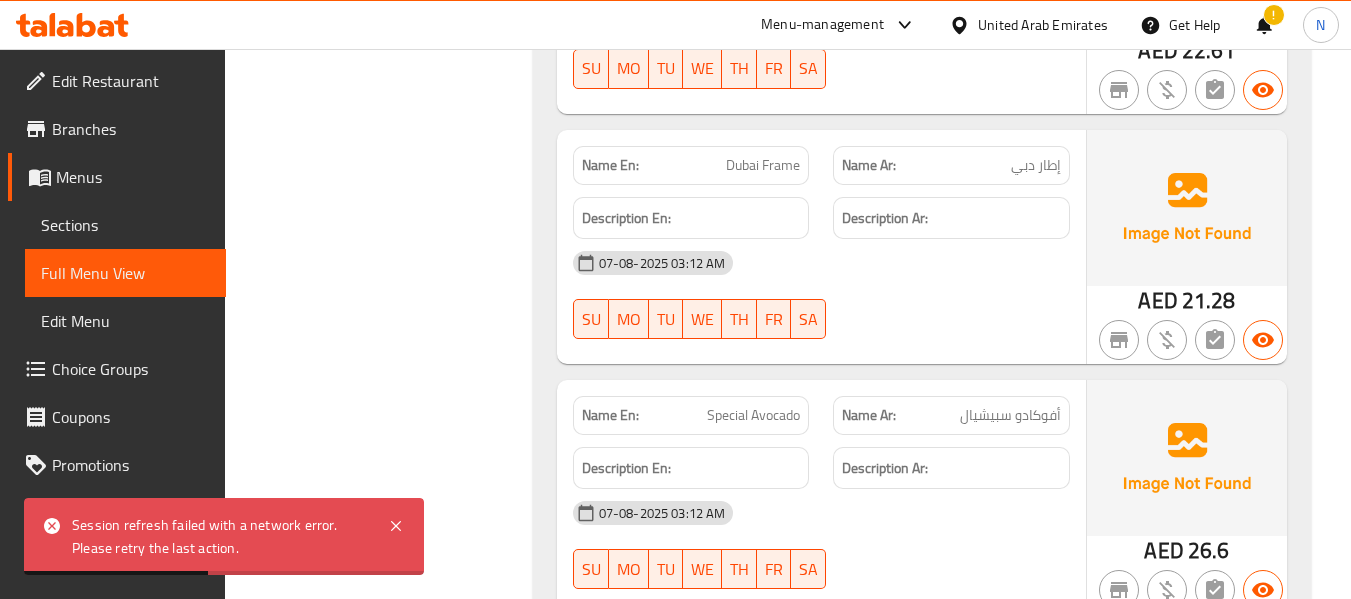click on "Choice Groups" at bounding box center [131, 369] 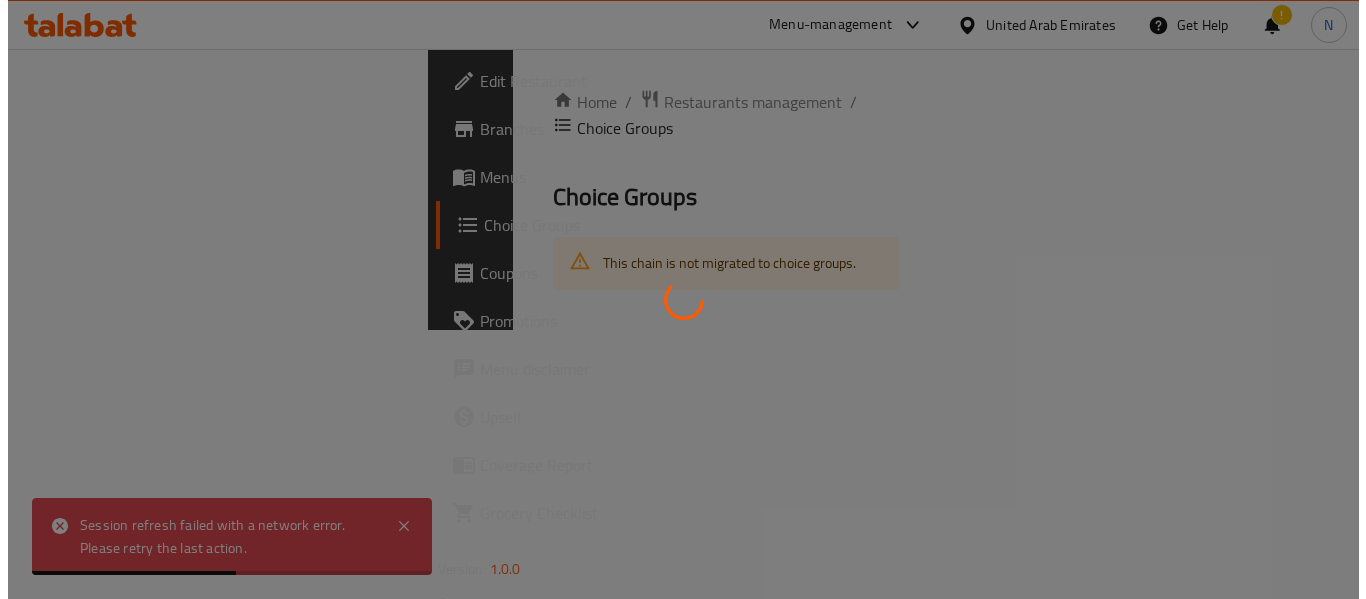 scroll, scrollTop: 0, scrollLeft: 0, axis: both 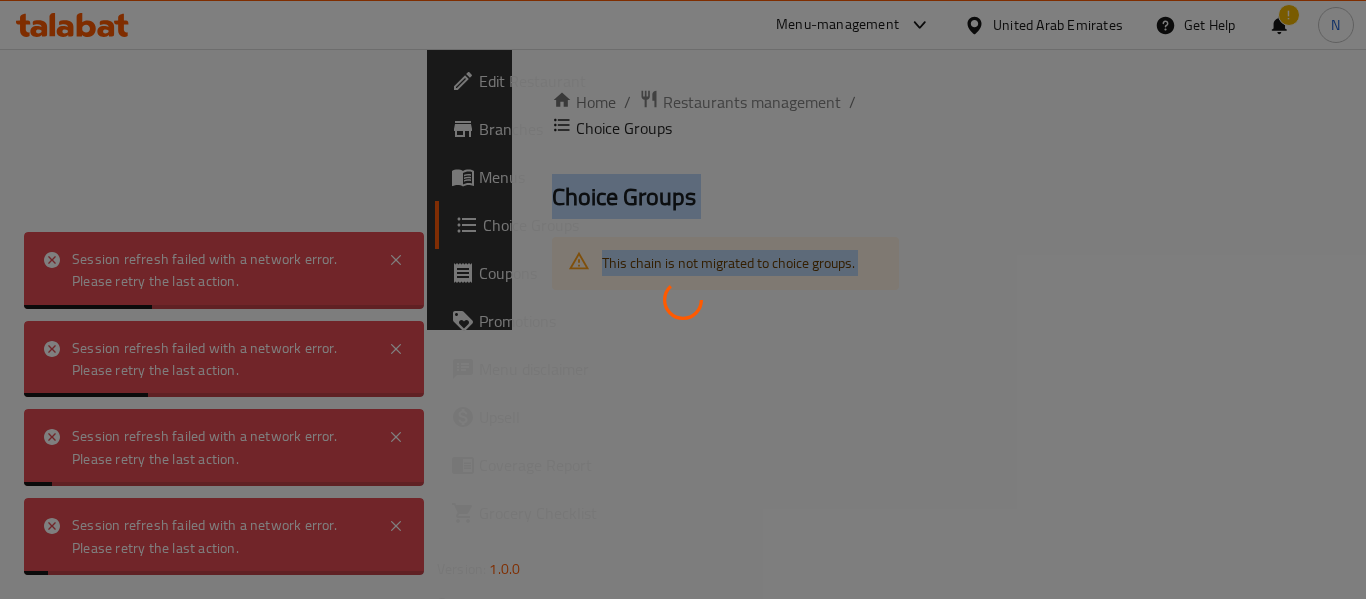 drag, startPoint x: 124, startPoint y: 179, endPoint x: 1246, endPoint y: -115, distance: 1159.8793 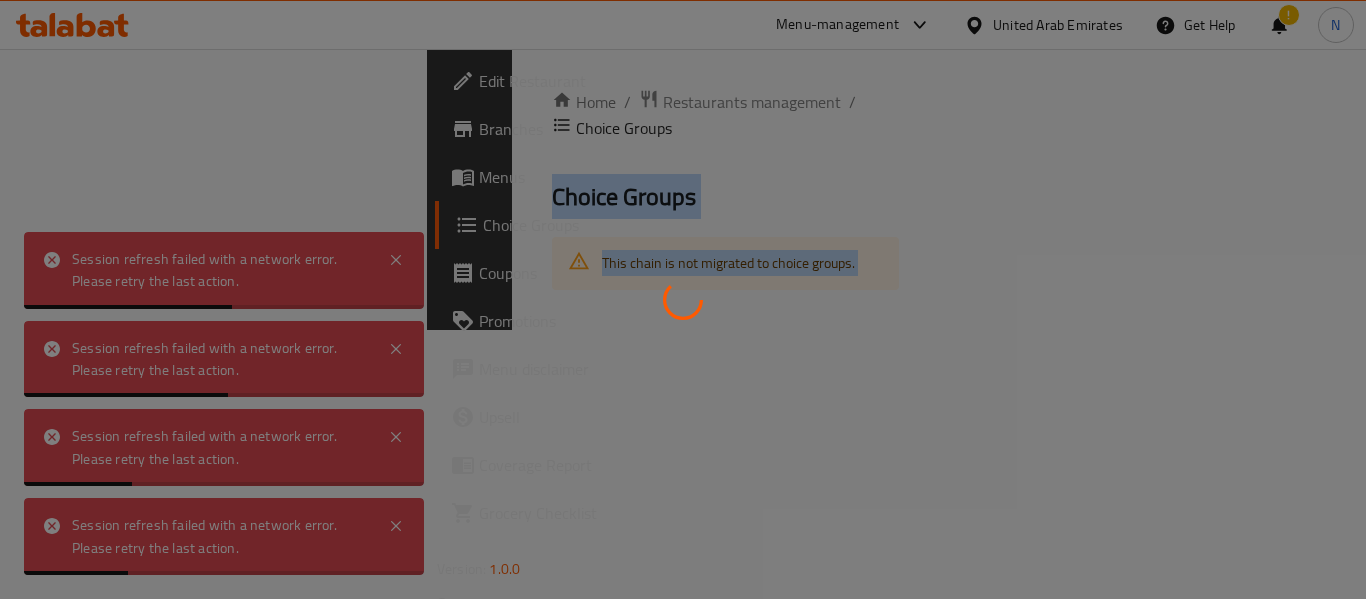 click at bounding box center [683, 299] 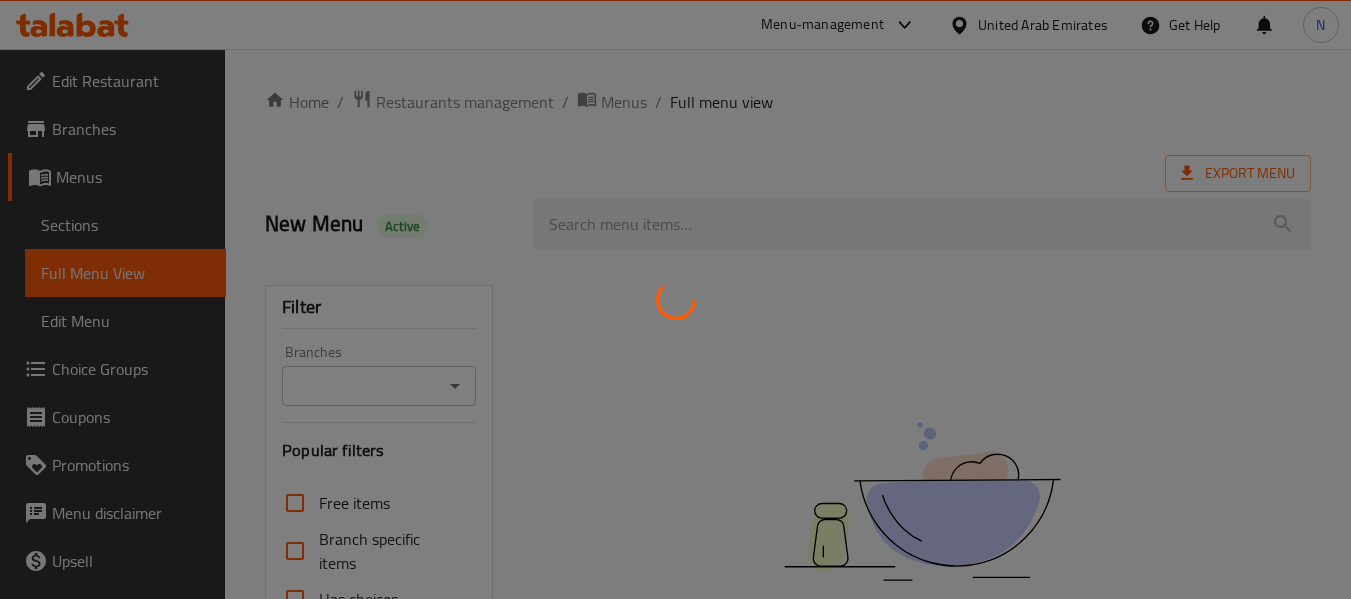 scroll, scrollTop: 0, scrollLeft: 0, axis: both 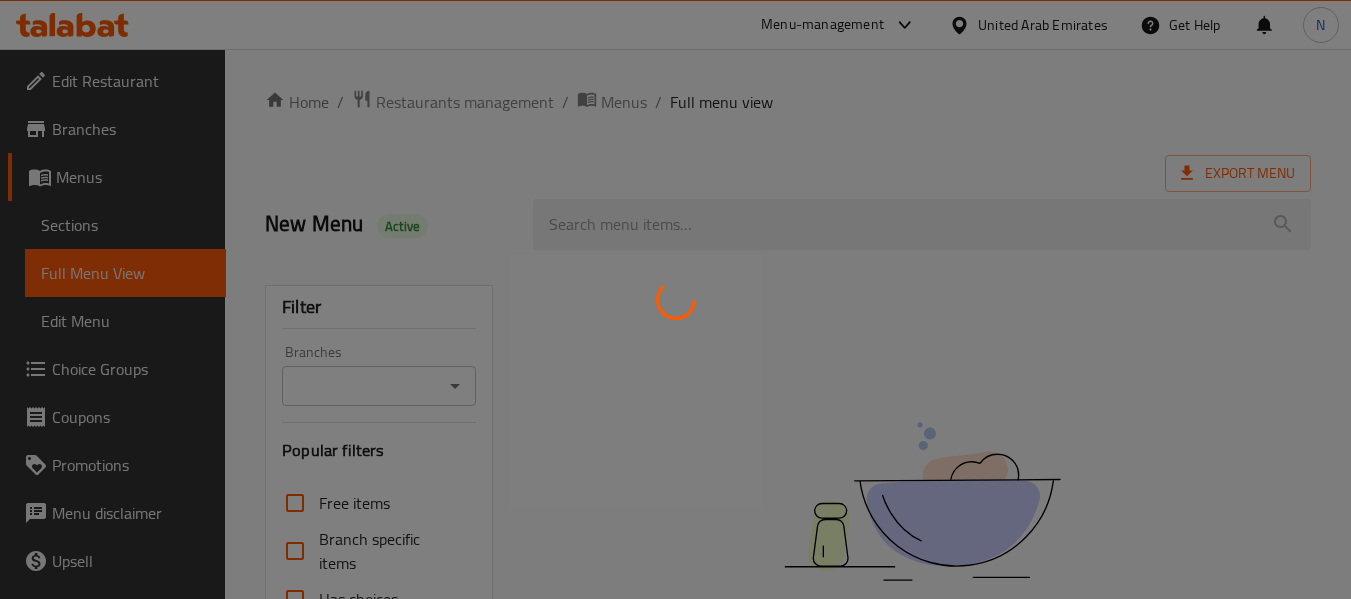 click at bounding box center (675, 299) 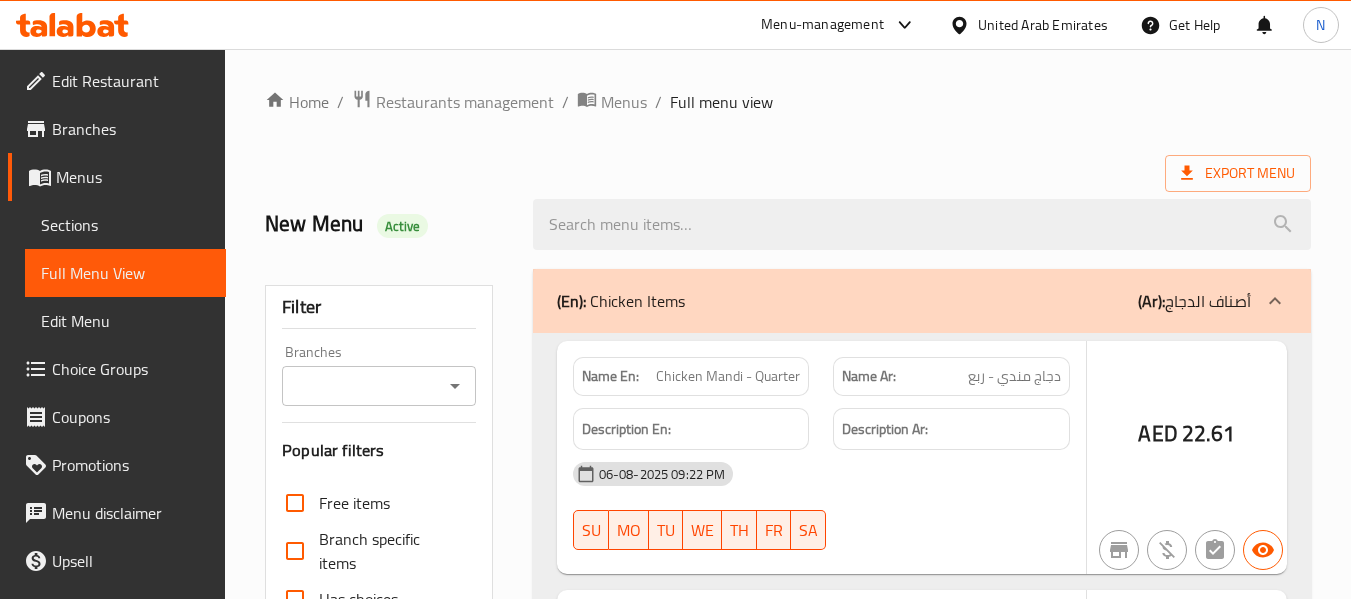 click at bounding box center [675, 299] 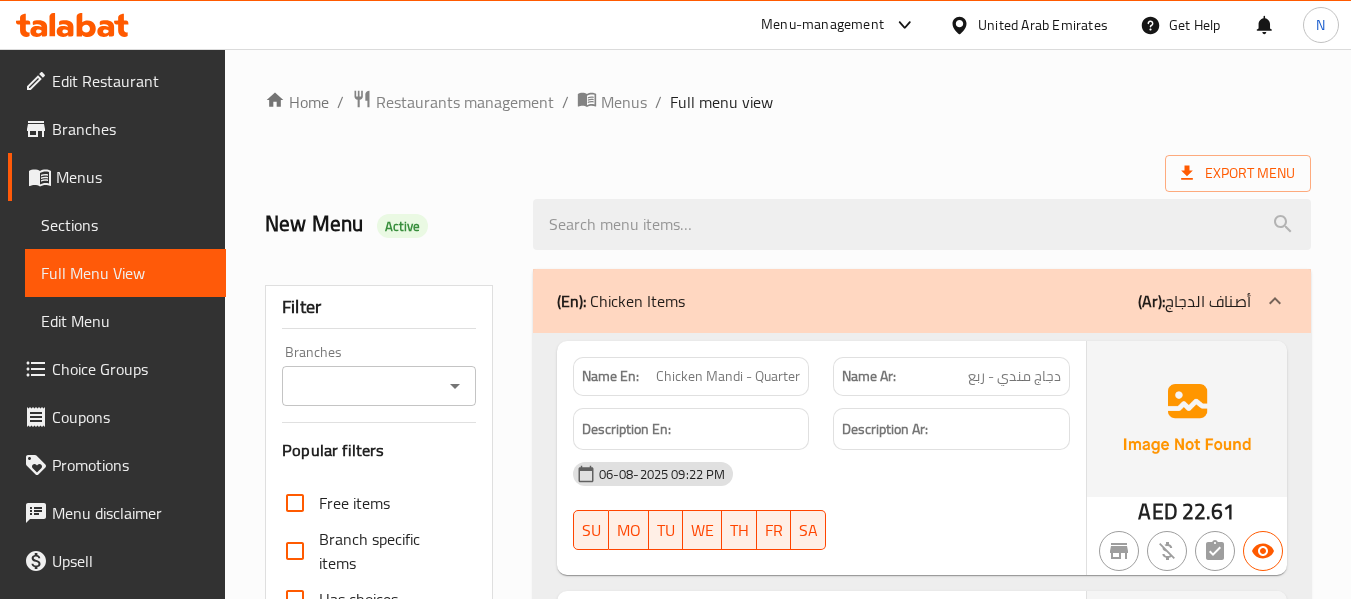 click on "Sections" at bounding box center (125, 225) 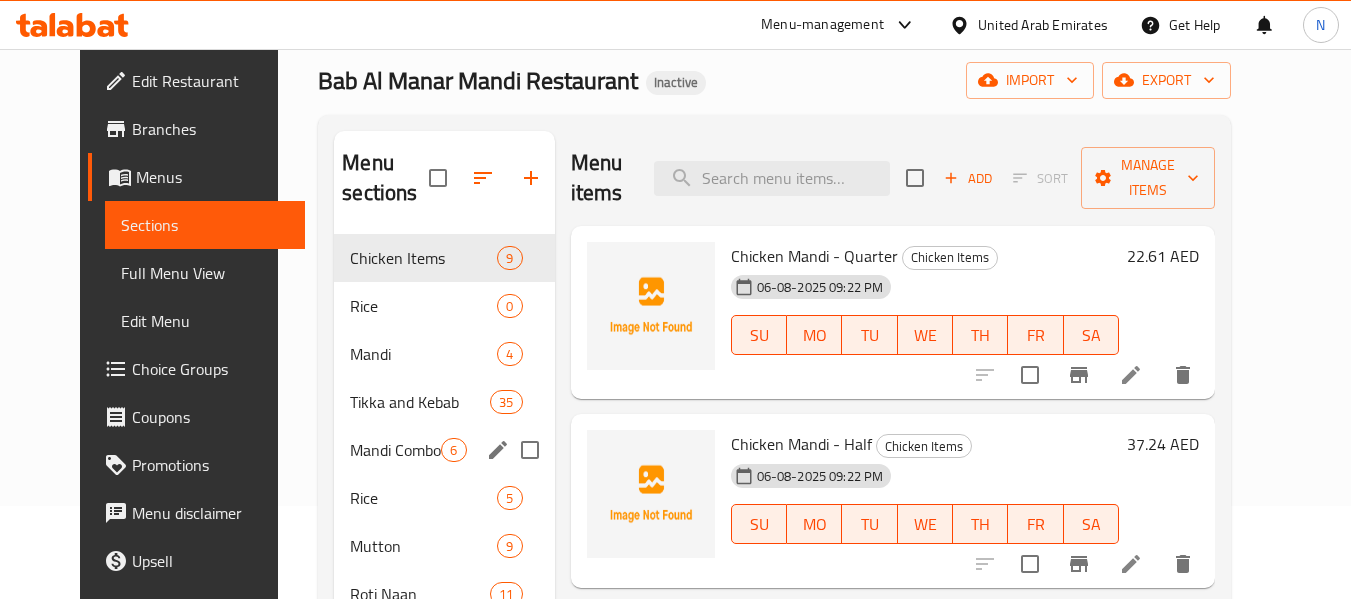 scroll, scrollTop: 95, scrollLeft: 0, axis: vertical 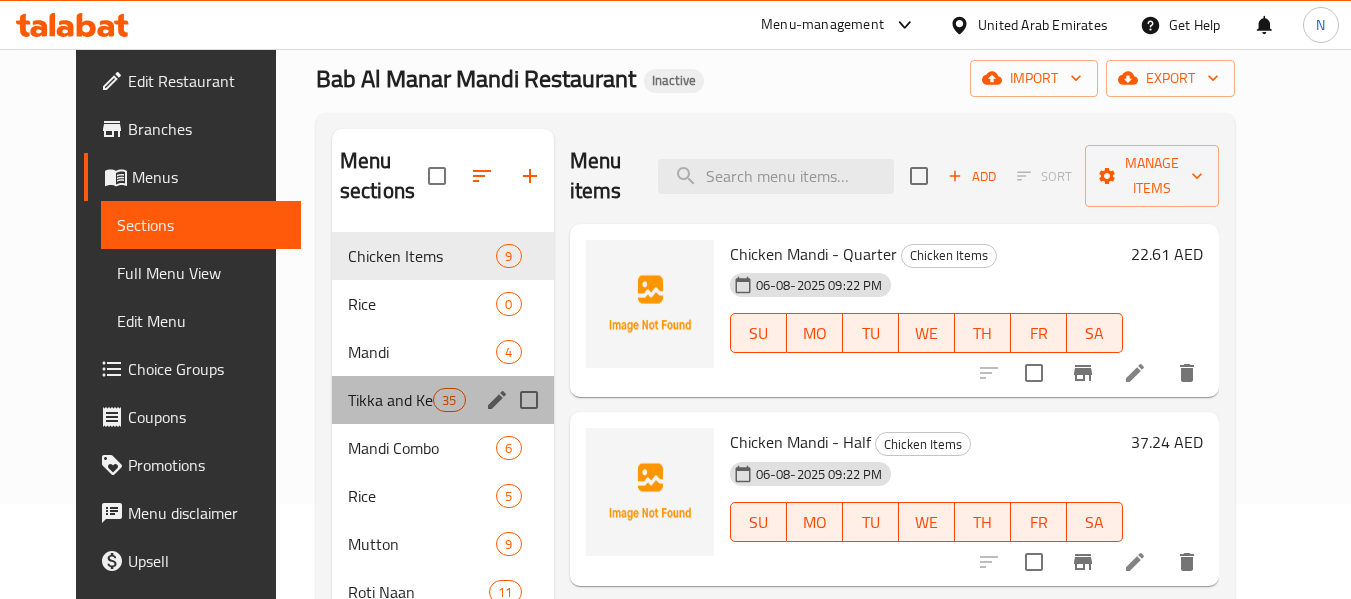 click on "Tikka and Kebab 35" at bounding box center [443, 400] 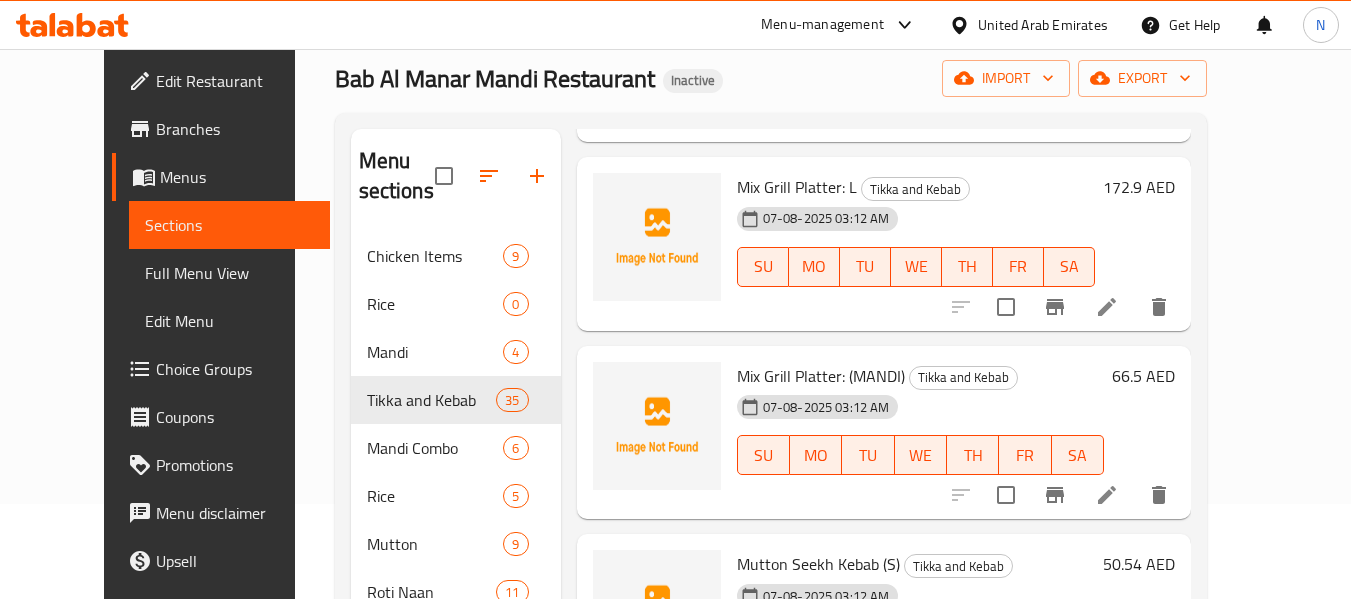scroll, scrollTop: 472, scrollLeft: 0, axis: vertical 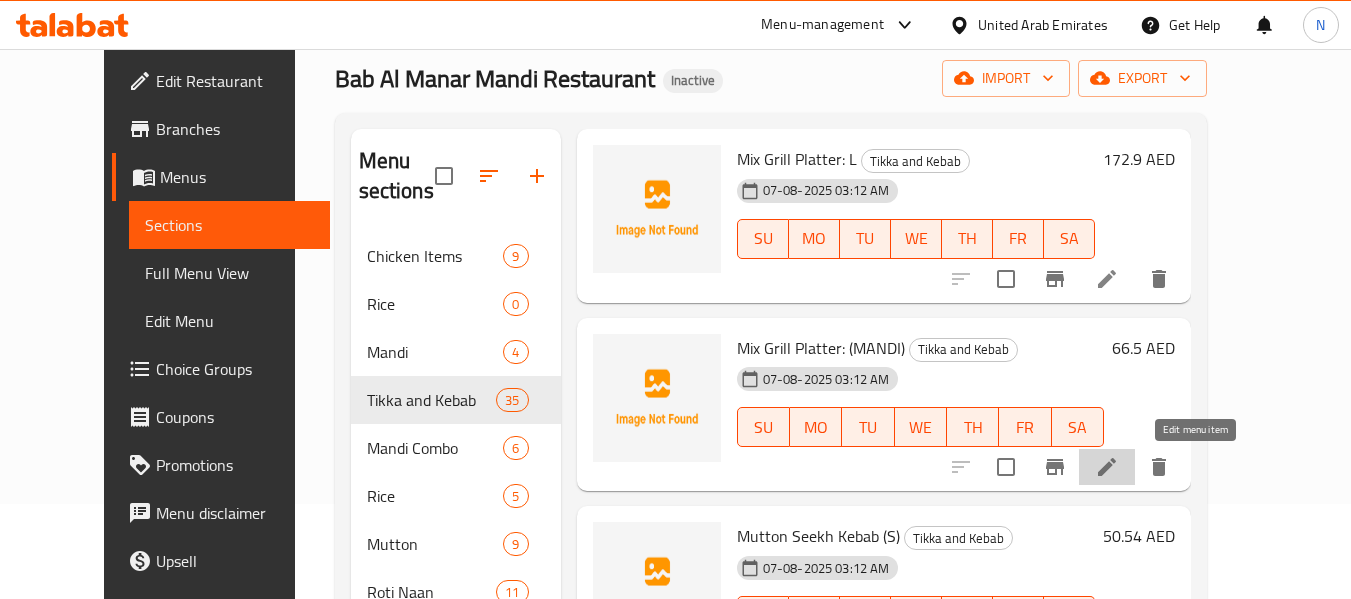 click 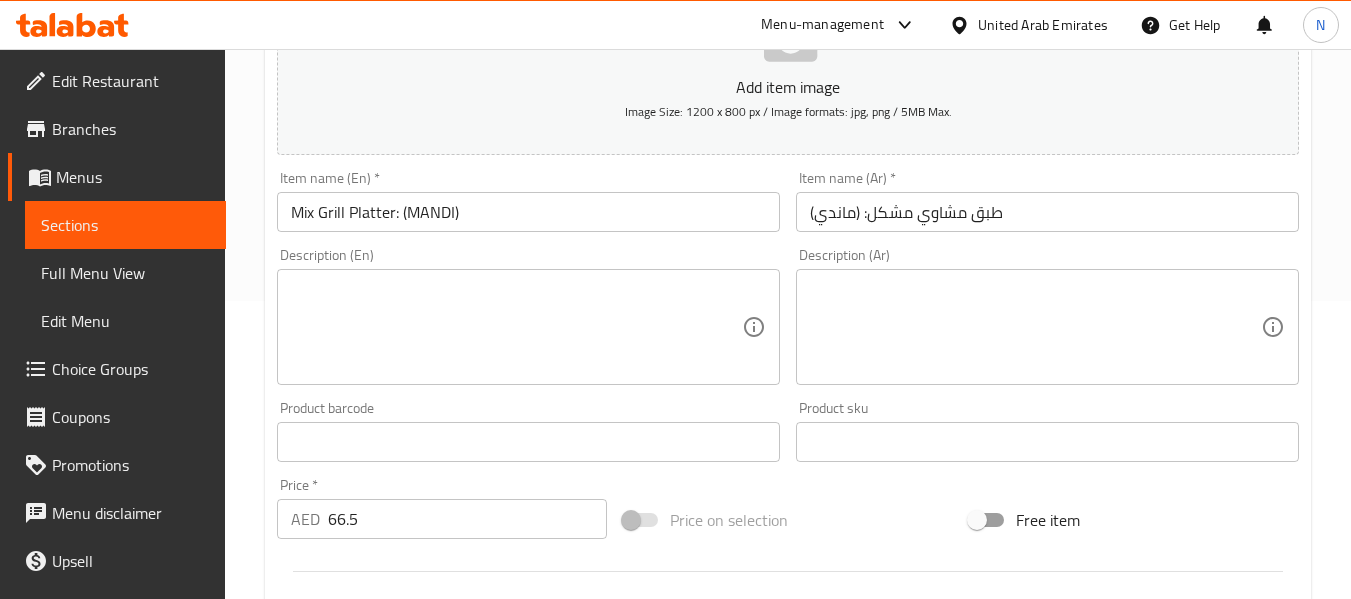 scroll, scrollTop: 299, scrollLeft: 0, axis: vertical 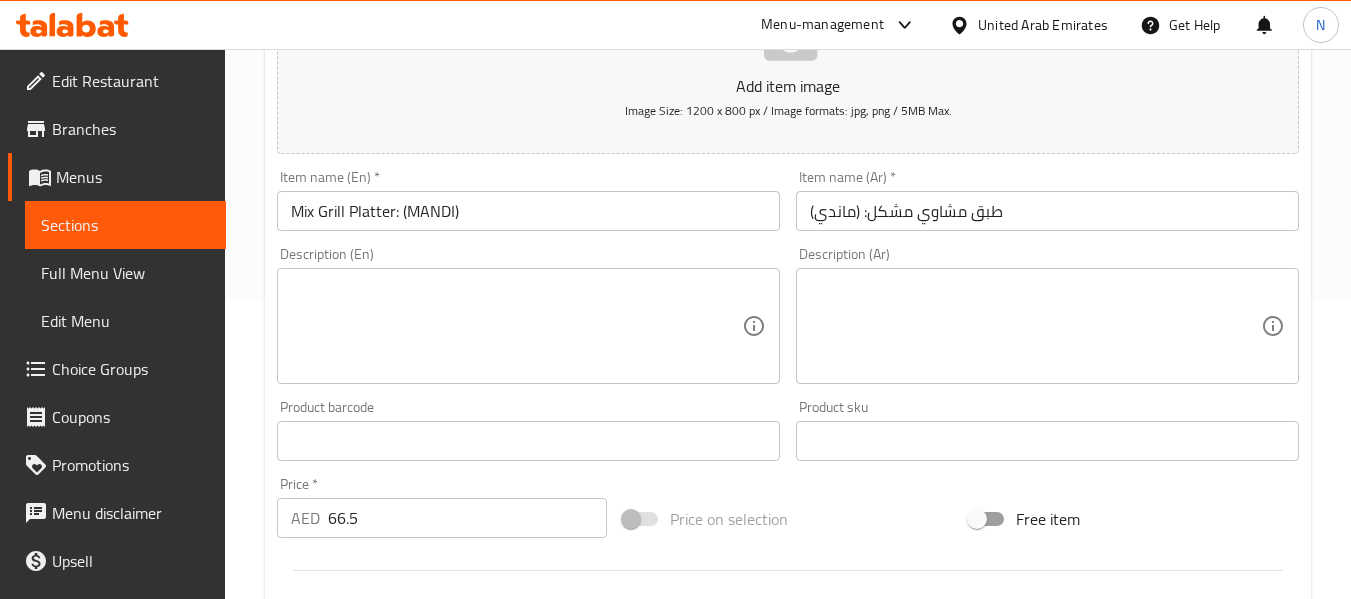click on "طبق مشاوي مشكل: (ماندي)" at bounding box center (1047, 211) 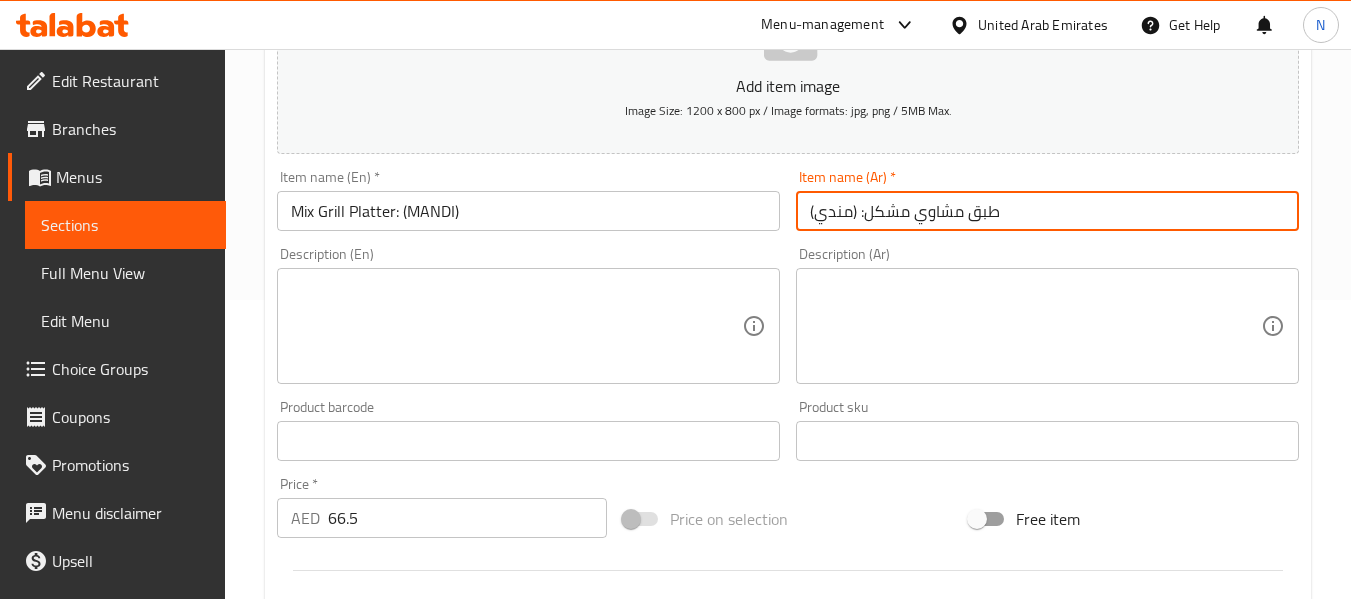 type on "طبق مشاوي مشكل: (مندي)" 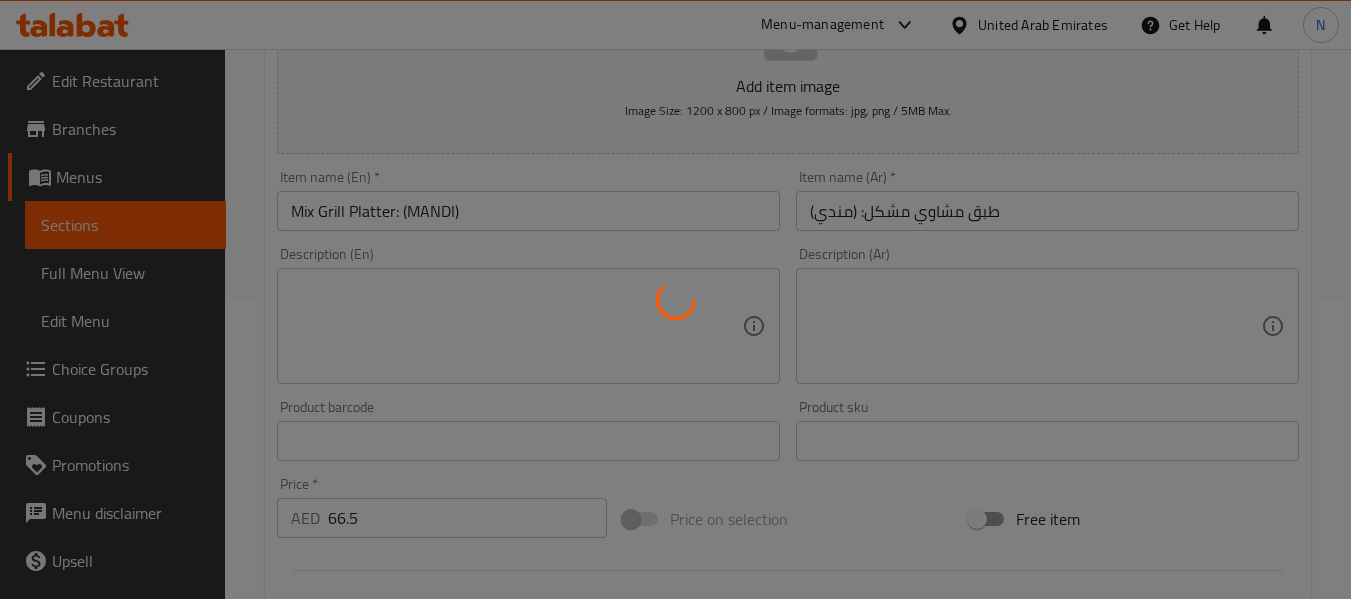 click at bounding box center [675, 299] 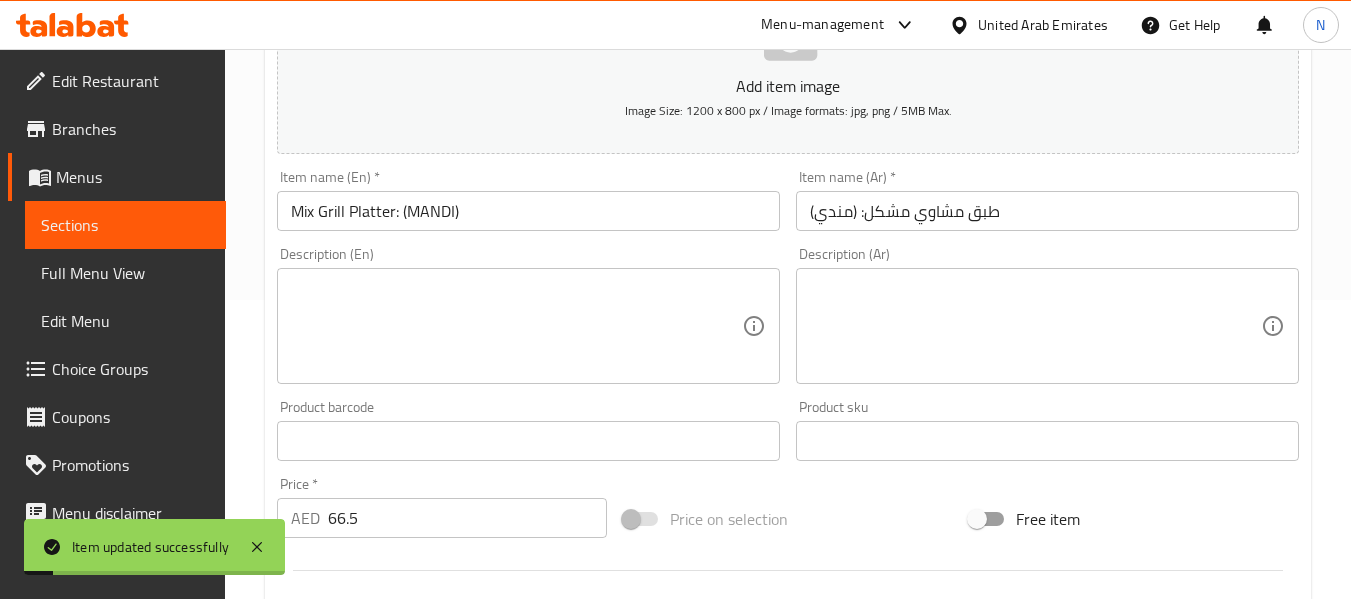 scroll, scrollTop: 0, scrollLeft: 0, axis: both 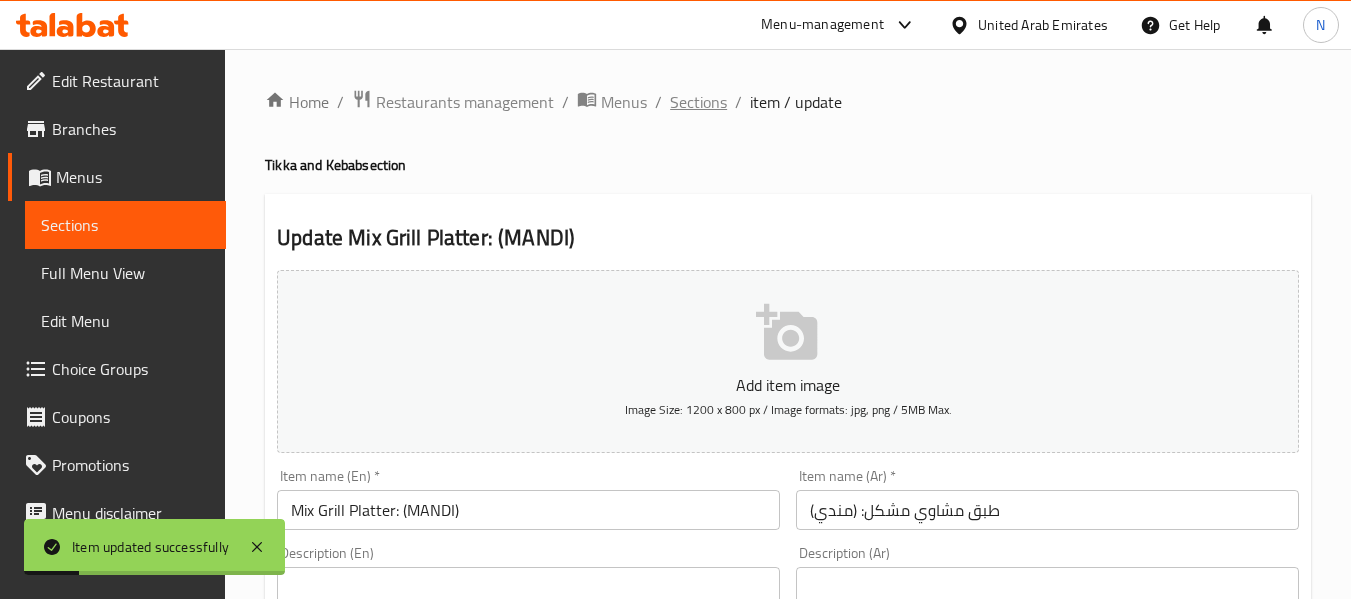 click on "Sections" at bounding box center (698, 102) 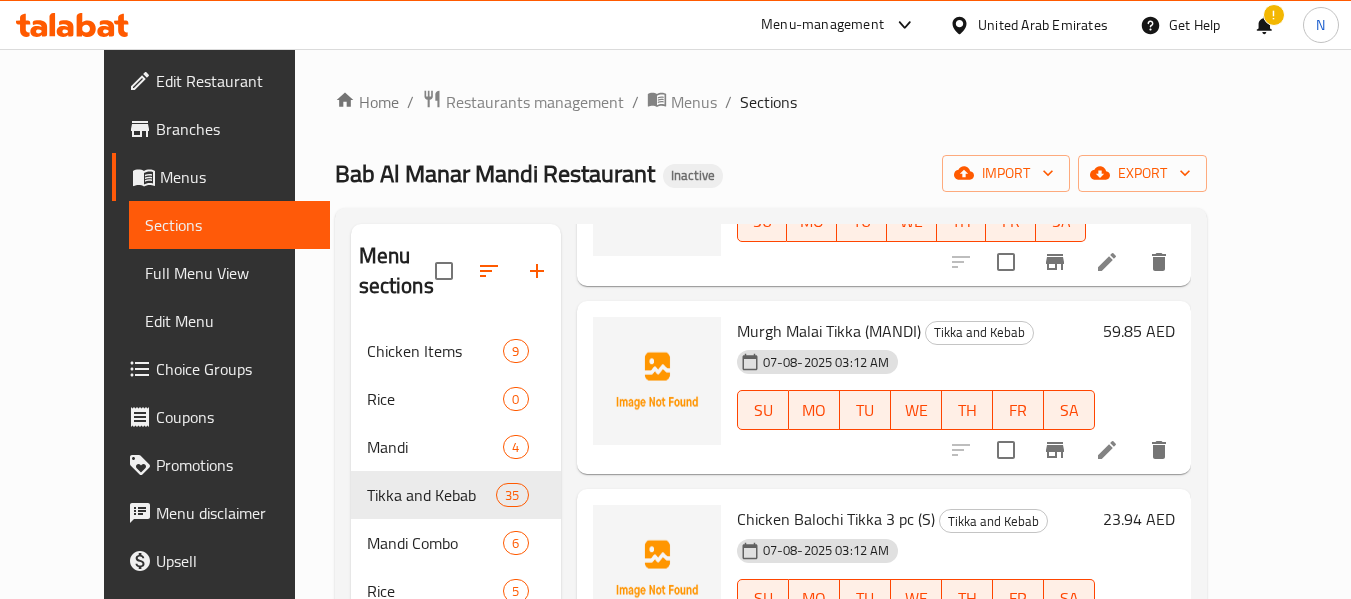 scroll, scrollTop: 3526, scrollLeft: 0, axis: vertical 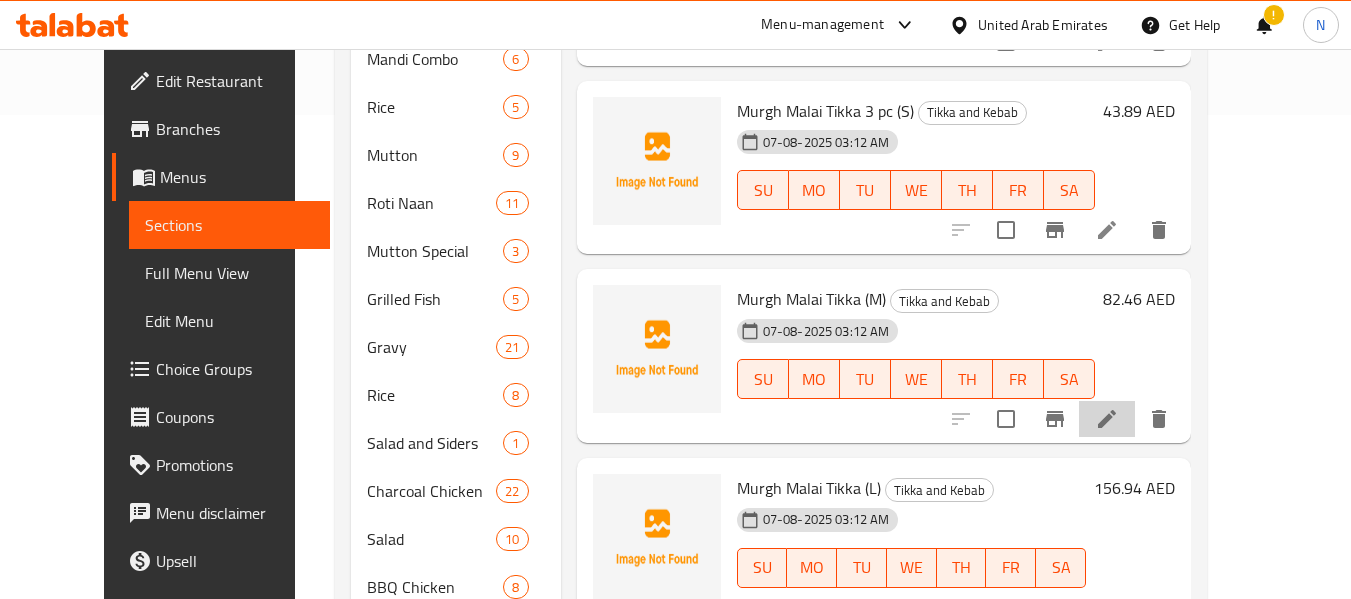 click at bounding box center (1107, 419) 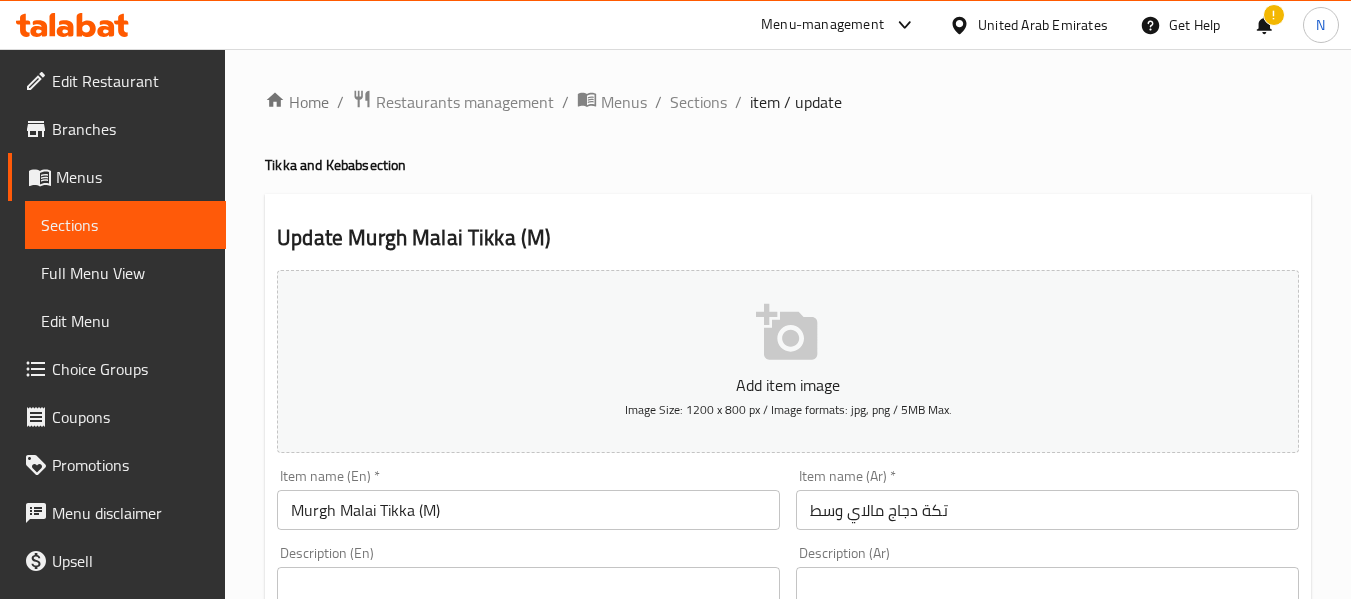 scroll, scrollTop: 147, scrollLeft: 0, axis: vertical 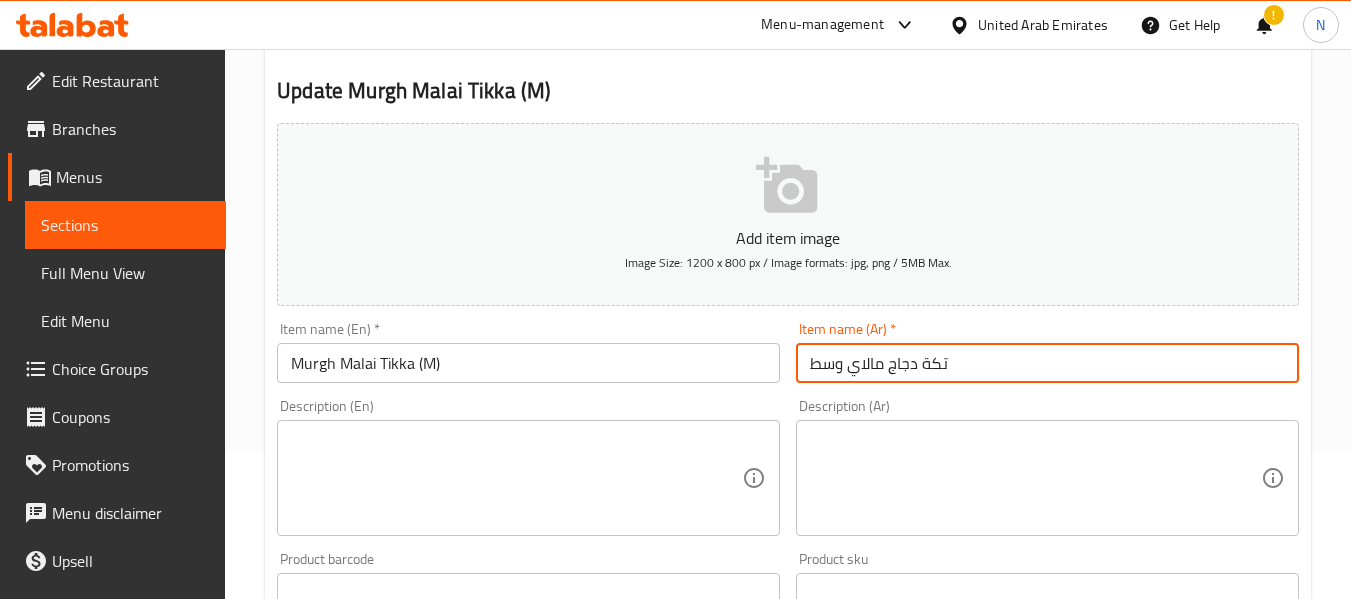 click on "تكة دجاج مالاي وسط" at bounding box center (1047, 363) 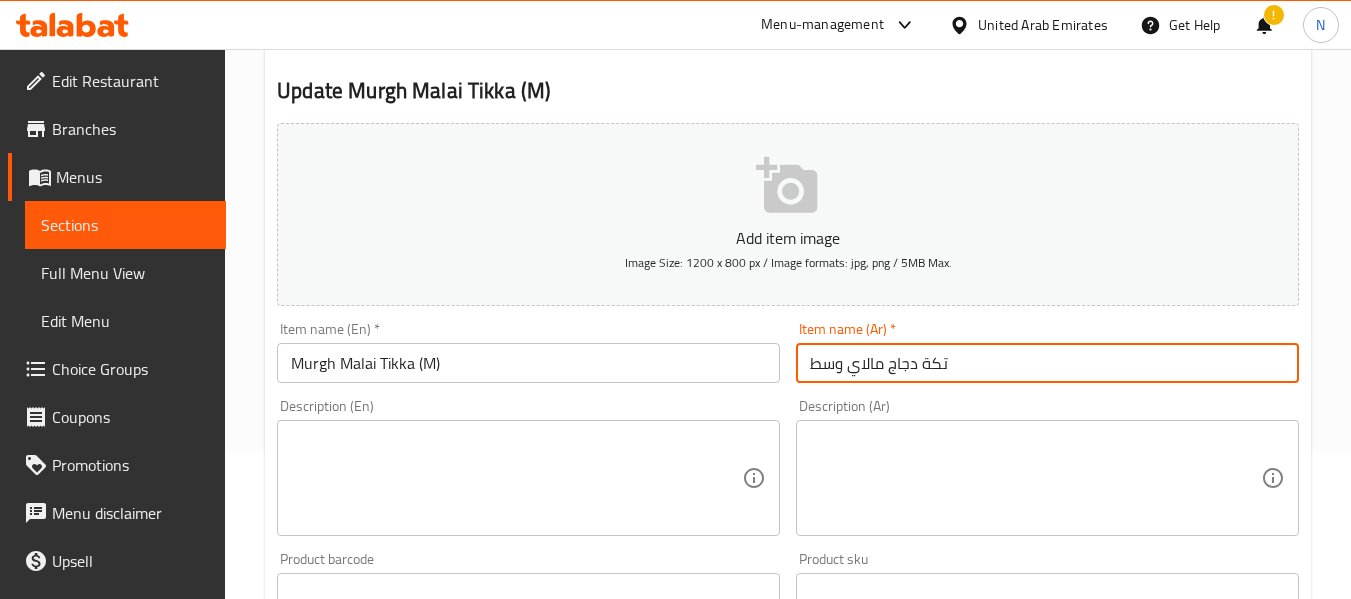 click on "تكة دجاج مالاي وسط" at bounding box center (1047, 363) 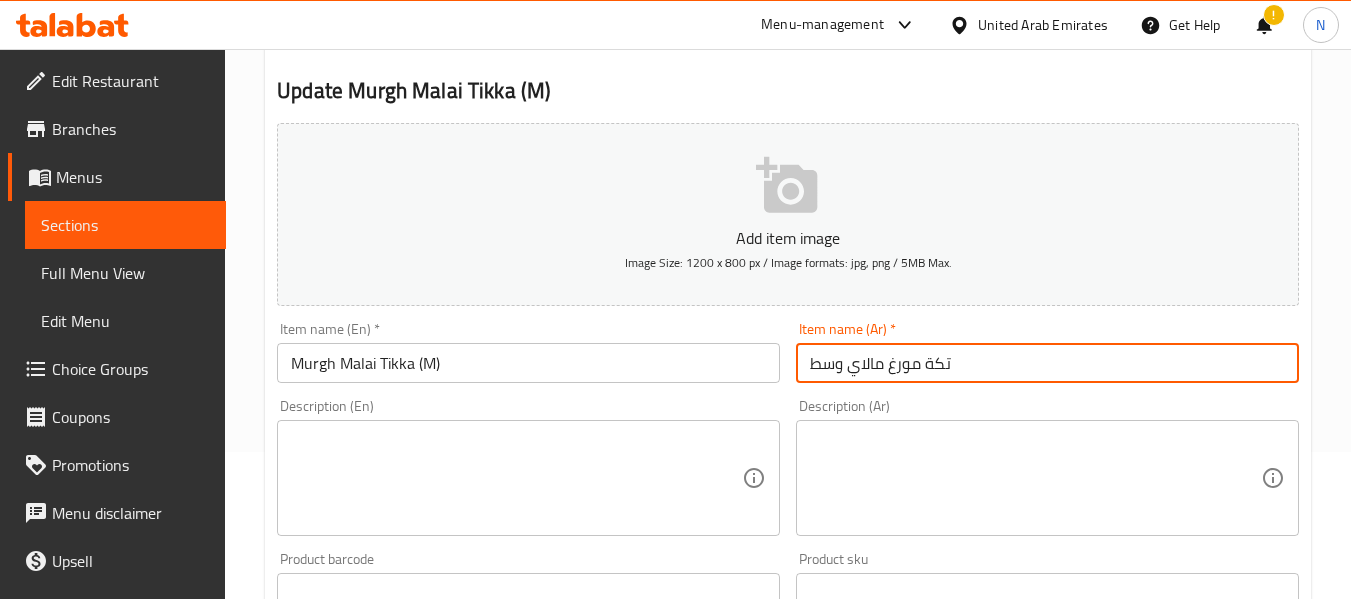 type on "تكة مورغ مالاي وسط" 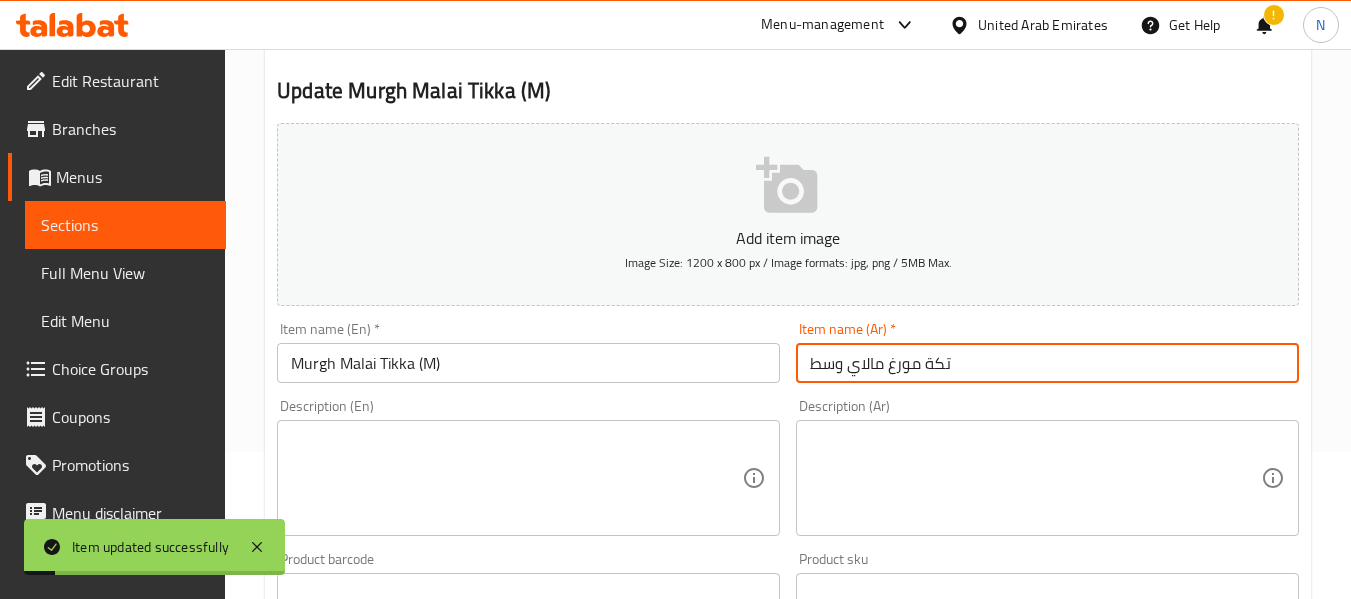 scroll, scrollTop: 0, scrollLeft: 0, axis: both 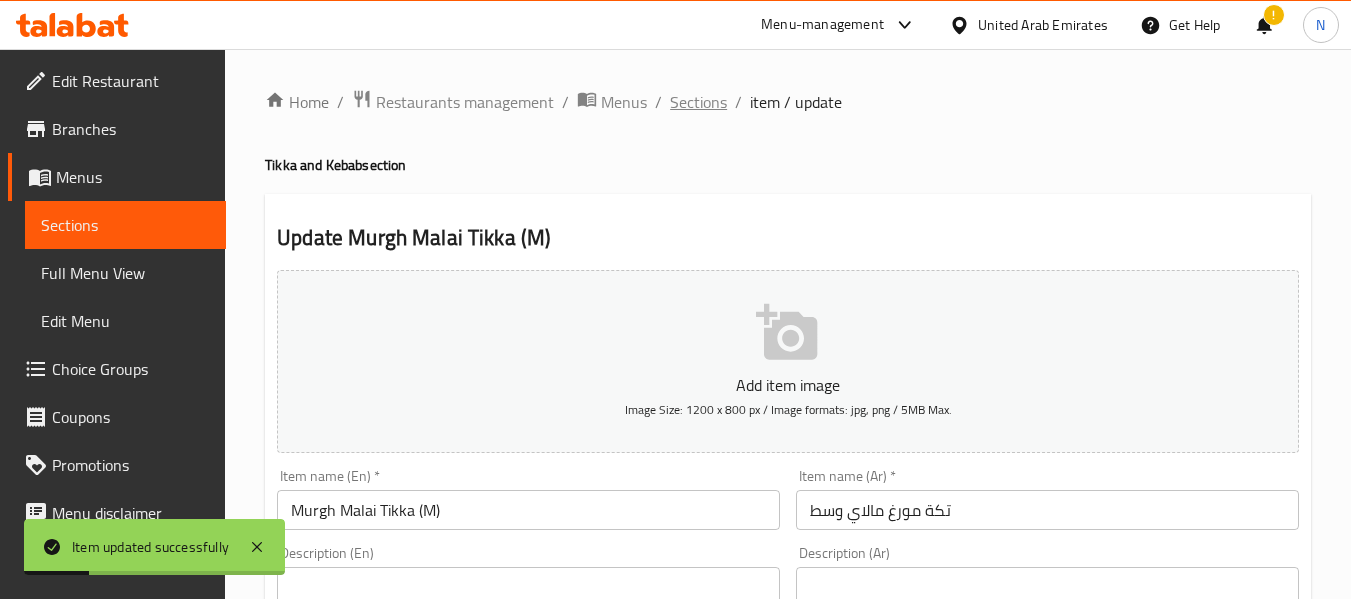 click on "Sections" at bounding box center (698, 102) 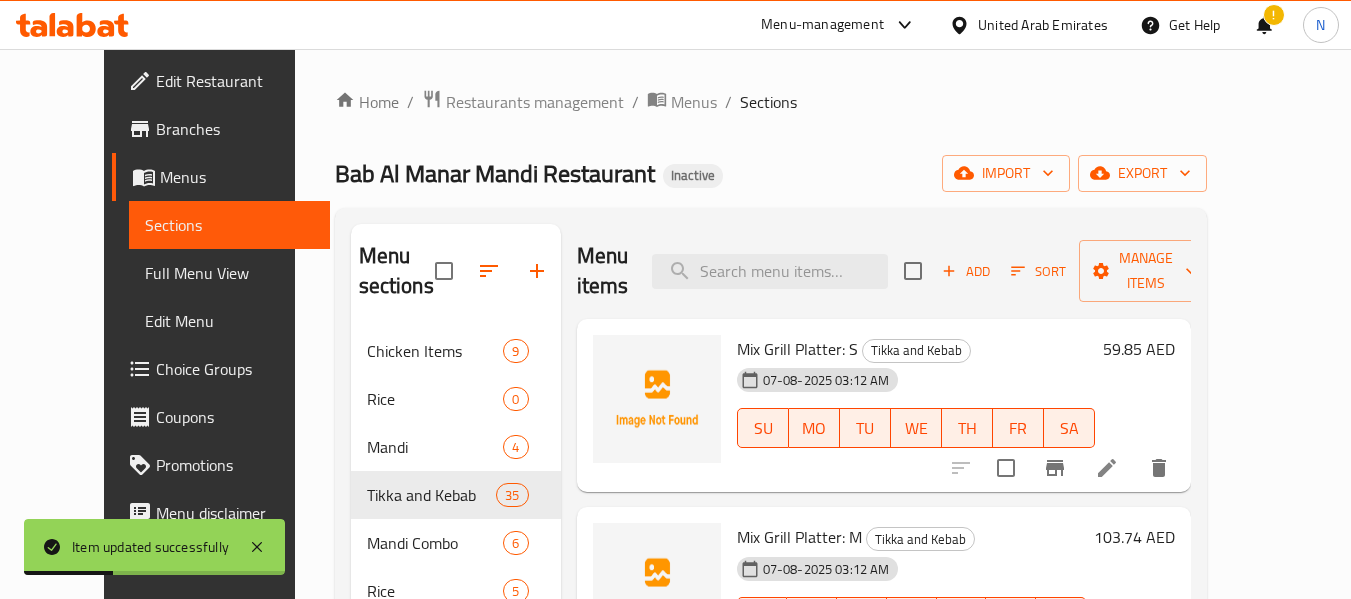 scroll, scrollTop: 3526, scrollLeft: 0, axis: vertical 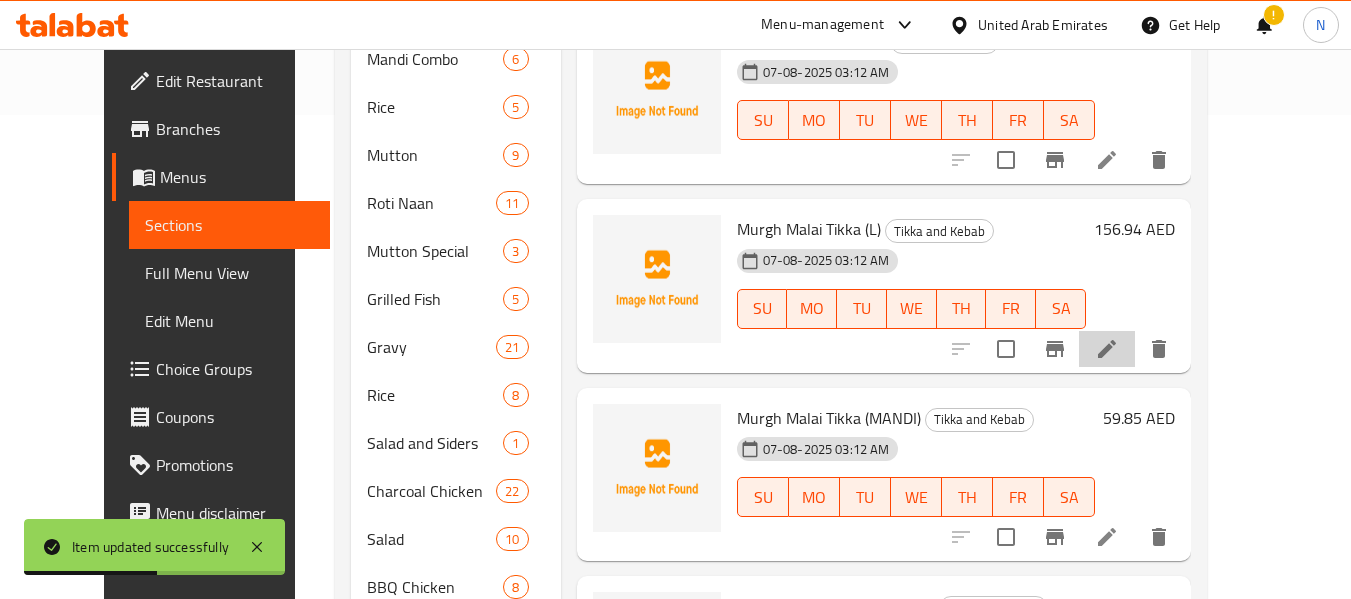 click at bounding box center [1107, 349] 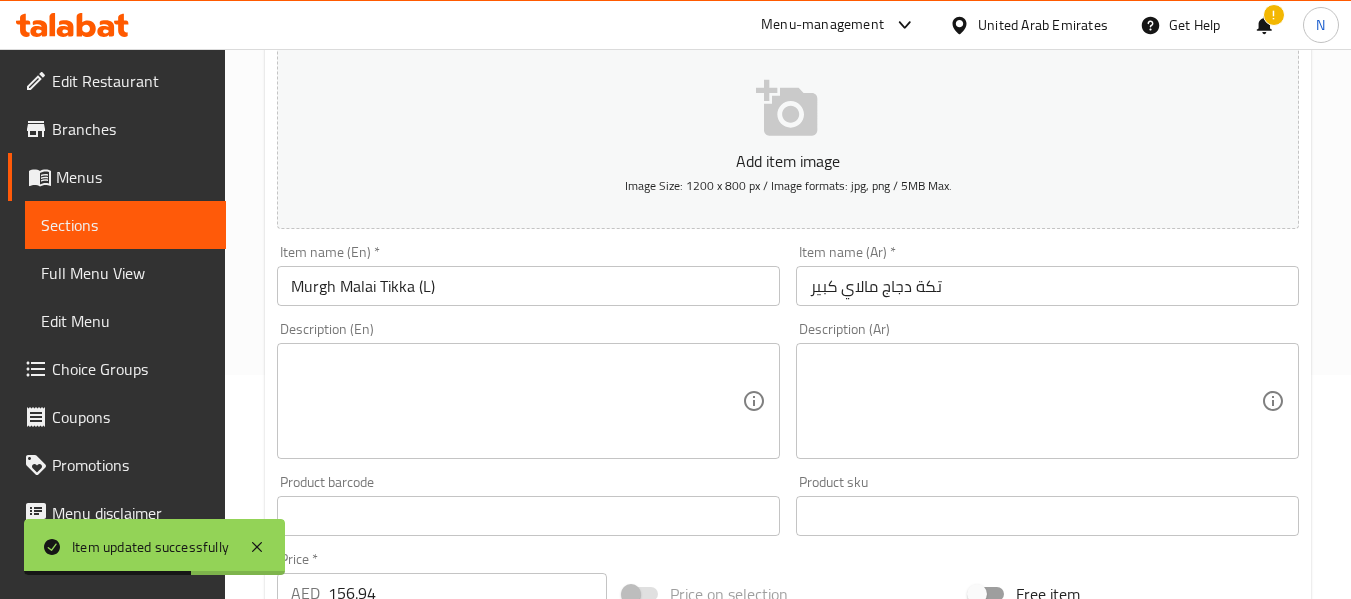 scroll, scrollTop: 225, scrollLeft: 0, axis: vertical 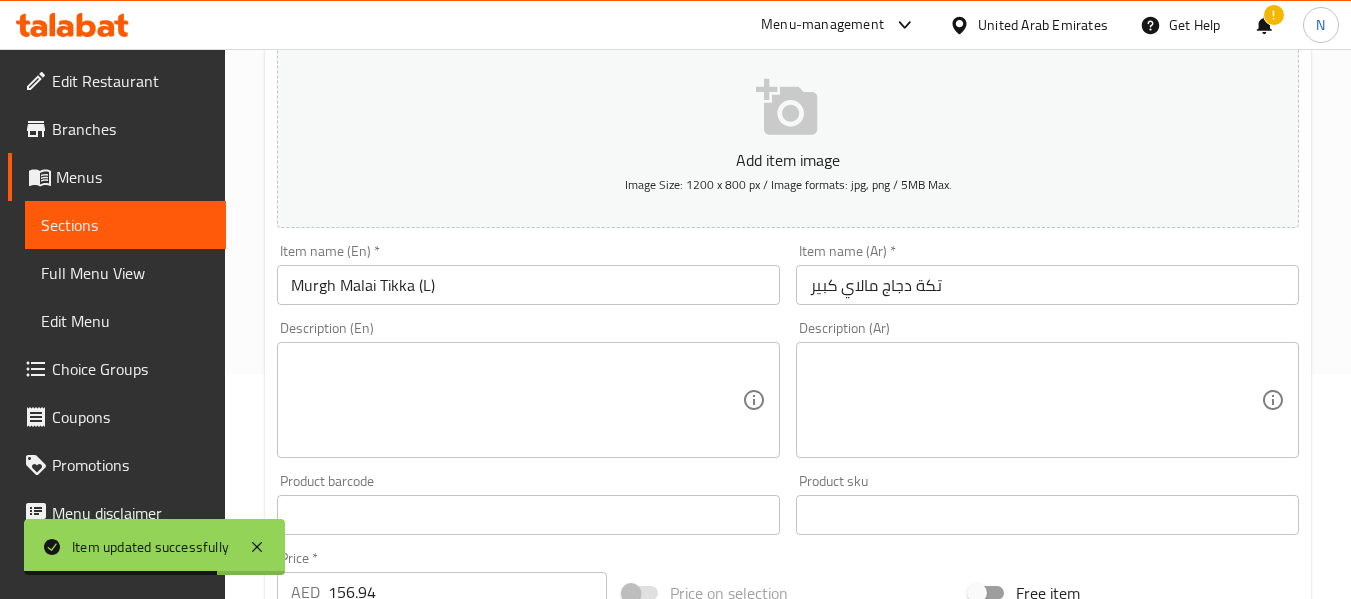 click on "تكة دجاج مالاي كبير" at bounding box center [1047, 285] 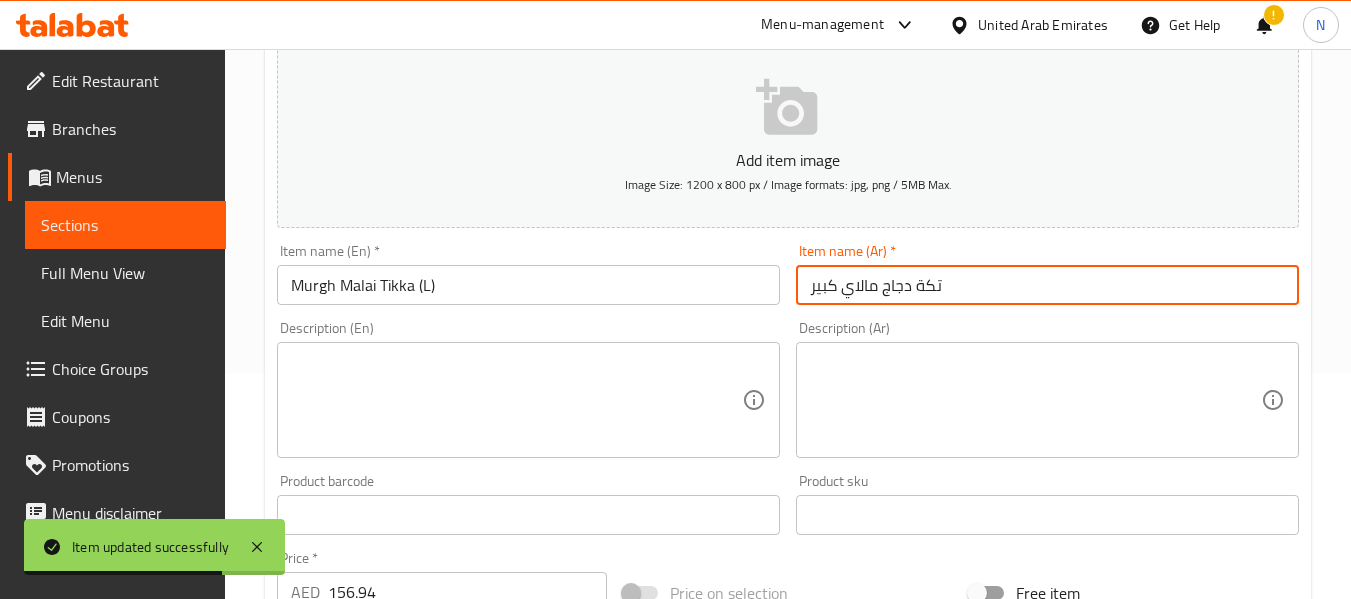 click on "تكة دجاج مالاي كبير" at bounding box center [1047, 285] 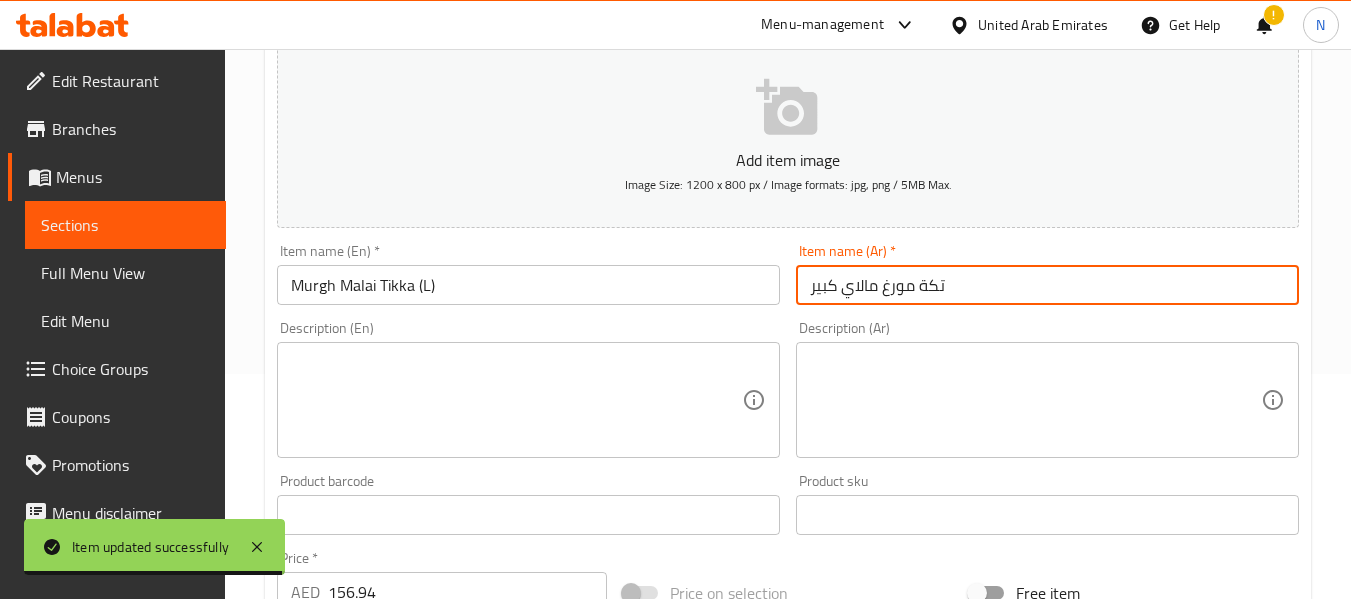 type on "تكة مورغ مالاي كبير" 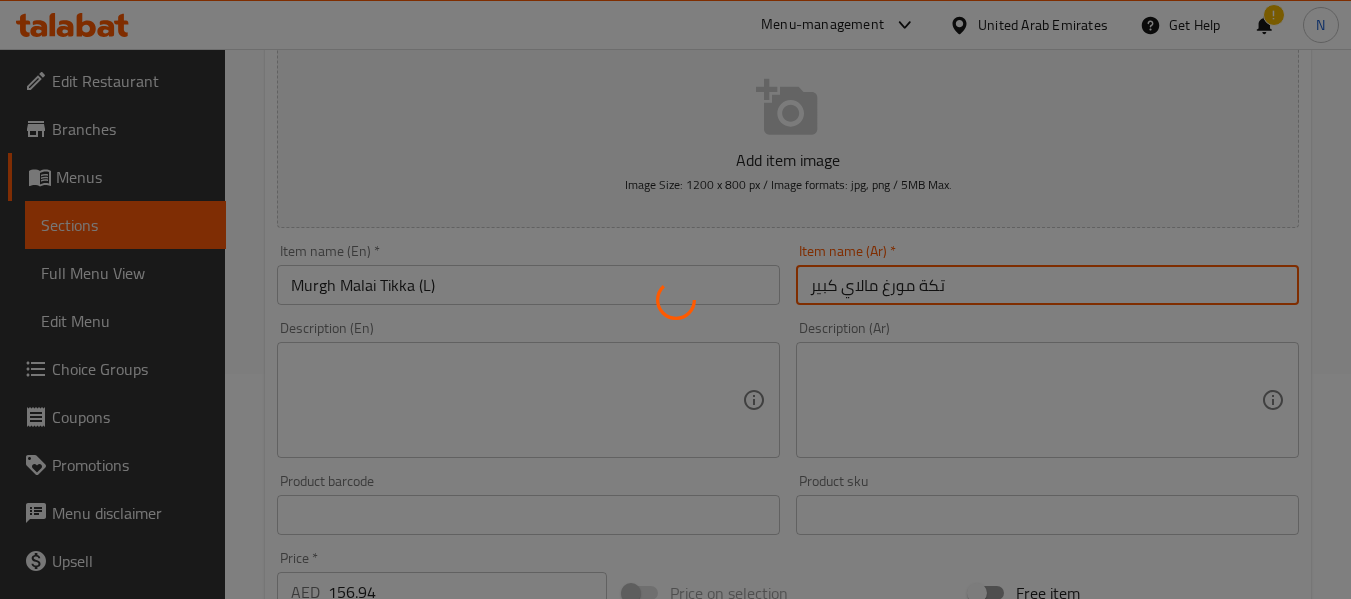 scroll, scrollTop: 0, scrollLeft: 0, axis: both 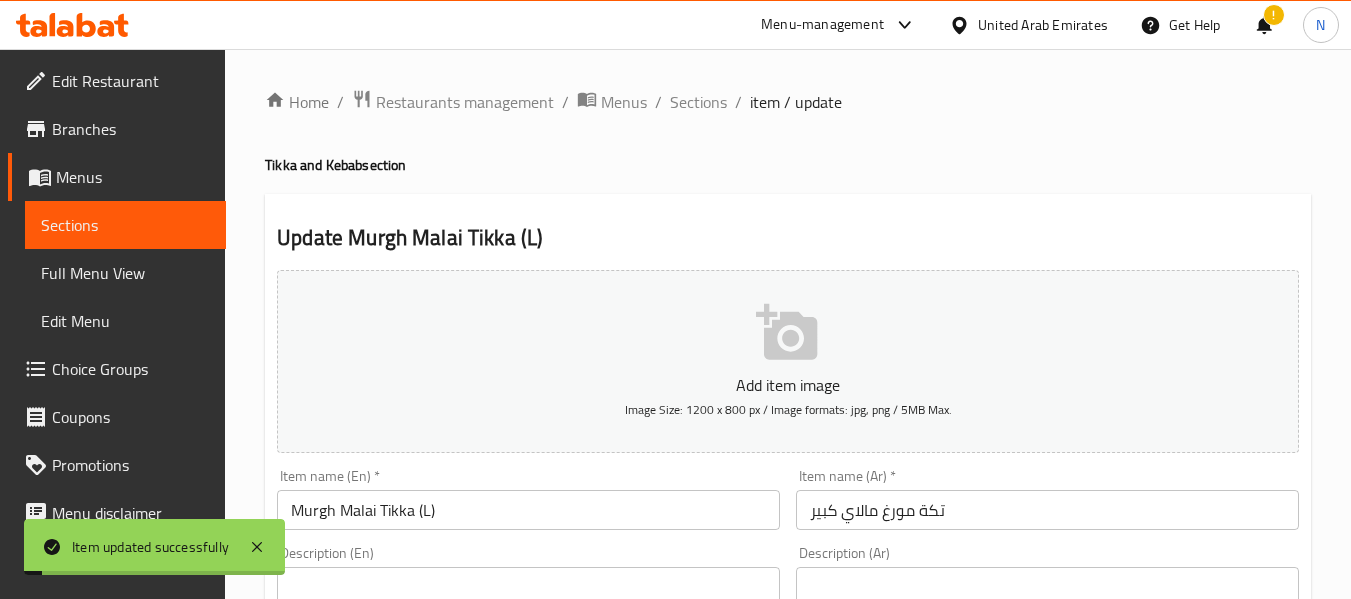 click on "Sections" at bounding box center [698, 102] 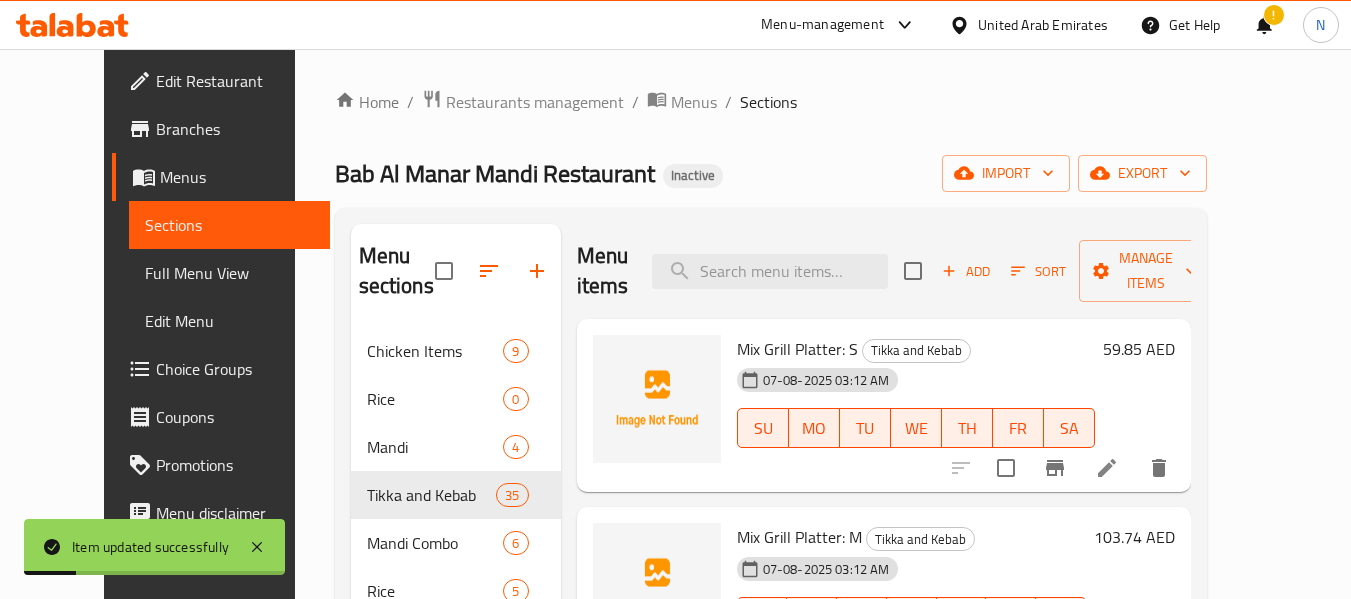 scroll, scrollTop: 484, scrollLeft: 0, axis: vertical 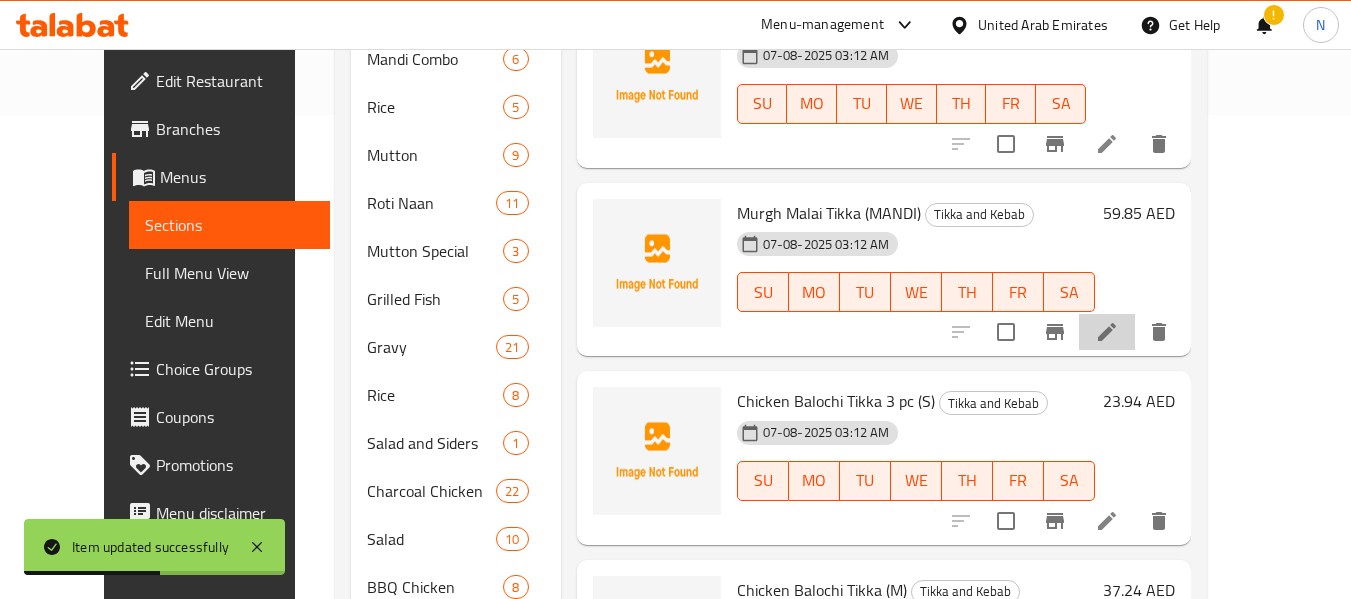 click at bounding box center (1107, 332) 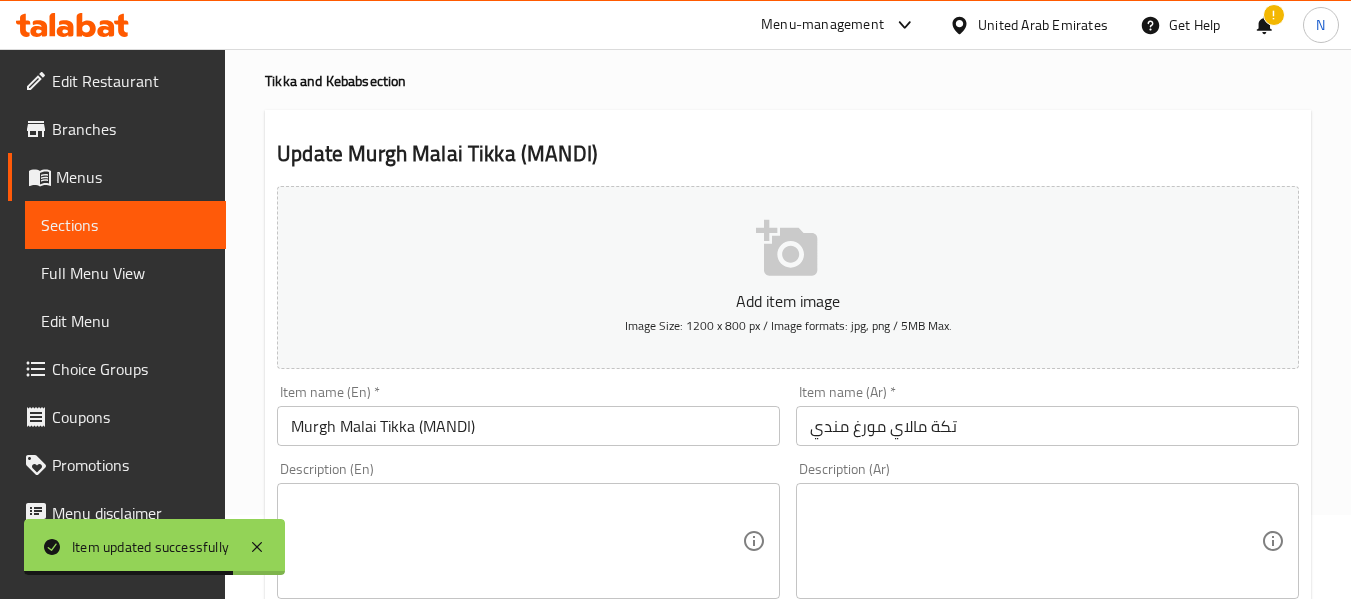 scroll, scrollTop: 0, scrollLeft: 0, axis: both 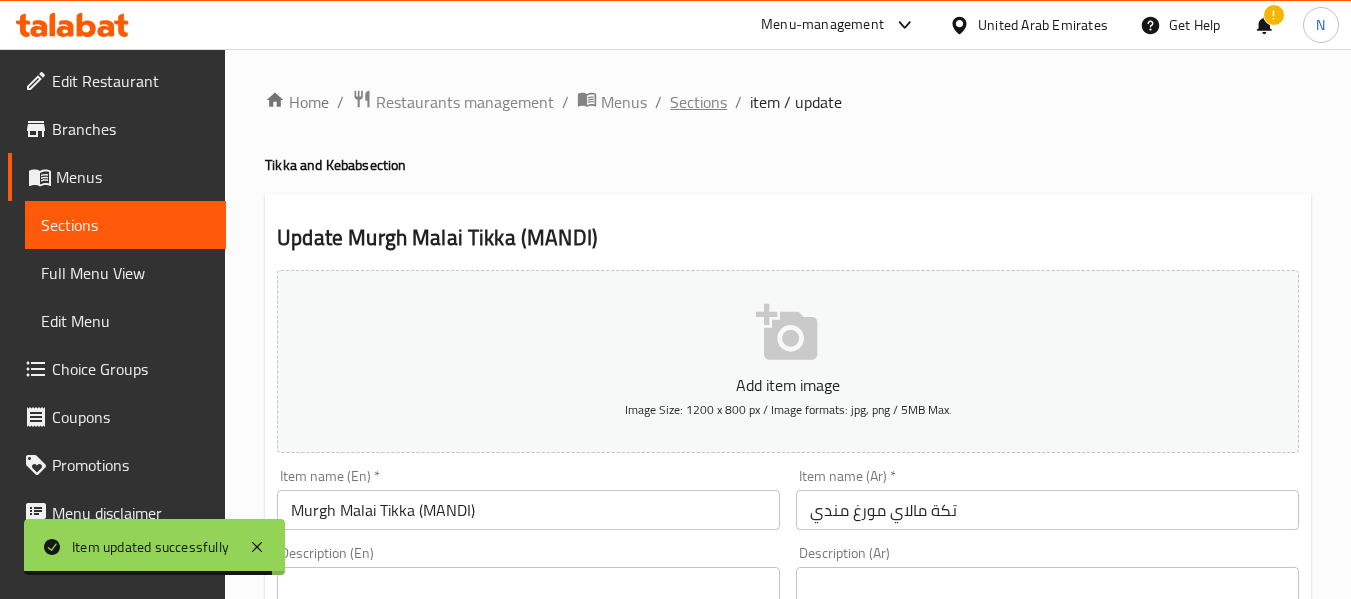 click on "Sections" at bounding box center [698, 102] 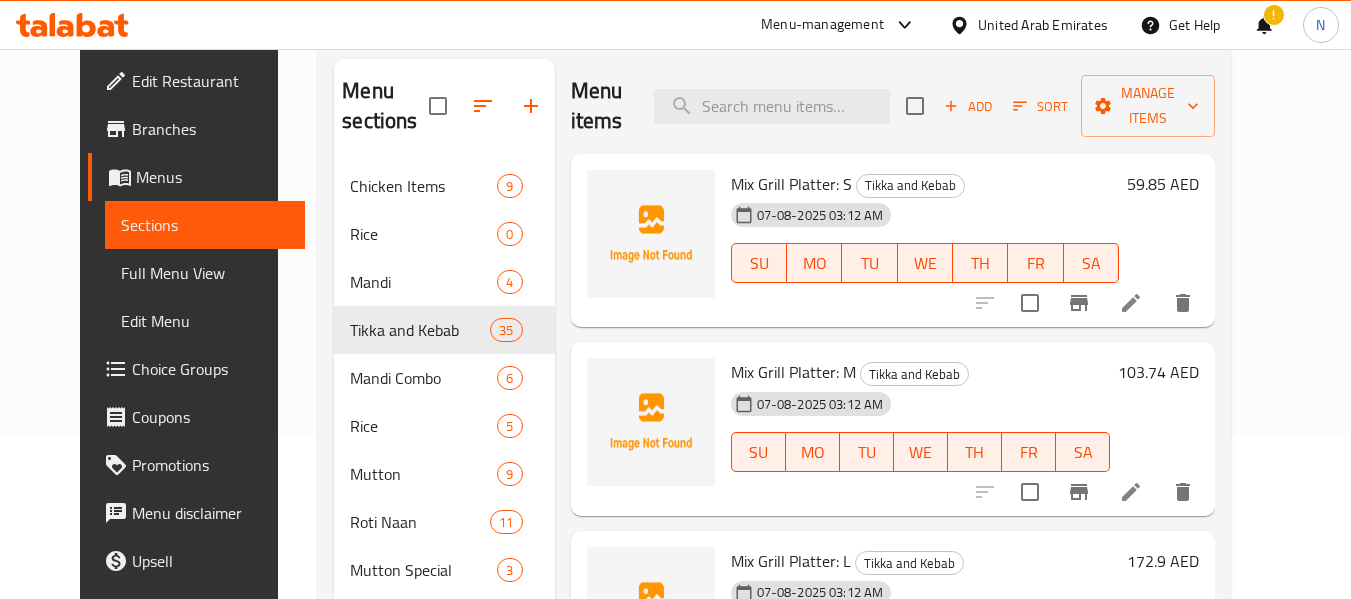 scroll, scrollTop: 405, scrollLeft: 0, axis: vertical 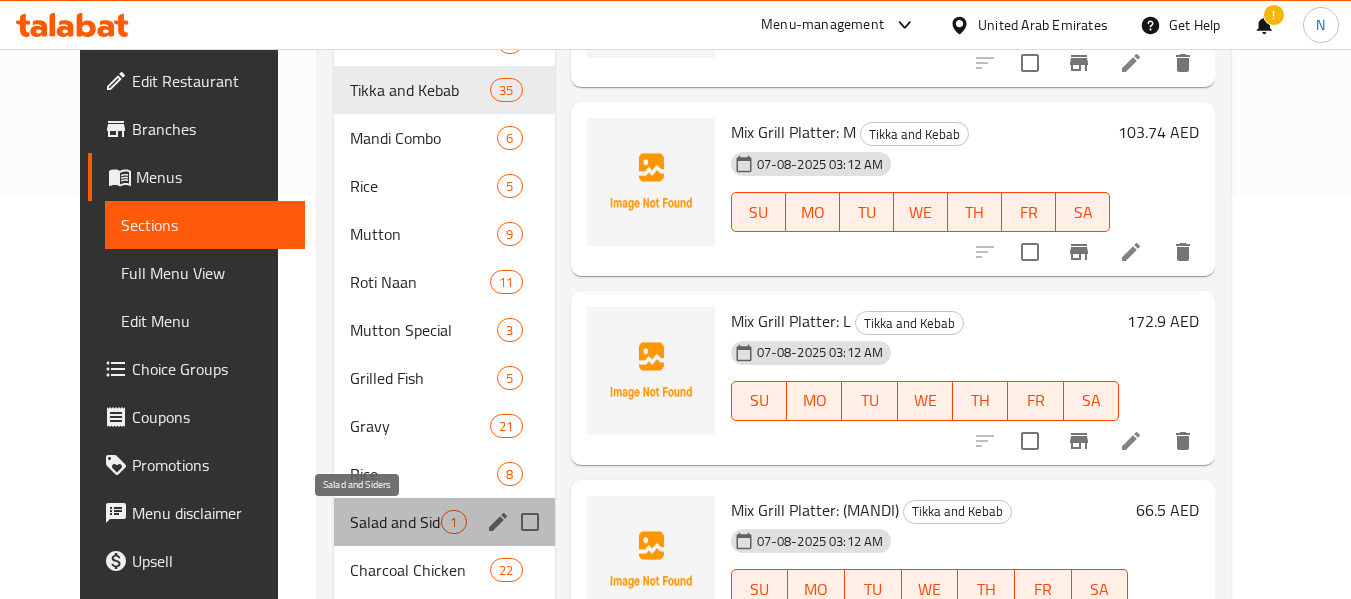click on "Salad and Siders" at bounding box center [395, 522] 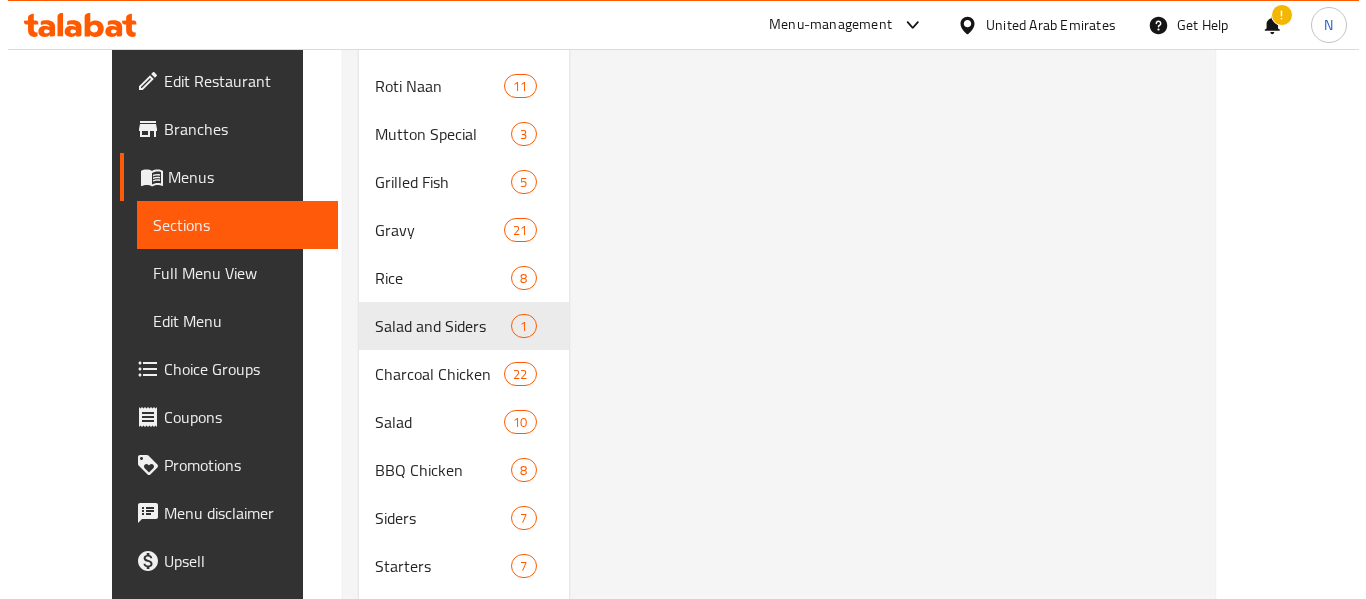 scroll, scrollTop: 0, scrollLeft: 0, axis: both 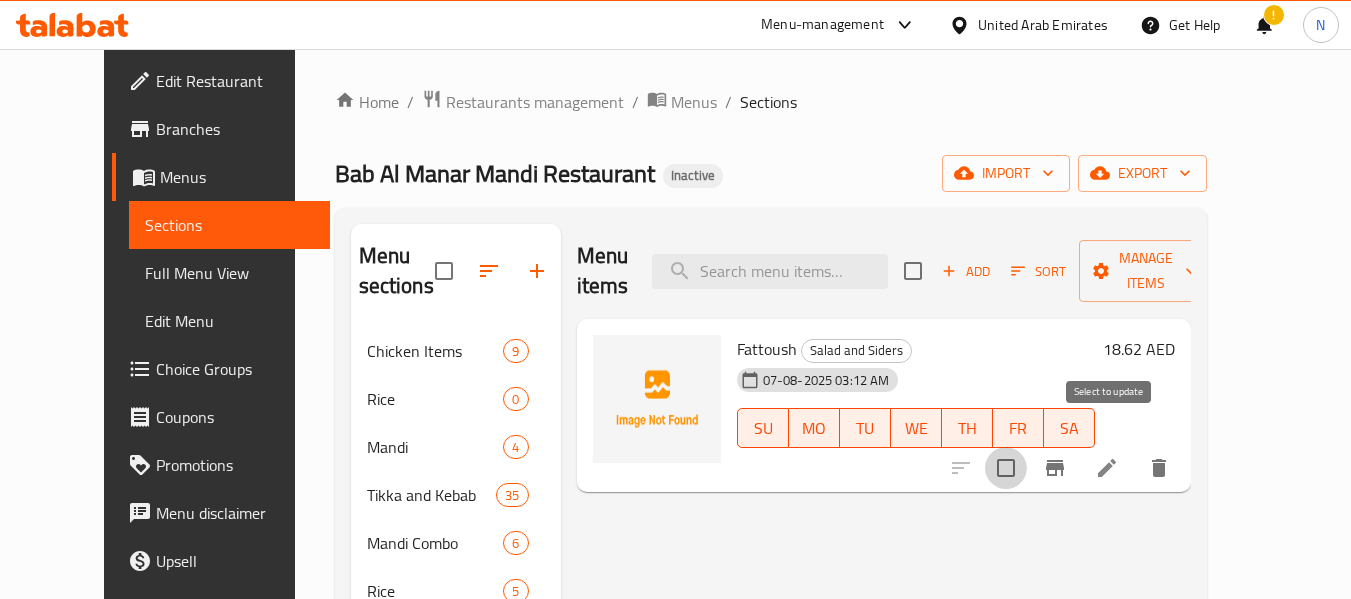 click at bounding box center [1006, 468] 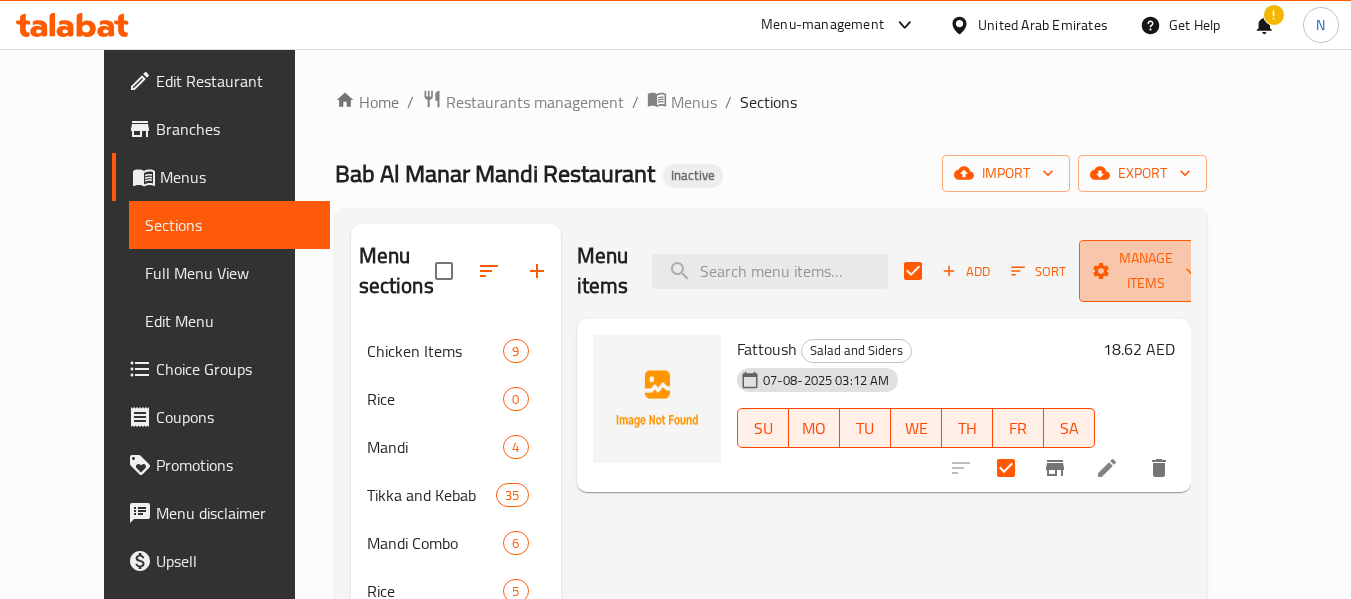 click on "Manage items" at bounding box center [1146, 271] 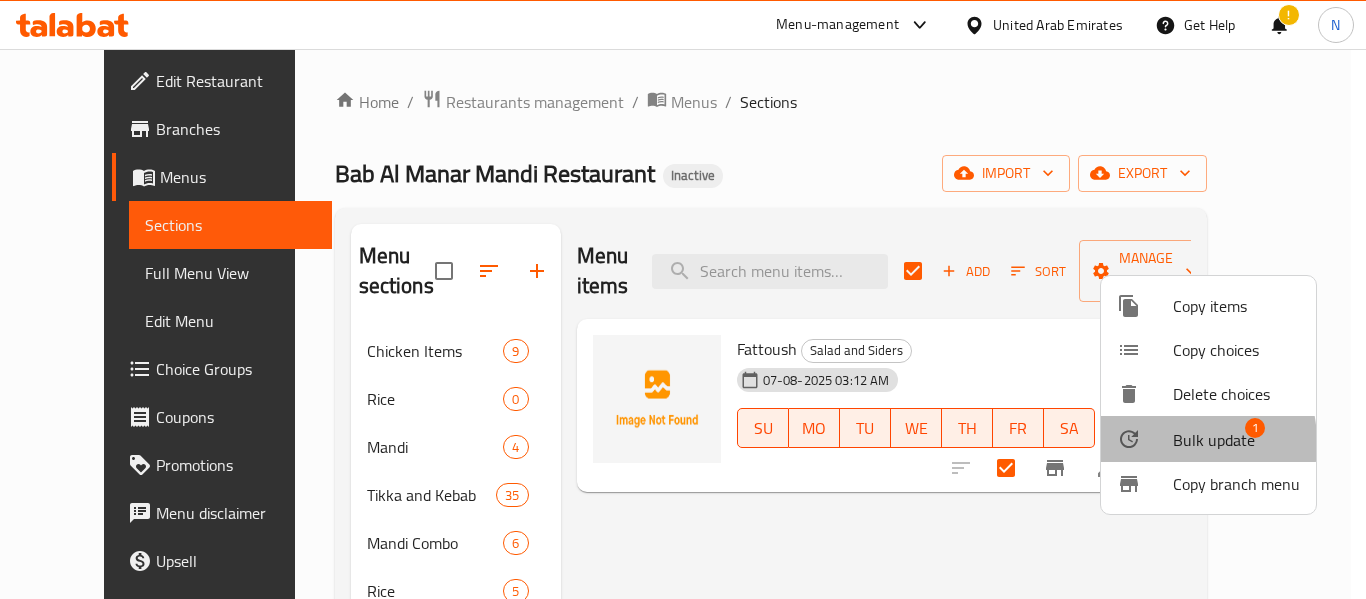 click at bounding box center [1145, 439] 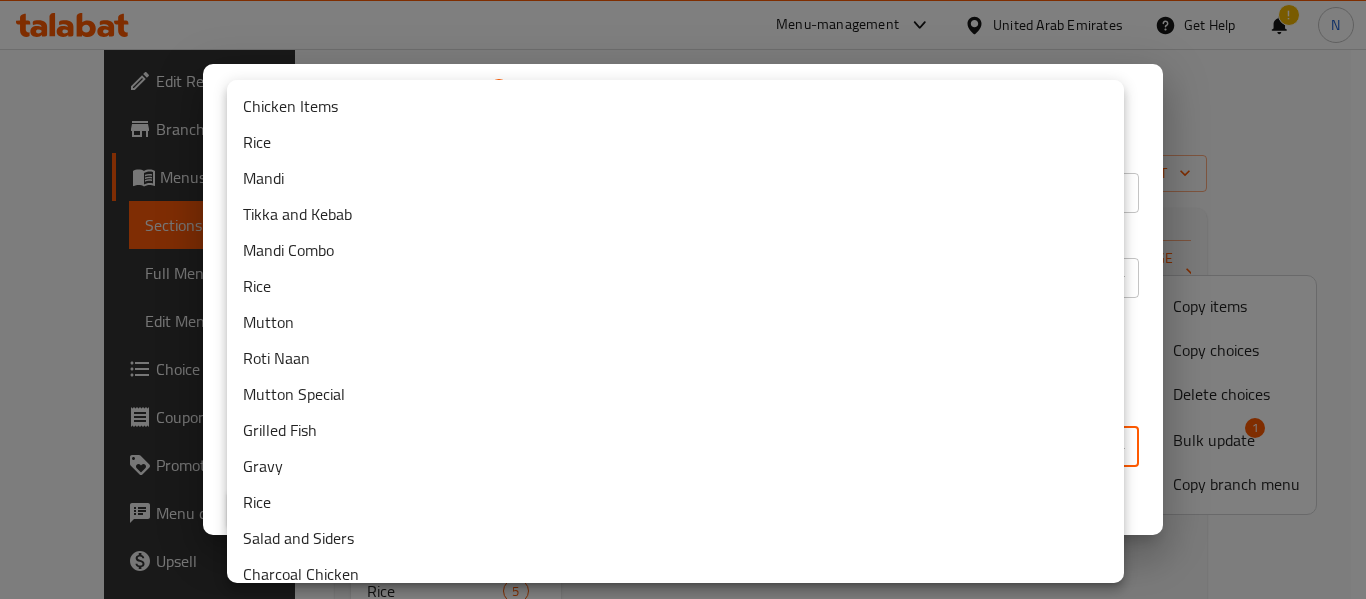 click on "​ Menu-management United Arab Emirates Get Help ! N   Edit Restaurant   Branches   Menus   Sections   Full Menu View   Edit Menu   Choice Groups   Coupons   Promotions   Menu disclaimer   Upsell   Coverage Report   Grocery Checklist  Version:    1.0.0  Get support on:    Support.OpsPlatform Home / Restaurants management / Menus / Sections Bab Al Manar Mandi Restaurant Inactive import export Menu sections Chicken Items 9 Rice 0 Mandi 4 Tikka and Kebab 35 Mandi Combo 6 Rice 5 Mutton 9 Roti Naan 11 Mutton Special 3 Grilled Fish 5 Gravy 21 Rice 8 Salad and Siders 1 Charcoal Chicken 22 Salad 10 BBQ Chicken 8 Siders 7 Starters 7 Soup 4 Fresh Juice 17 Special Juices 15 Menu items Add Sort Manage items Fattoush   Salad and Siders 07-08-2025 03:12 AM SU MO TU WE TH FR SA 18.62   AED Bug report Fill out the following information to report your bug Error text Steps to reproduce * Expected behaviour Your bug report will be sent along with the screenshot: Cancel Submit ticket Get Help Primary Support Get help via Slack" at bounding box center [683, 324] 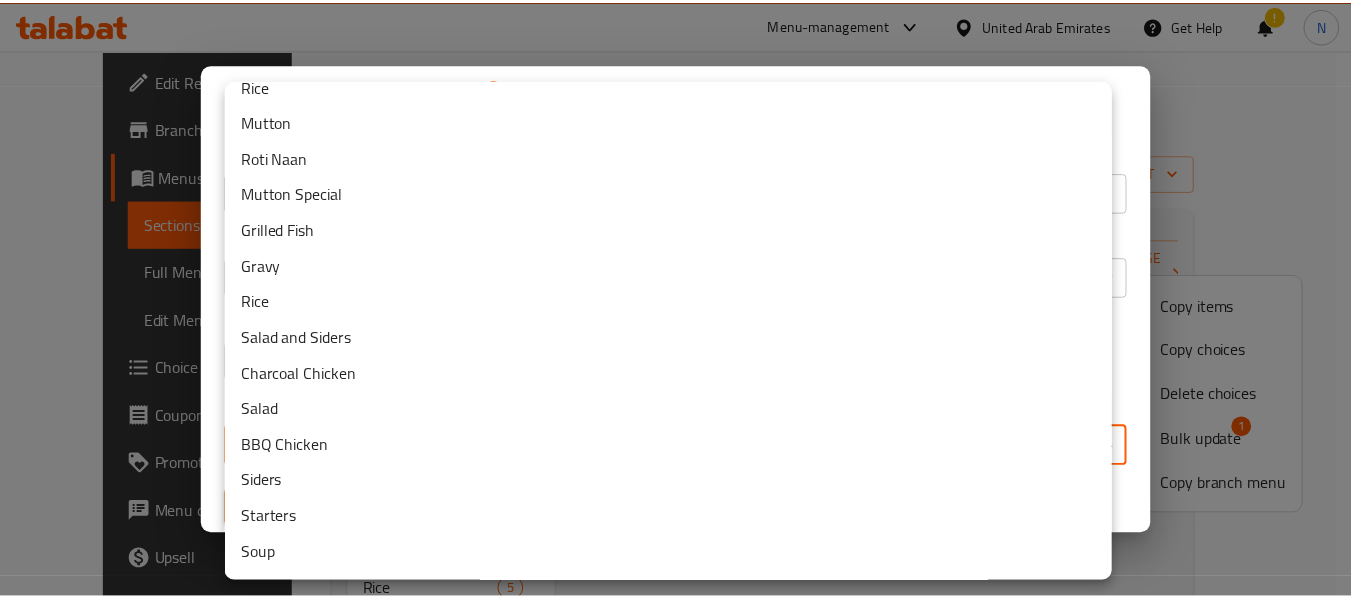 scroll, scrollTop: 201, scrollLeft: 0, axis: vertical 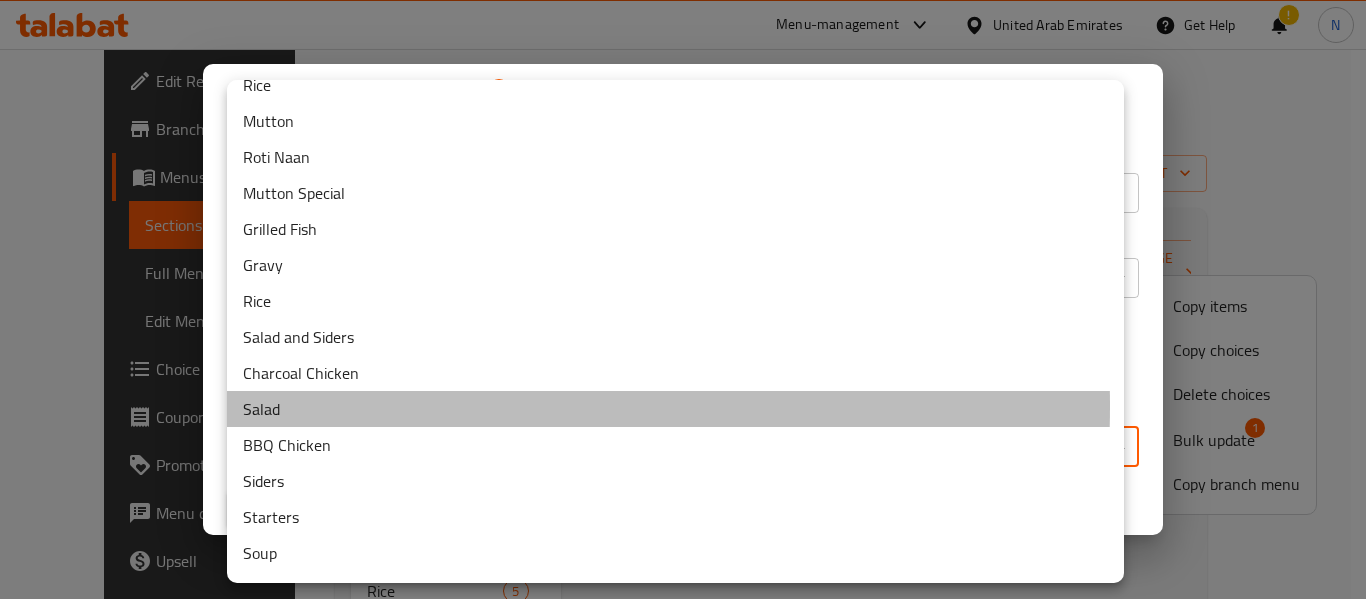click on "Salad" at bounding box center [675, 409] 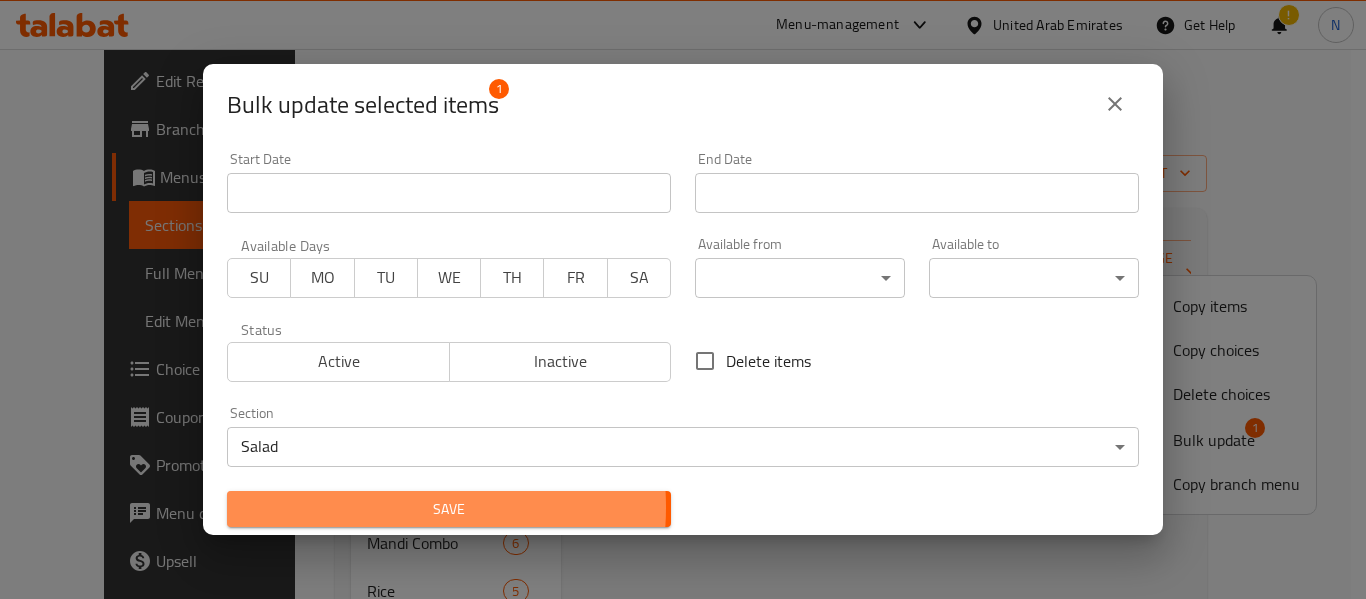 click on "Save" at bounding box center (449, 509) 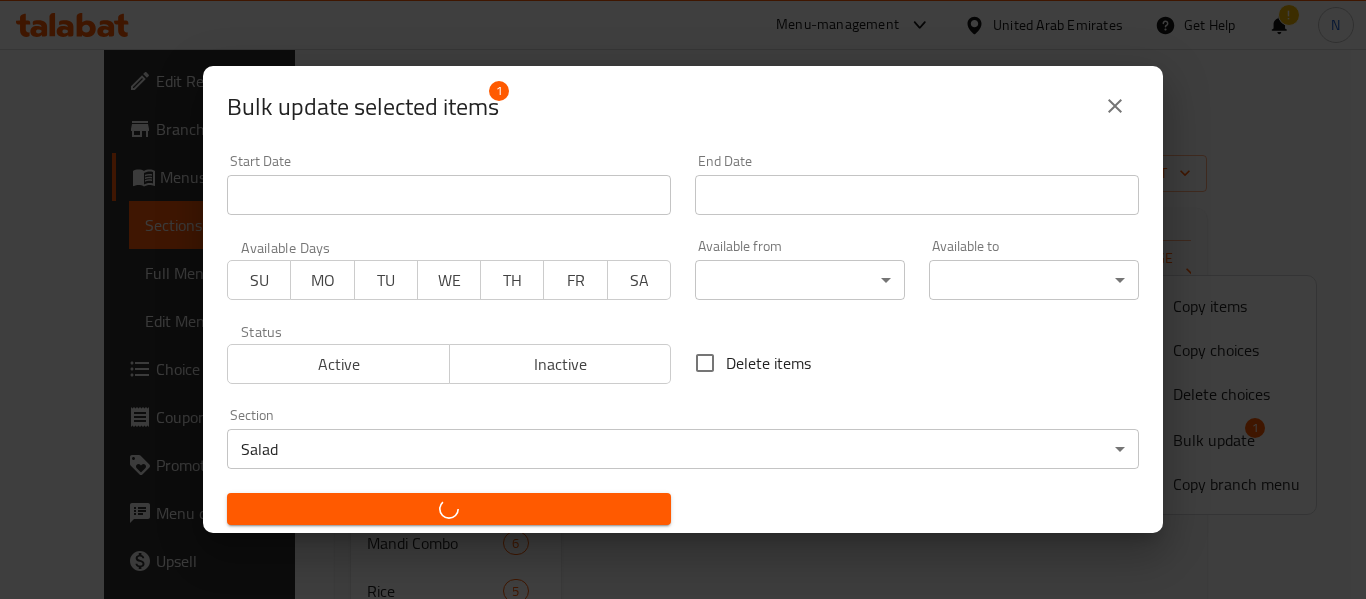 checkbox on "false" 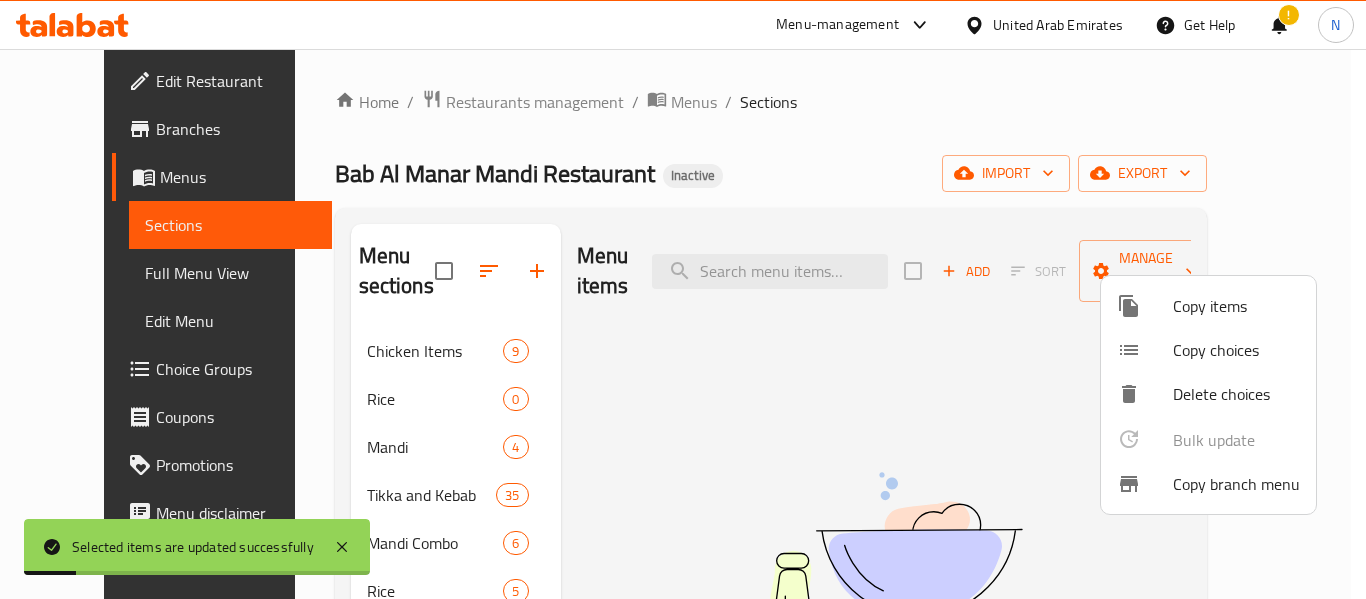 click at bounding box center (683, 299) 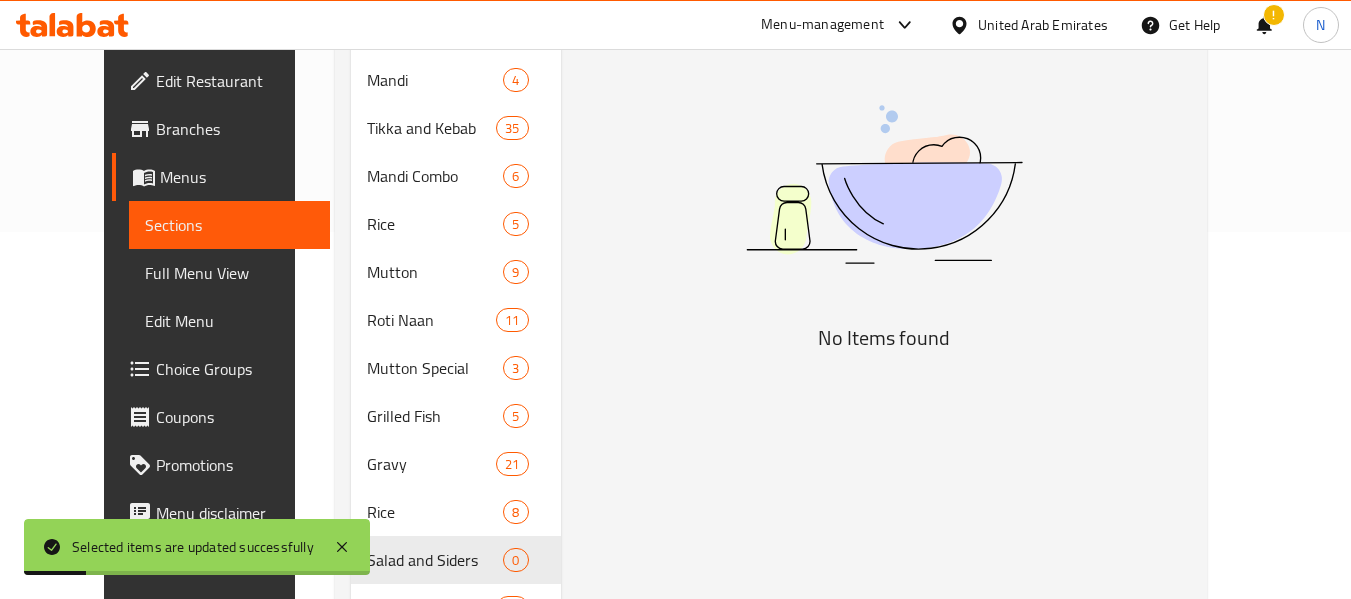 scroll, scrollTop: 368, scrollLeft: 0, axis: vertical 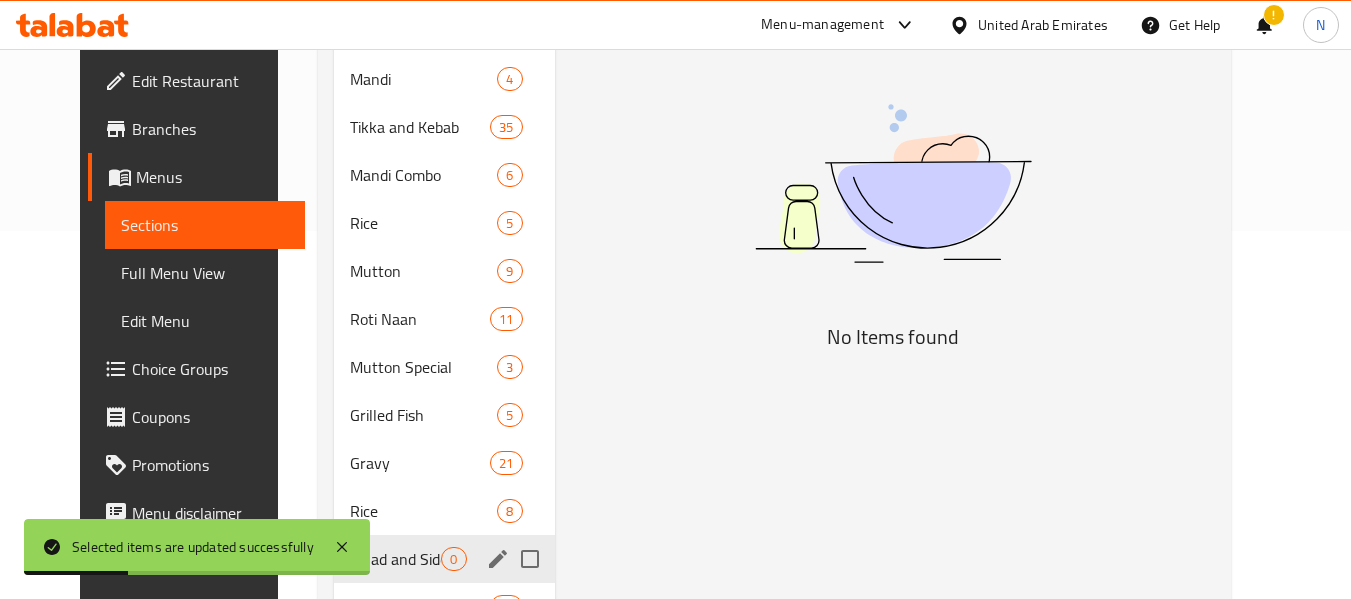 click at bounding box center (530, 559) 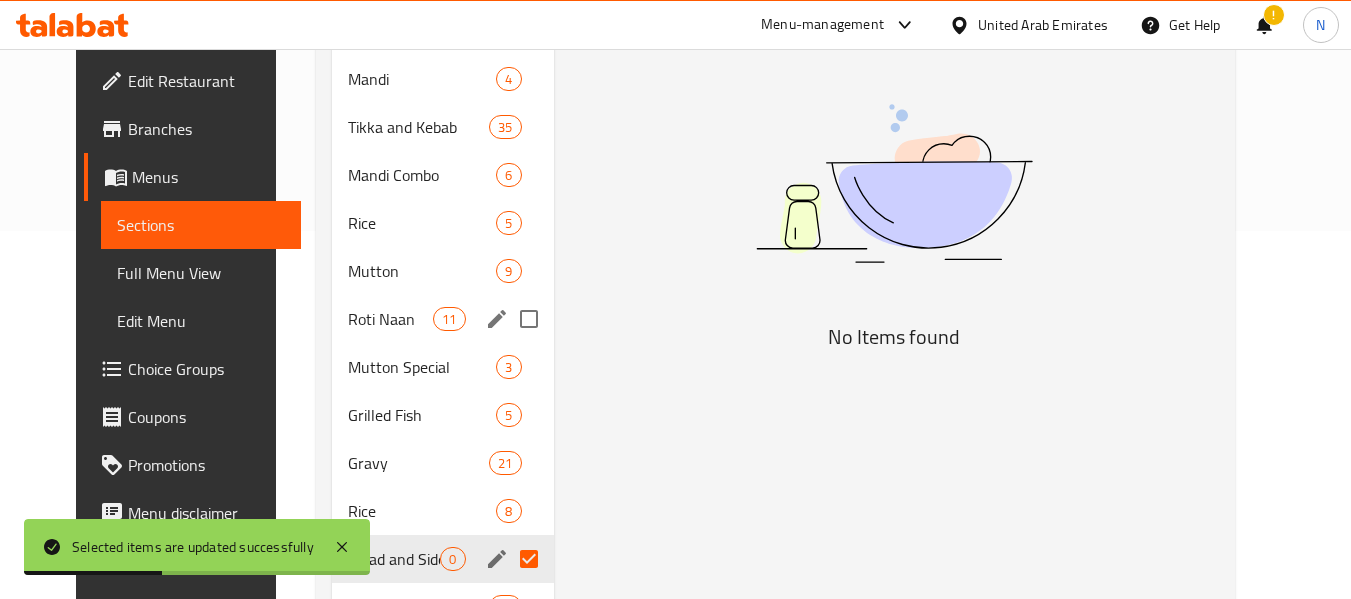 scroll, scrollTop: 0, scrollLeft: 0, axis: both 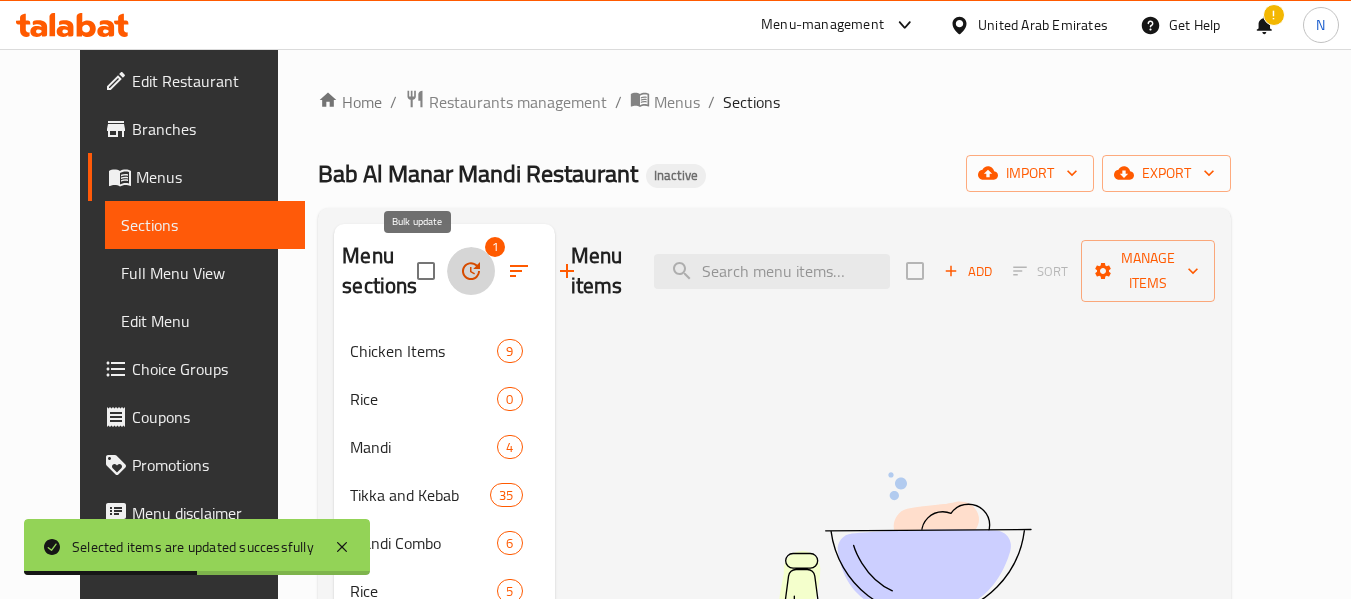 click at bounding box center [471, 271] 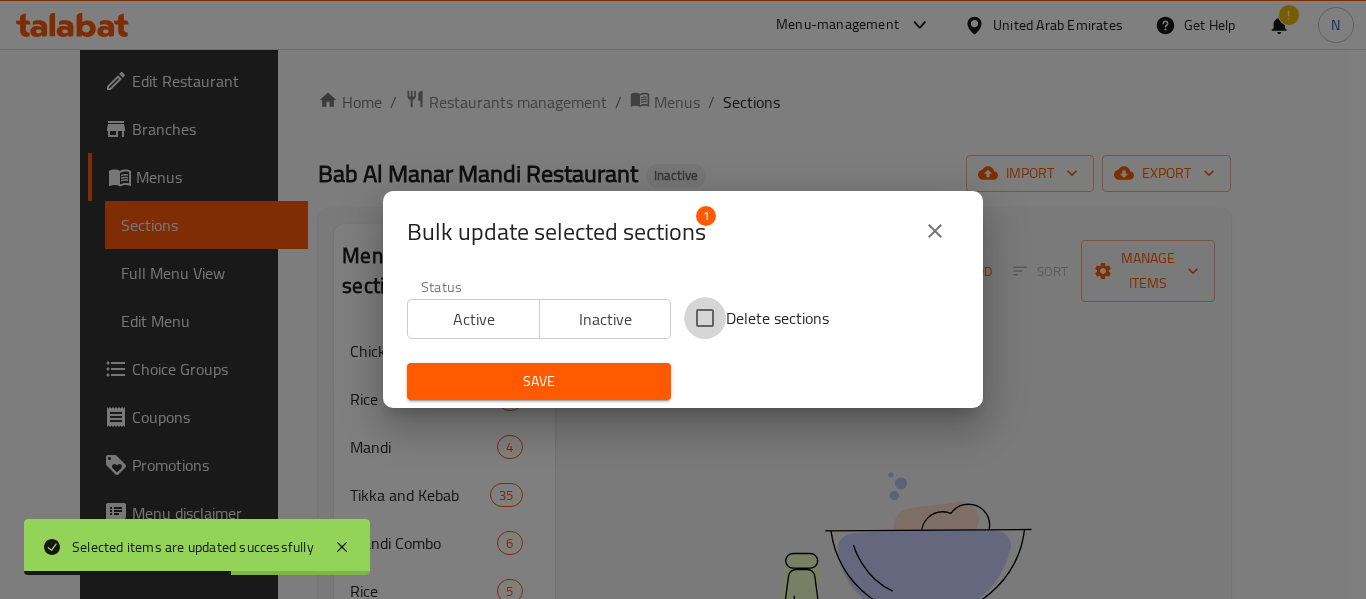 click on "Delete sections" at bounding box center (705, 318) 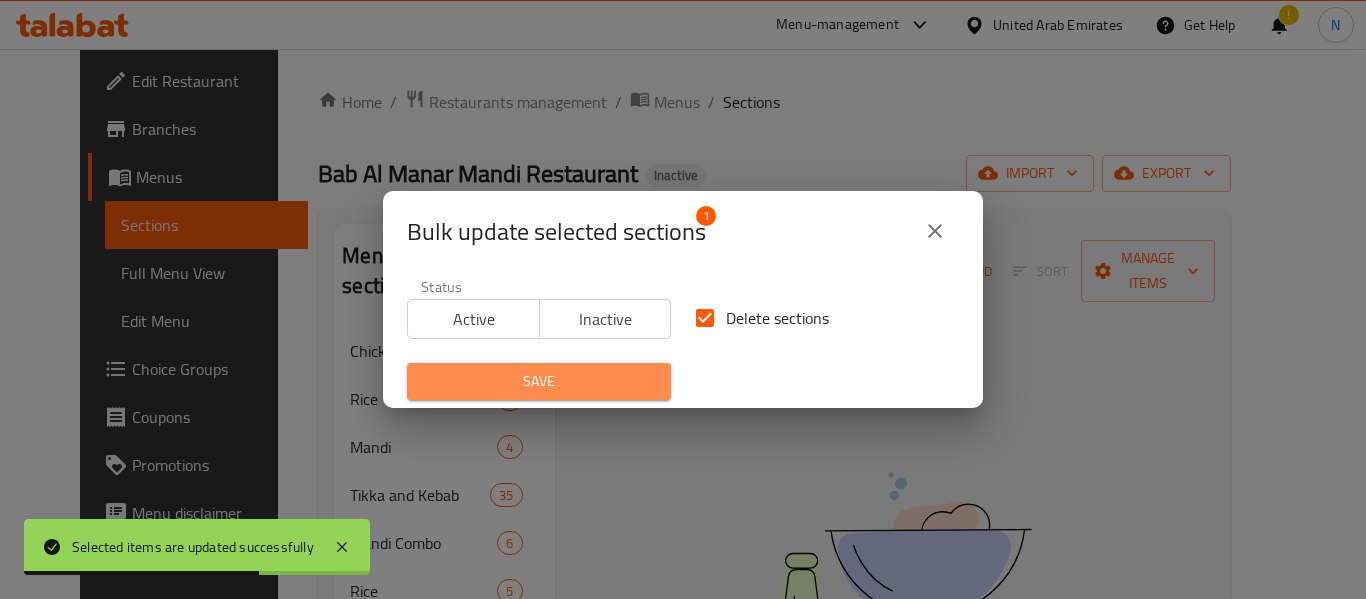 click on "Save" at bounding box center [539, 381] 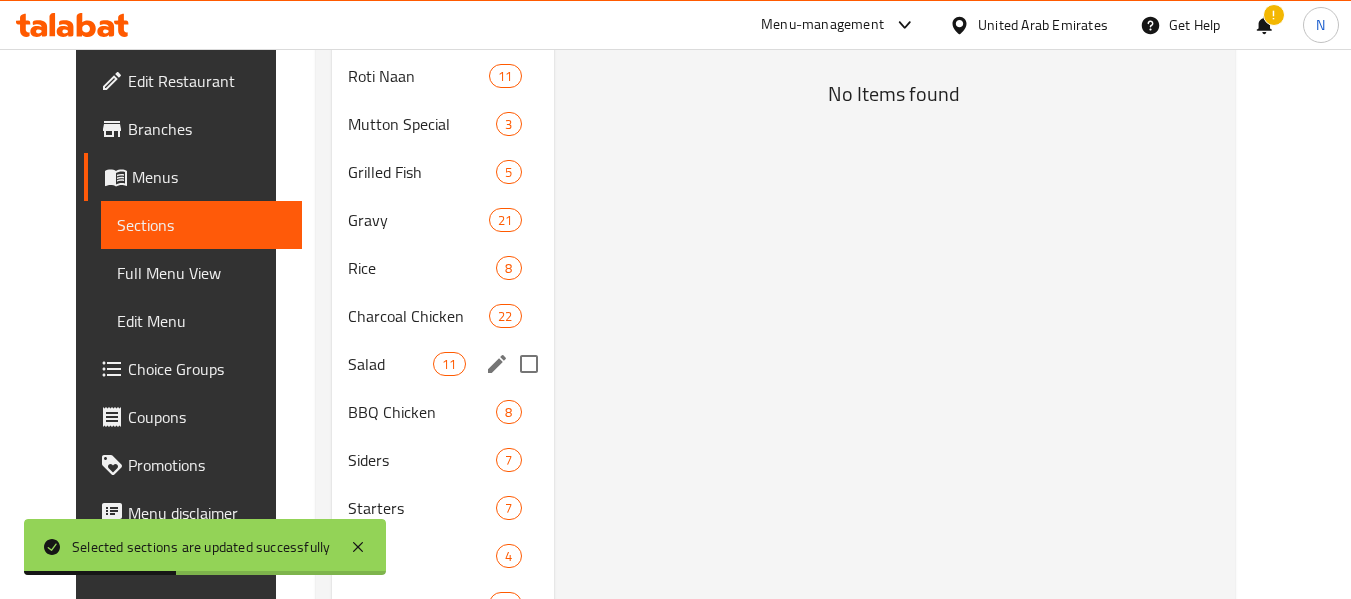 scroll, scrollTop: 684, scrollLeft: 0, axis: vertical 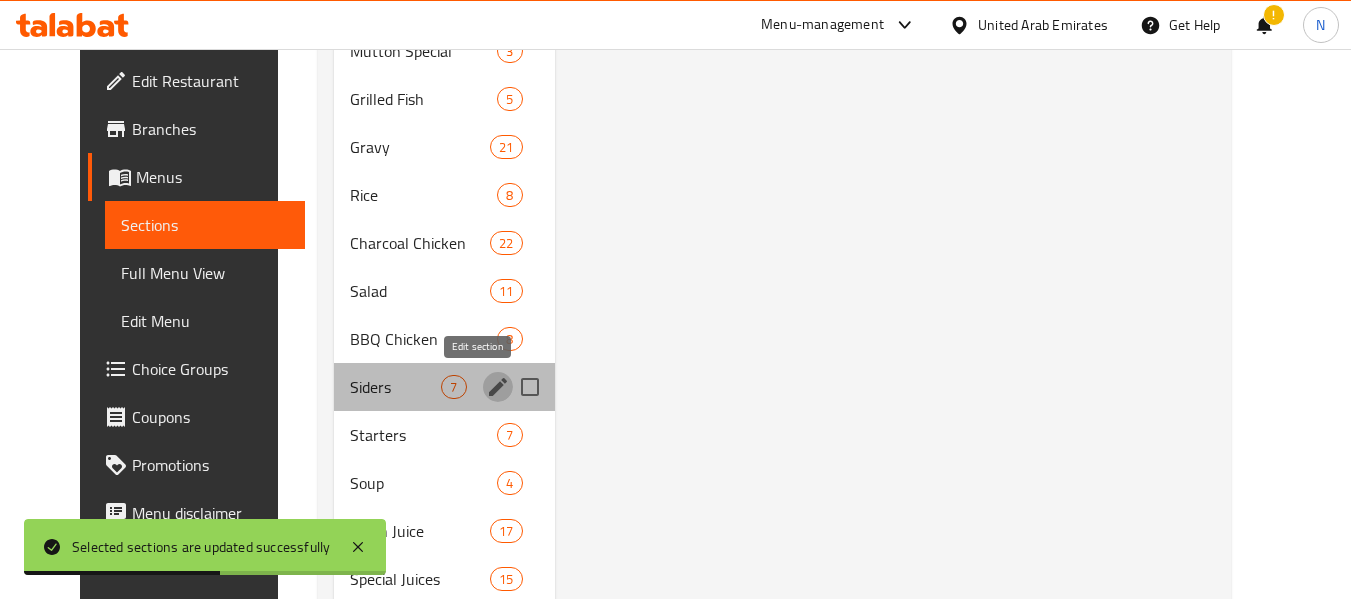click 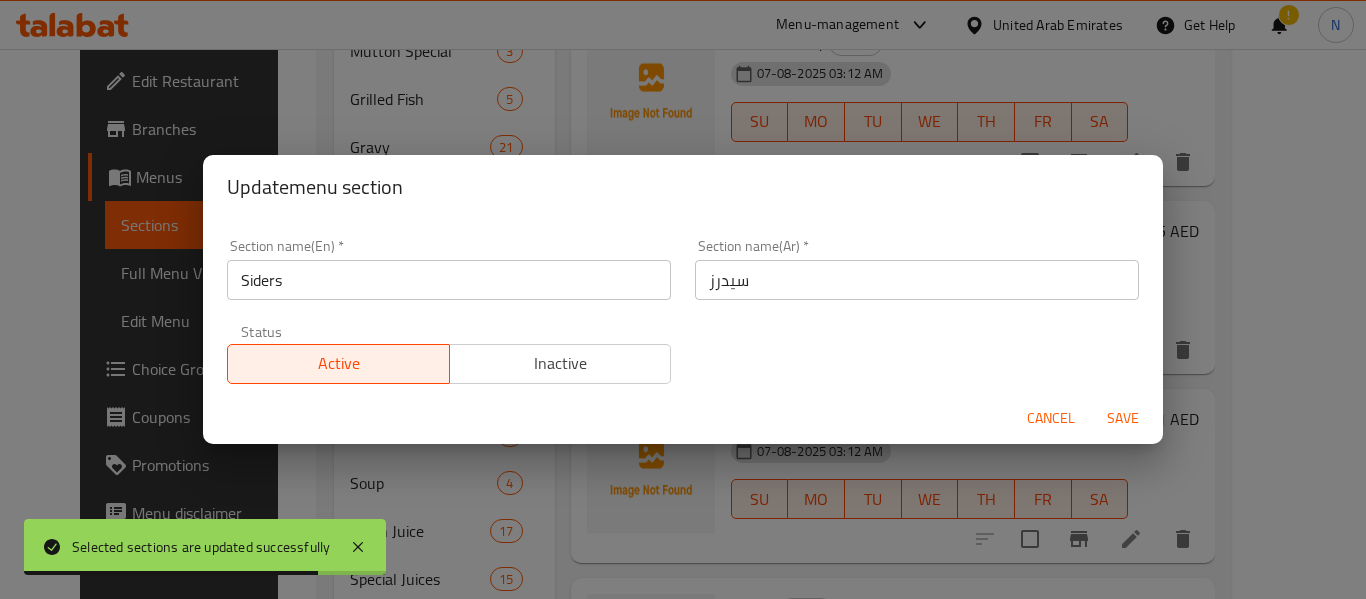 type 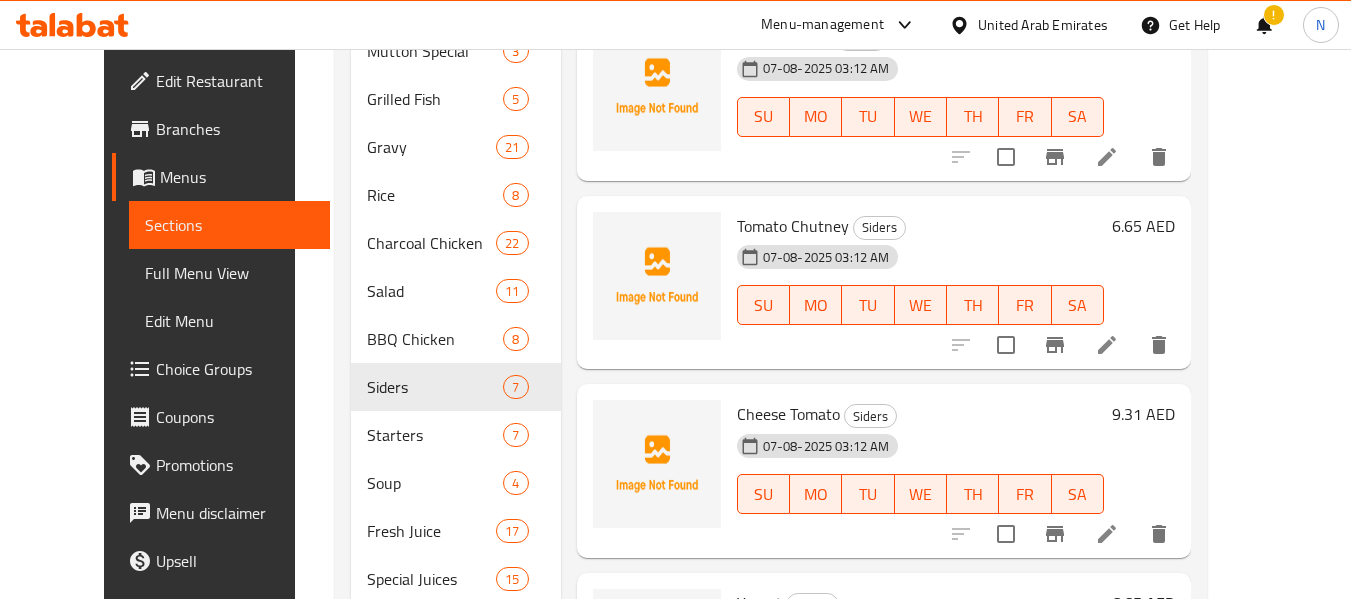scroll, scrollTop: 0, scrollLeft: 0, axis: both 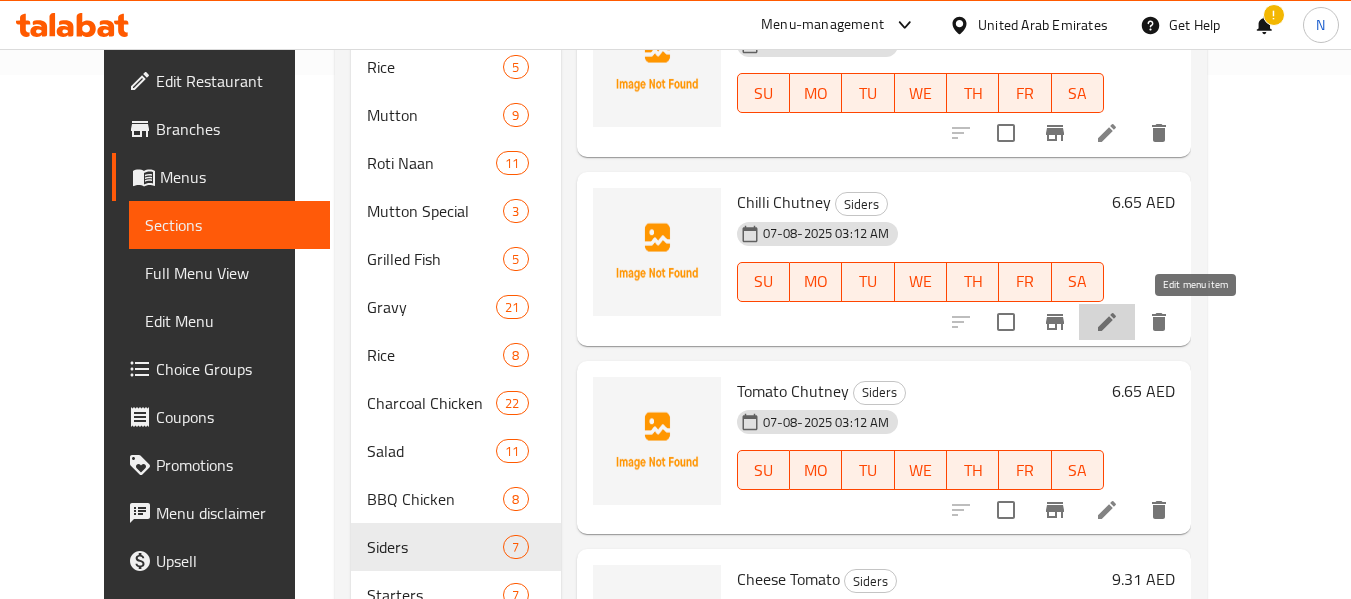 click 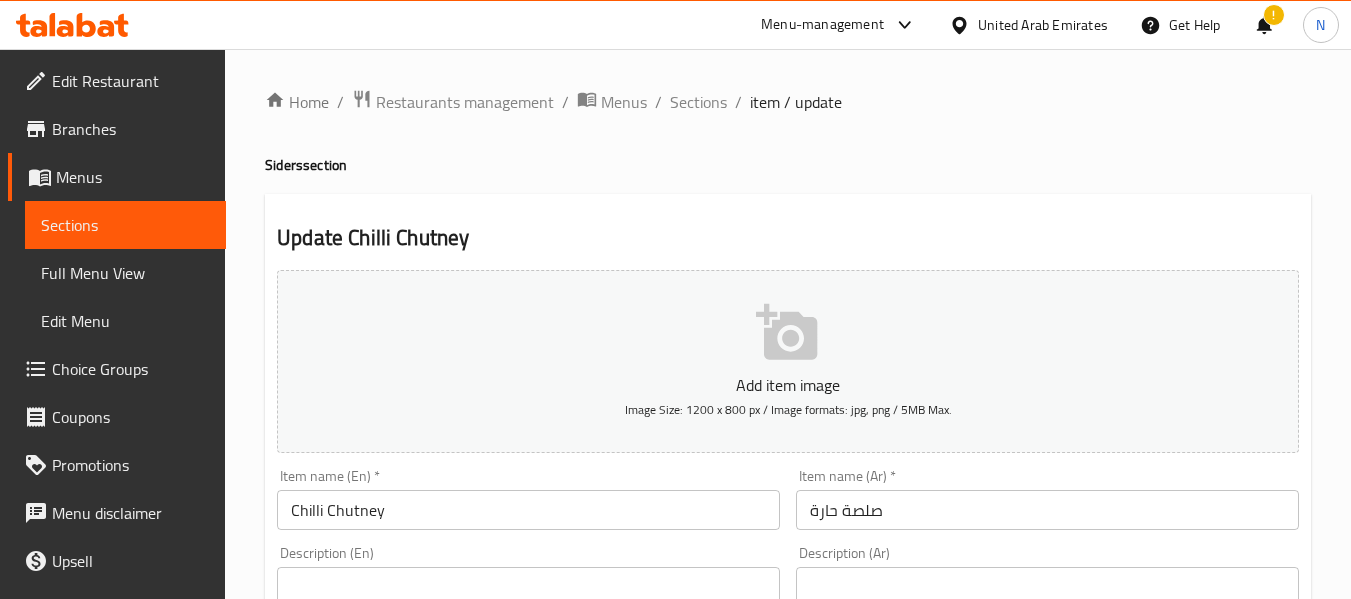 click on "صلصة حارة" at bounding box center (1047, 510) 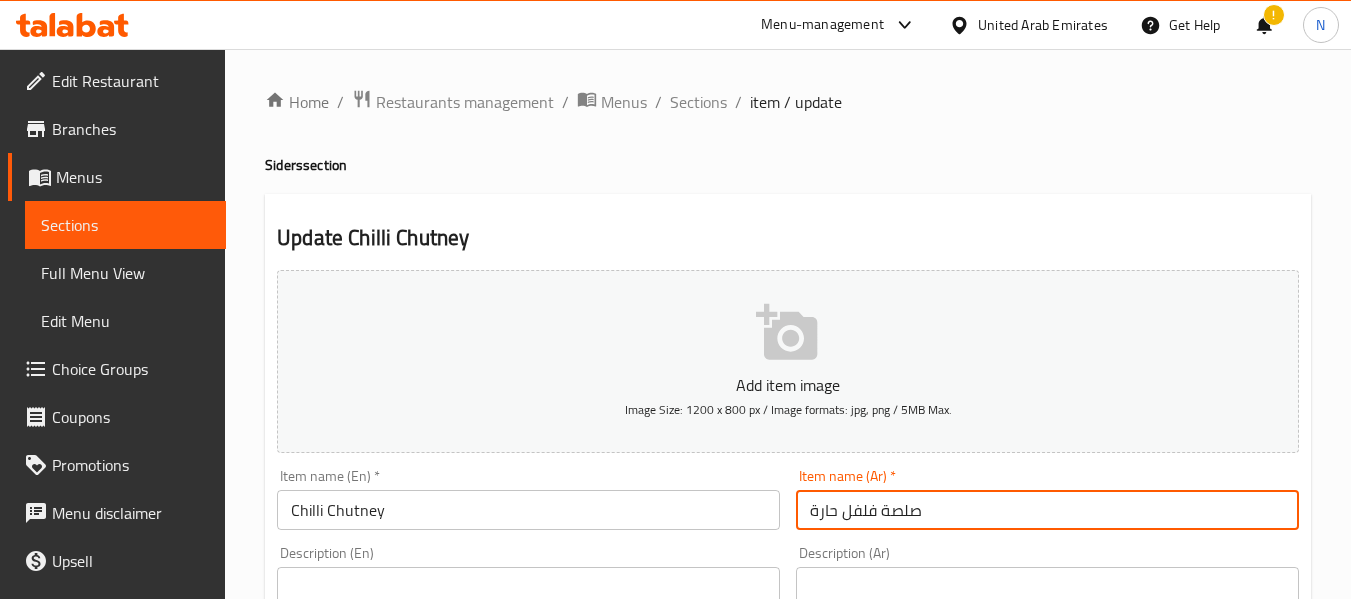 type on "صلصة فلفل حارة" 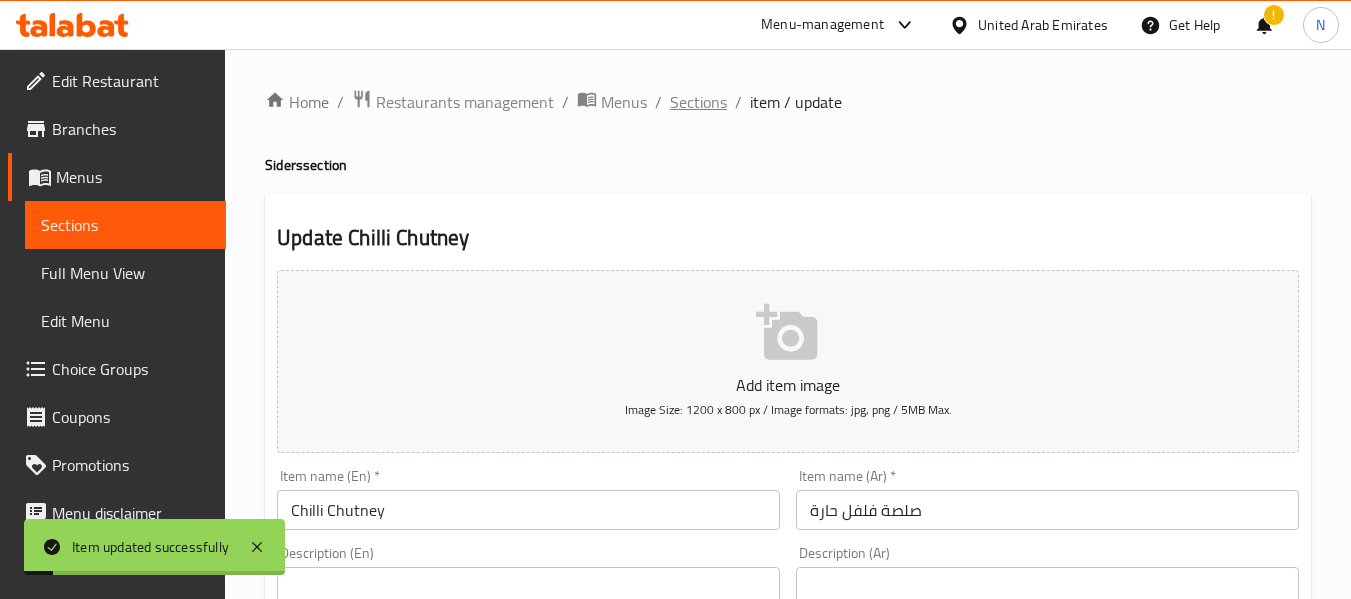 click on "Sections" at bounding box center (698, 102) 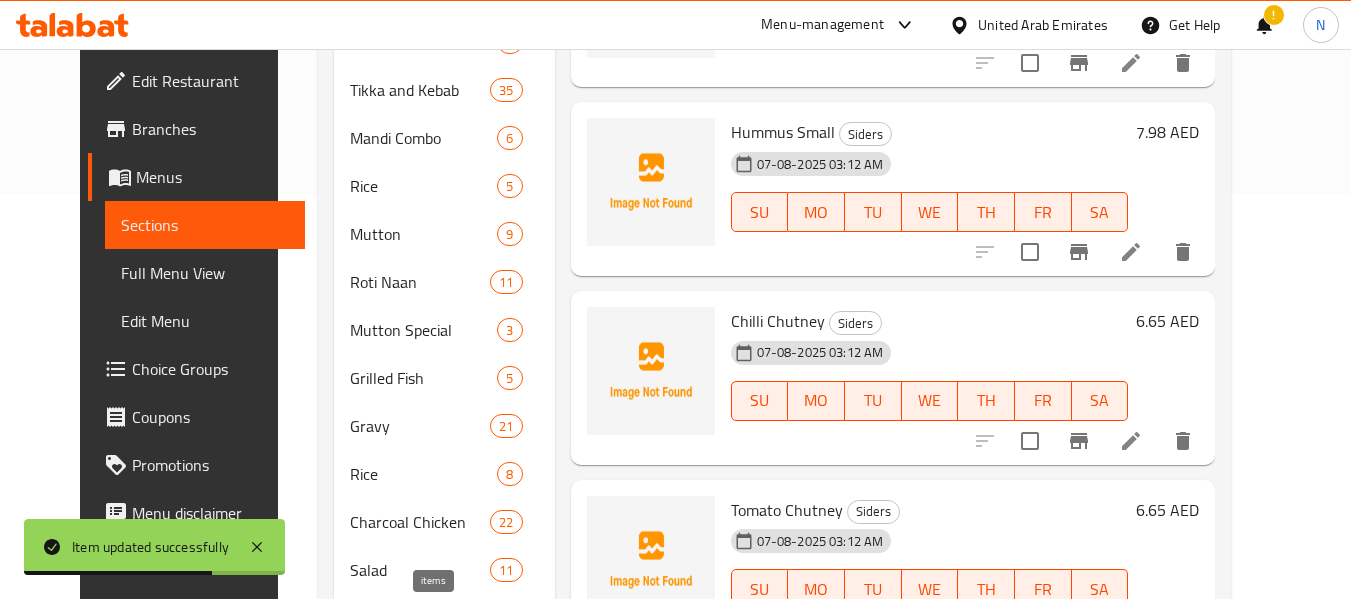 scroll, scrollTop: 671, scrollLeft: 0, axis: vertical 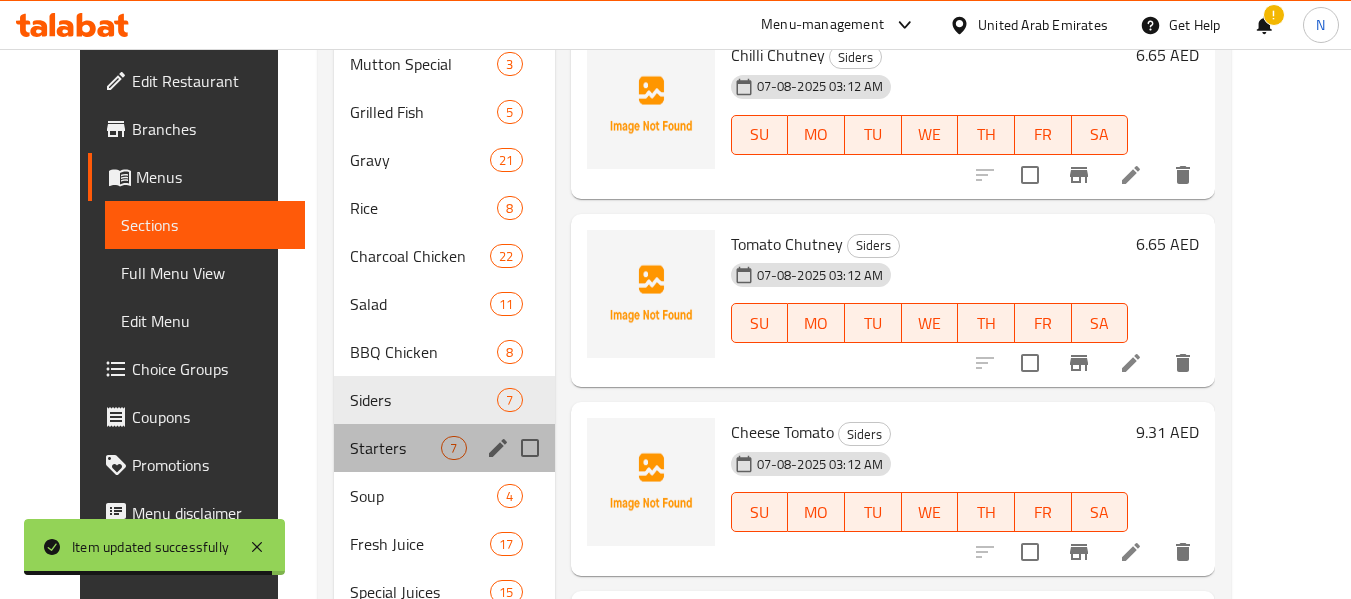click on "Starters 7" at bounding box center (444, 448) 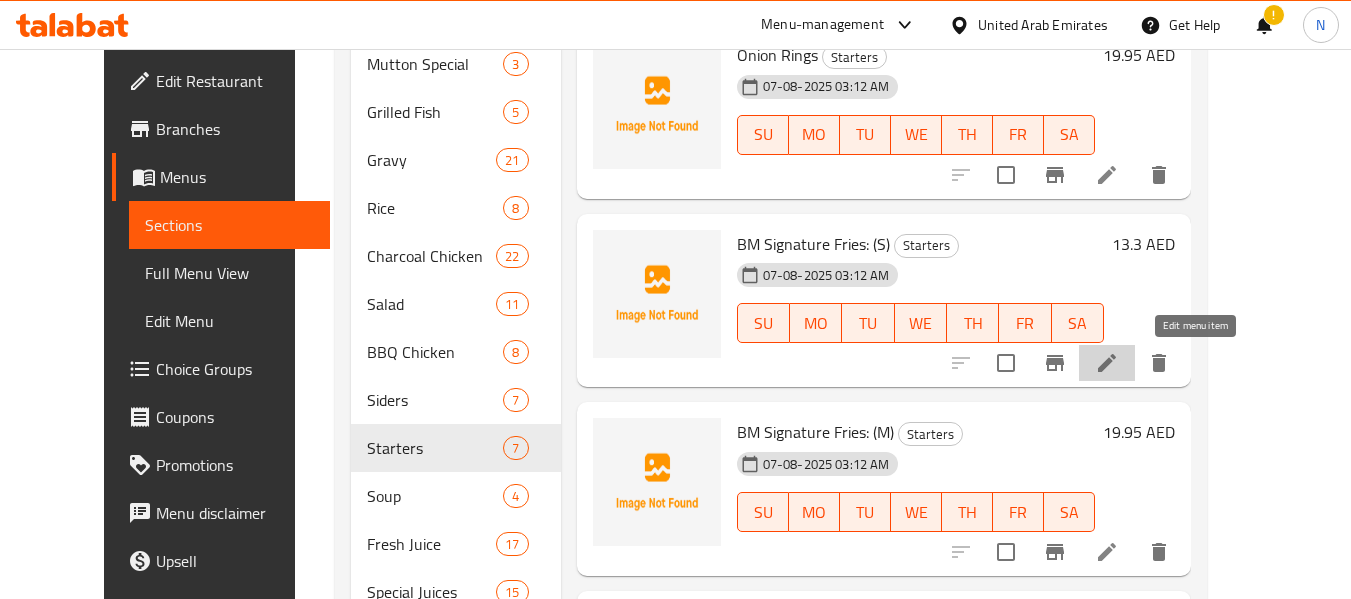 click 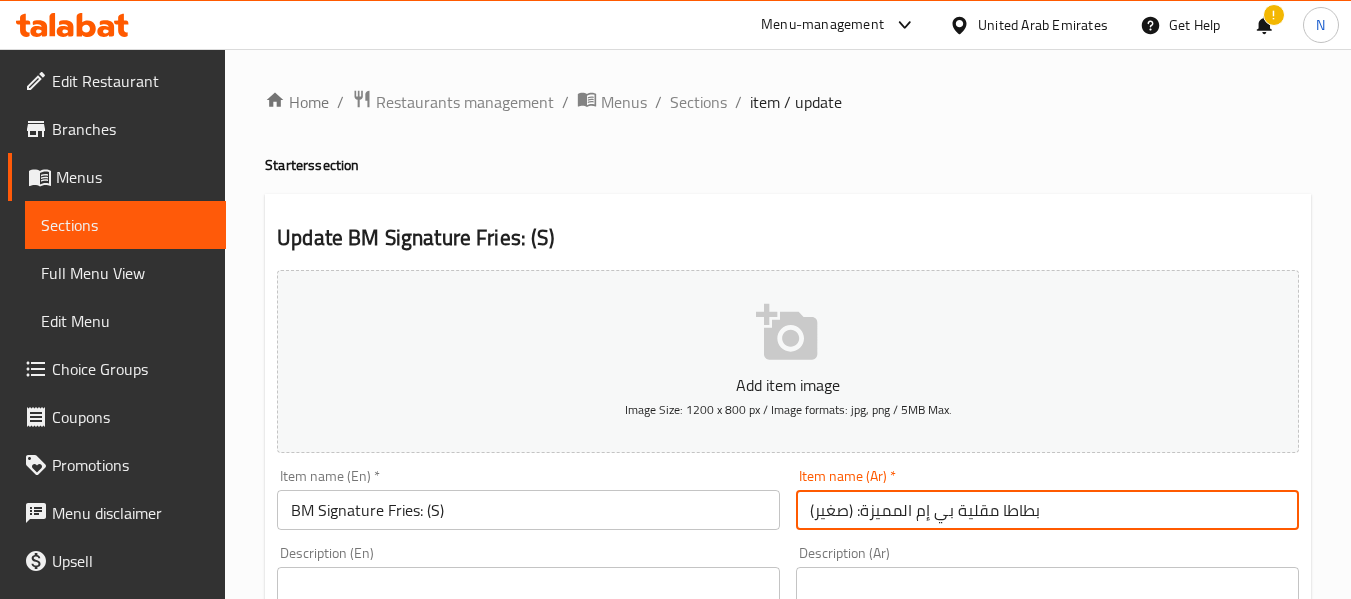 click on "بطاطا مقلية بي إم المميزة: (صغير)" at bounding box center [1047, 510] 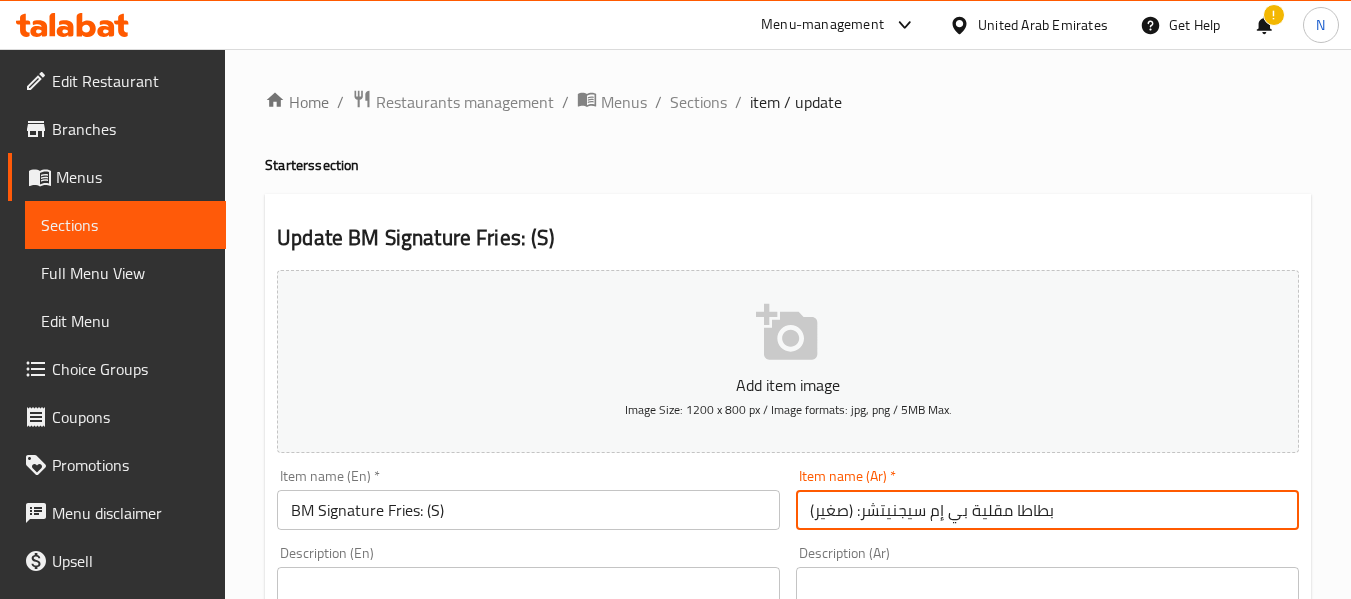 click on "بطاطا مقلية بي إم سيجنيتشر: (صغير)" at bounding box center [1047, 510] 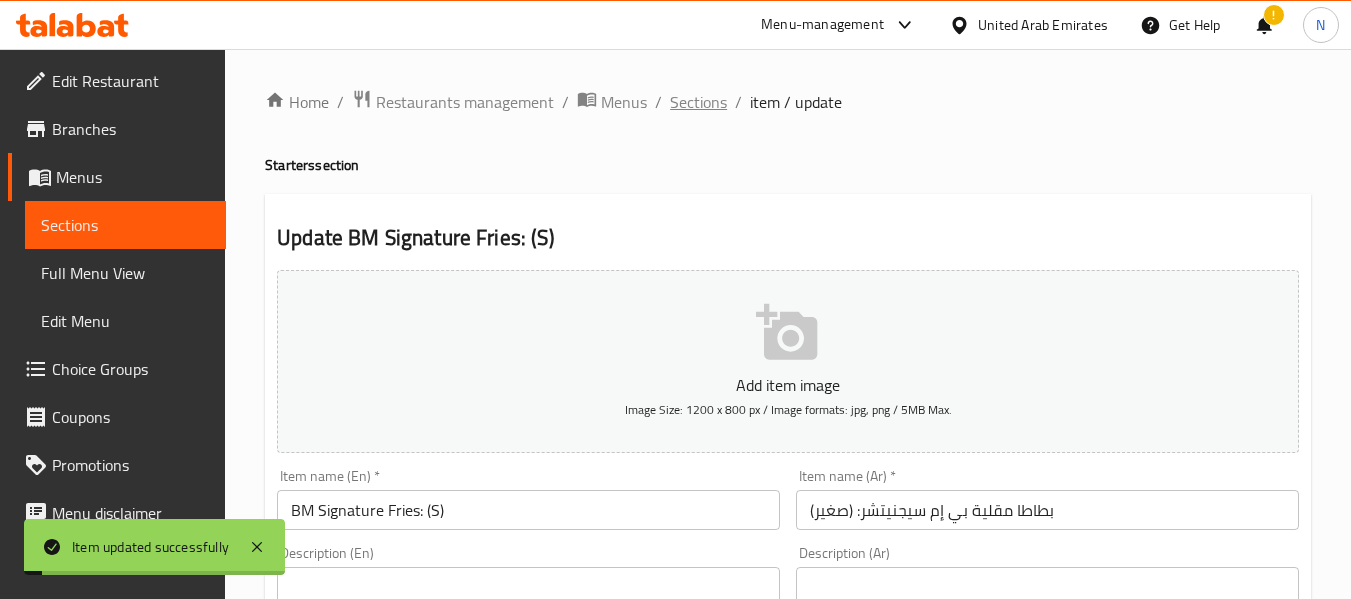 click on "Sections" at bounding box center (698, 102) 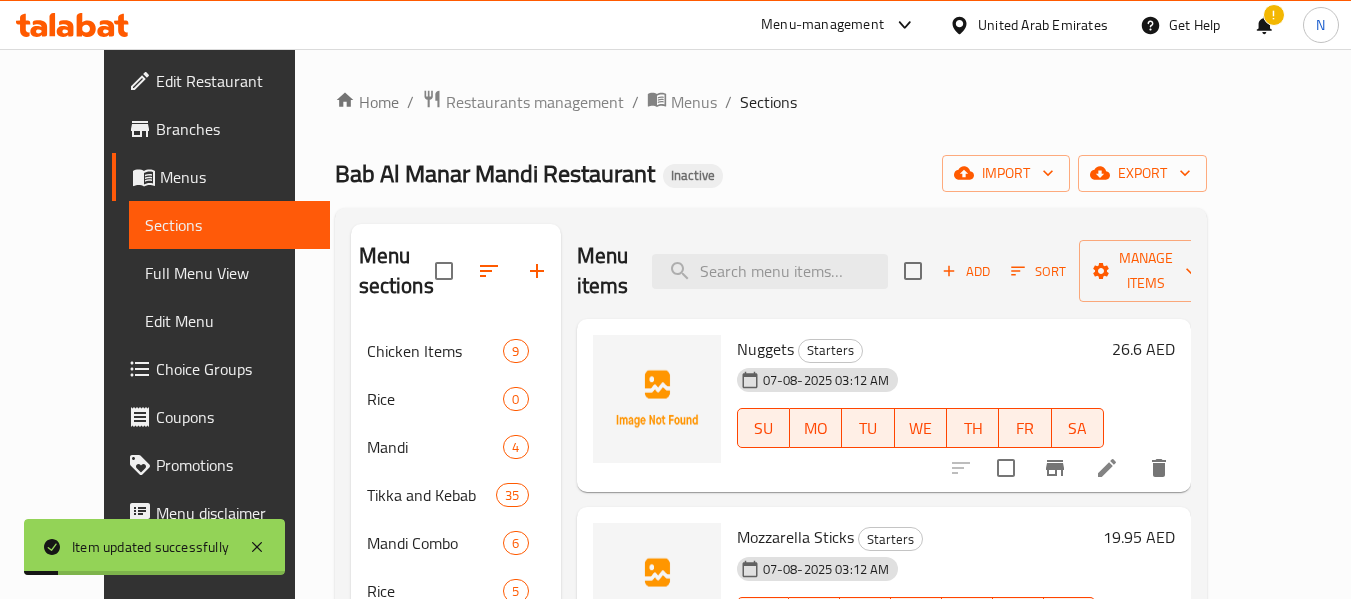 scroll, scrollTop: 329, scrollLeft: 0, axis: vertical 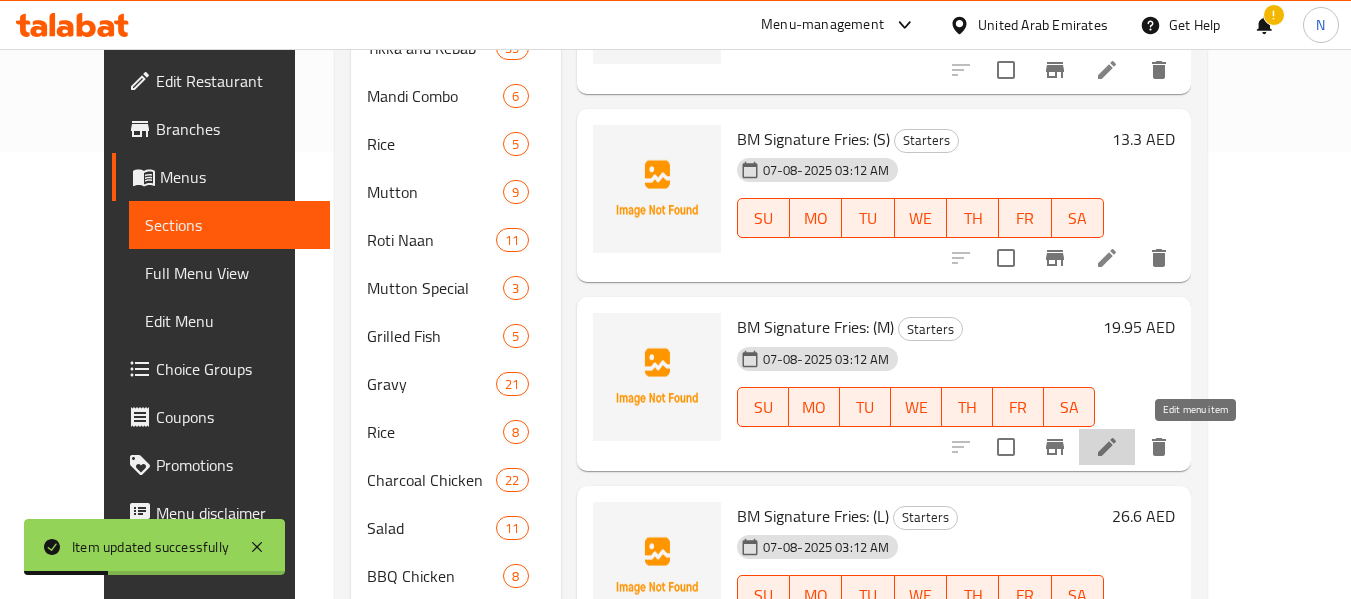 click 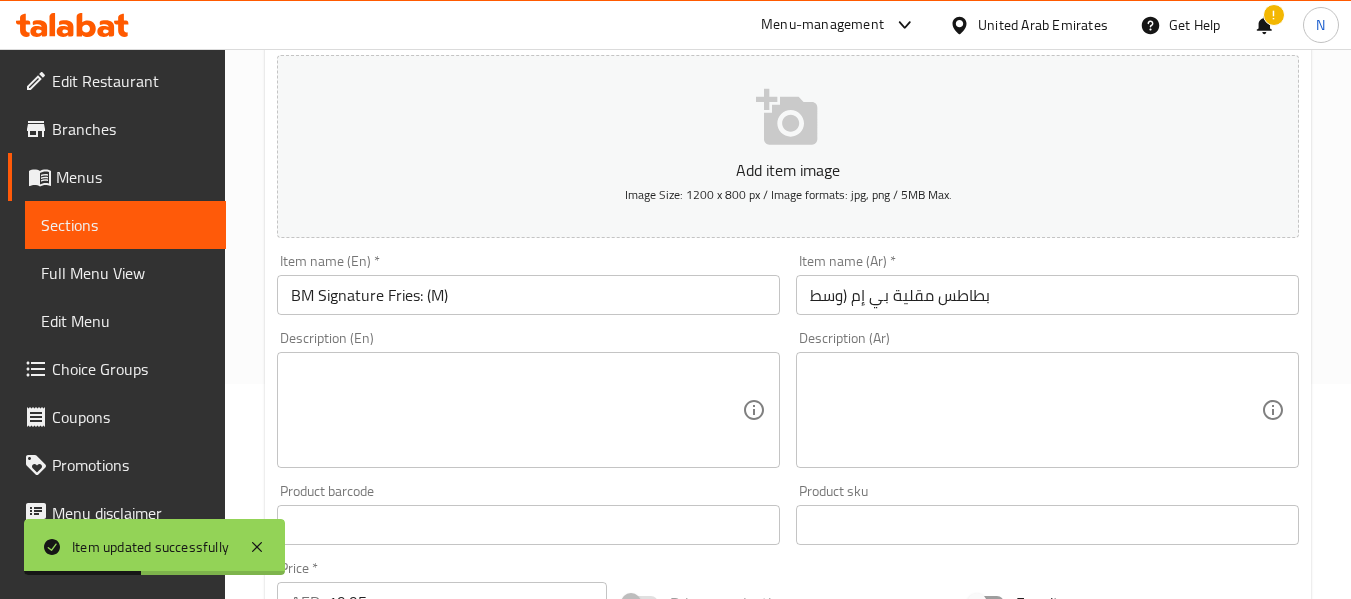 scroll, scrollTop: 216, scrollLeft: 0, axis: vertical 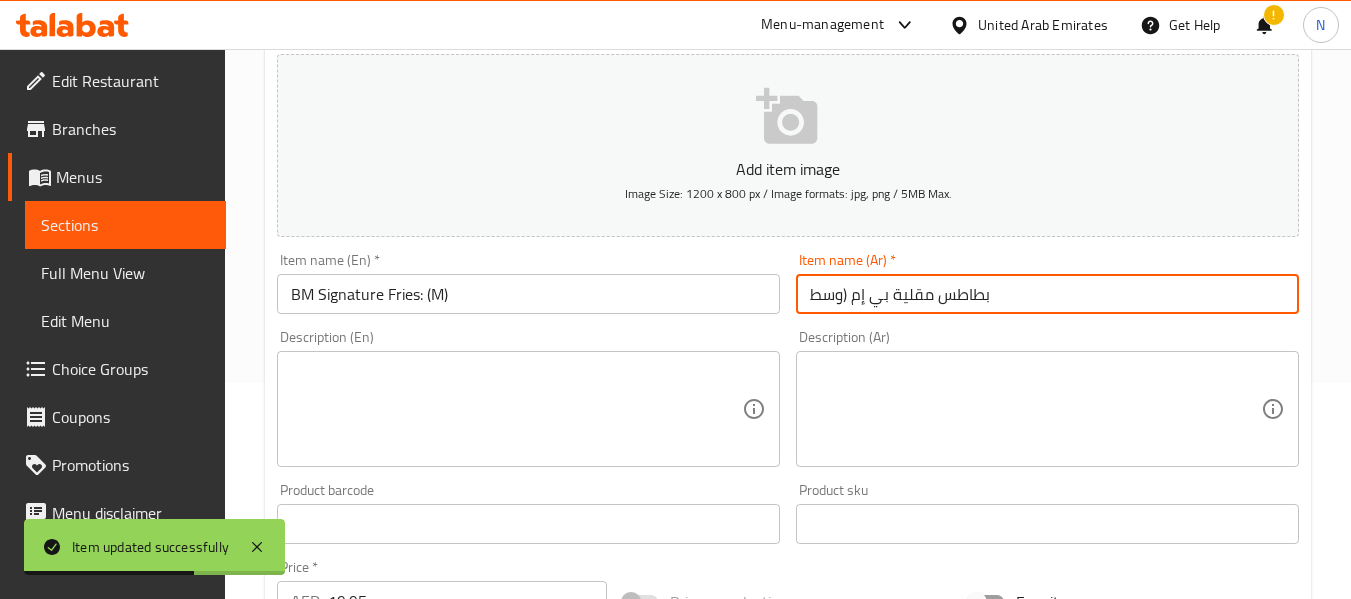 click on "بطاطس مقلية بي إم (وسط" at bounding box center [1047, 294] 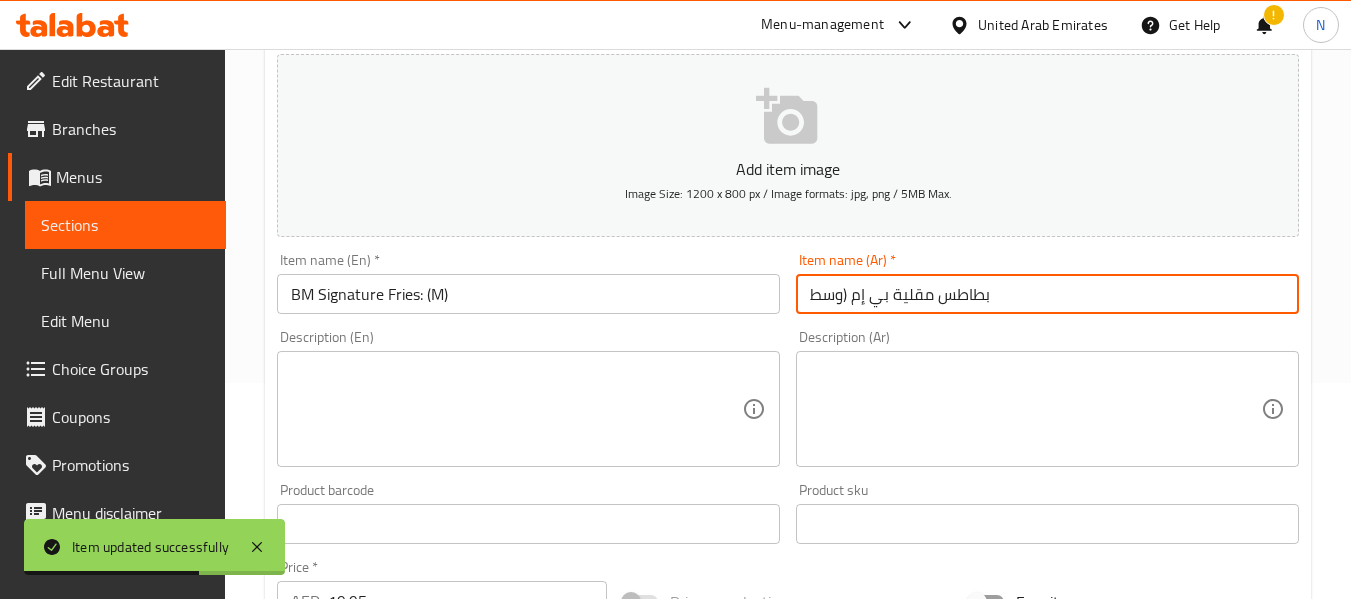 paste on "سيجنيتشر" 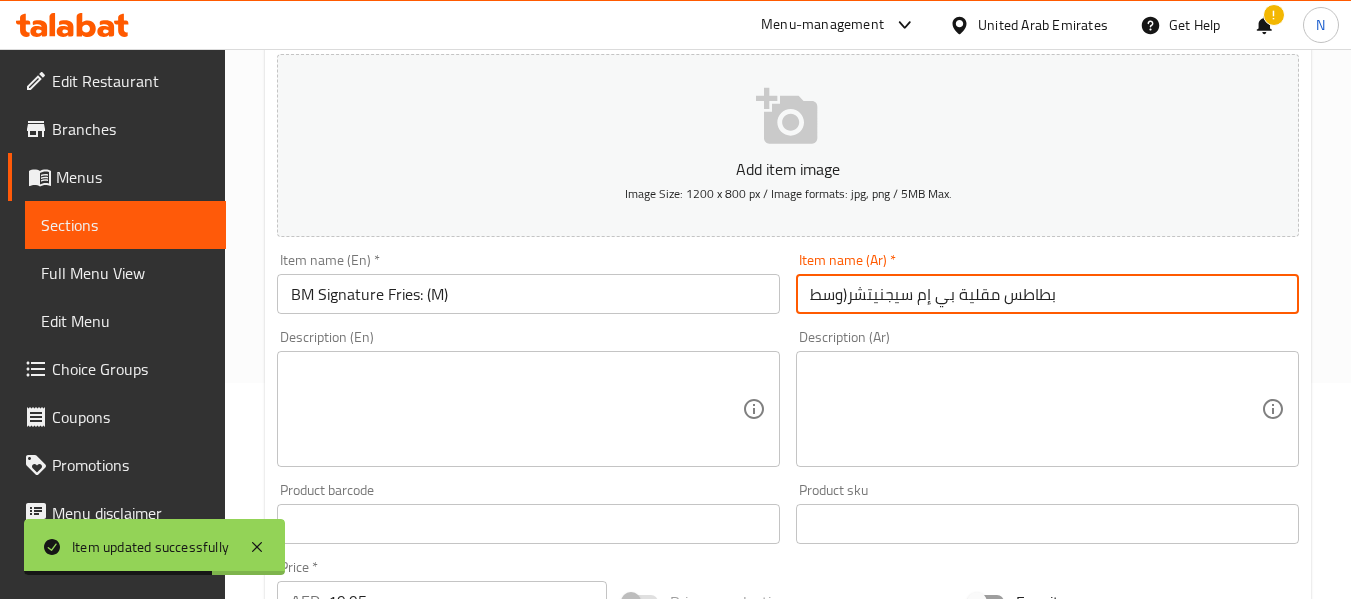 type on "بطاطس مقلية بي إم سيجنيتشر(وسط" 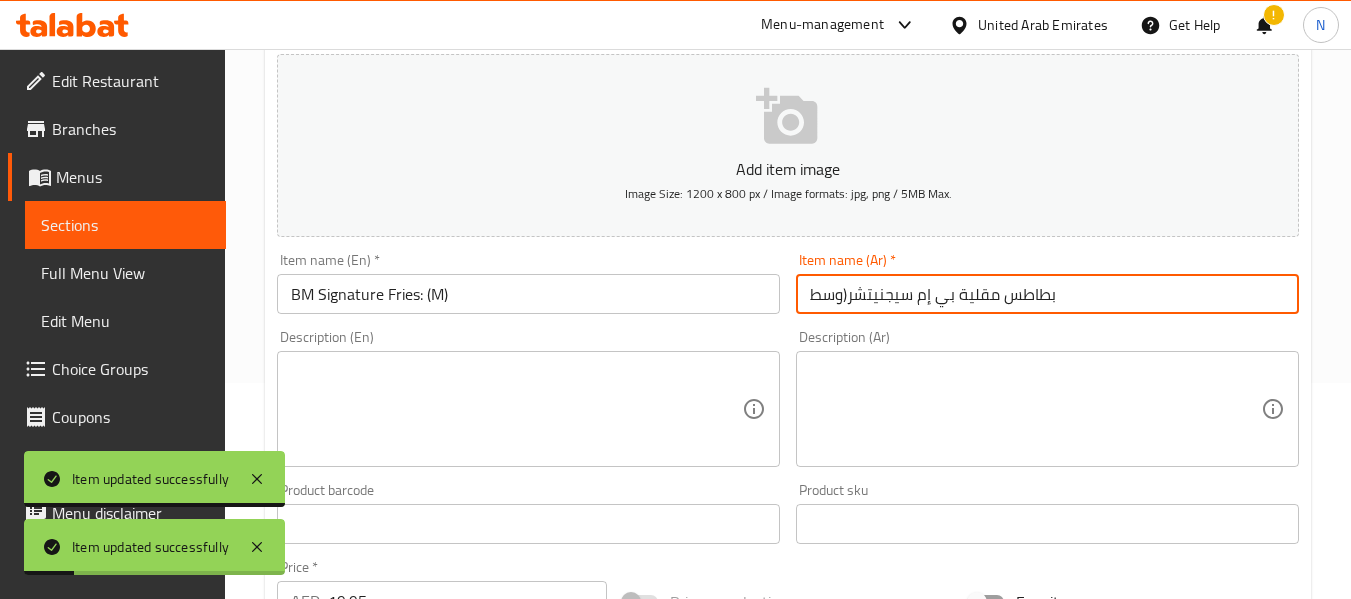 scroll, scrollTop: 0, scrollLeft: 0, axis: both 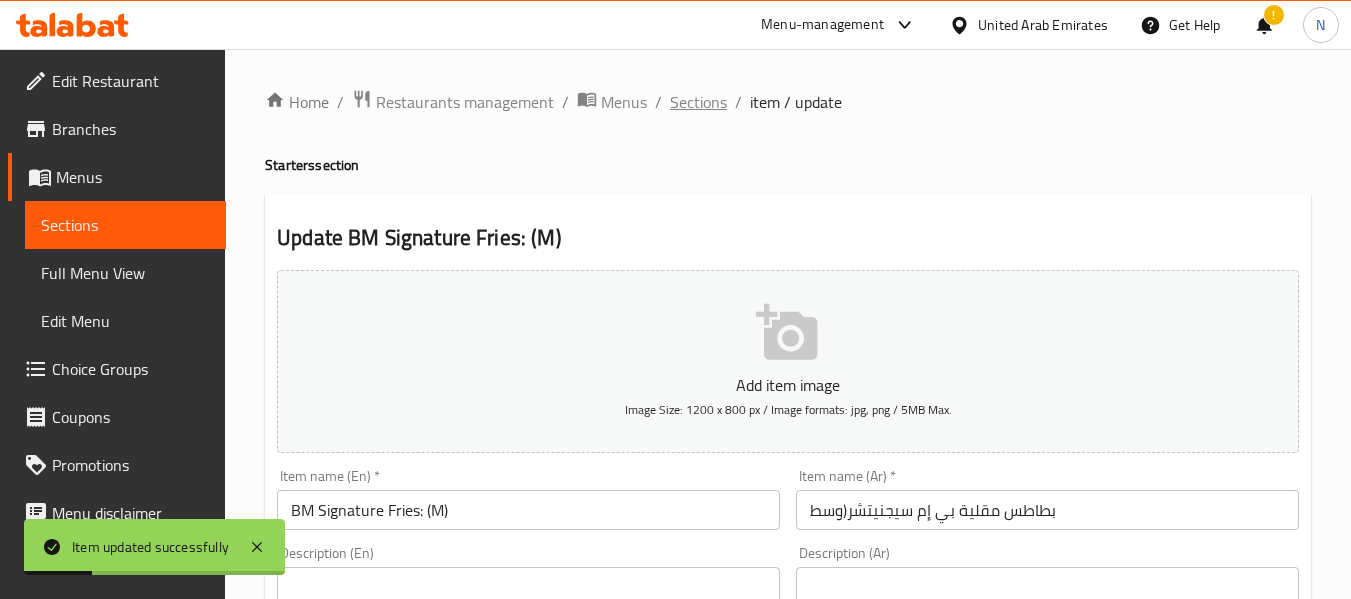 click on "Sections" at bounding box center (698, 102) 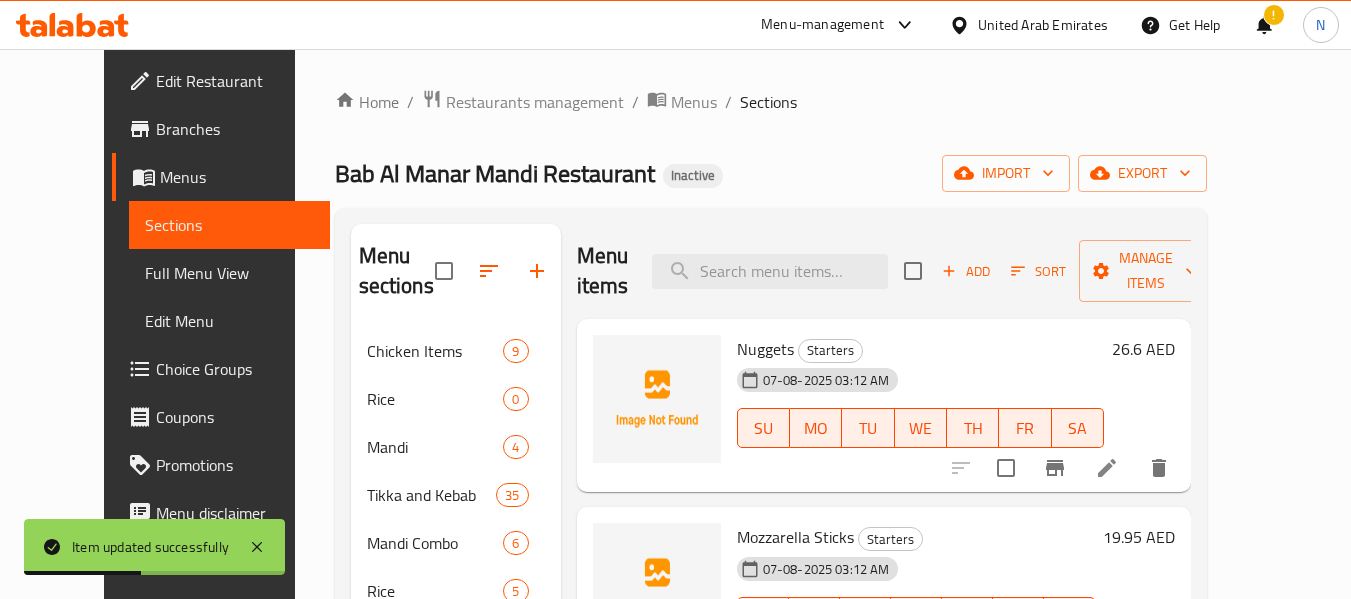 scroll, scrollTop: 329, scrollLeft: 0, axis: vertical 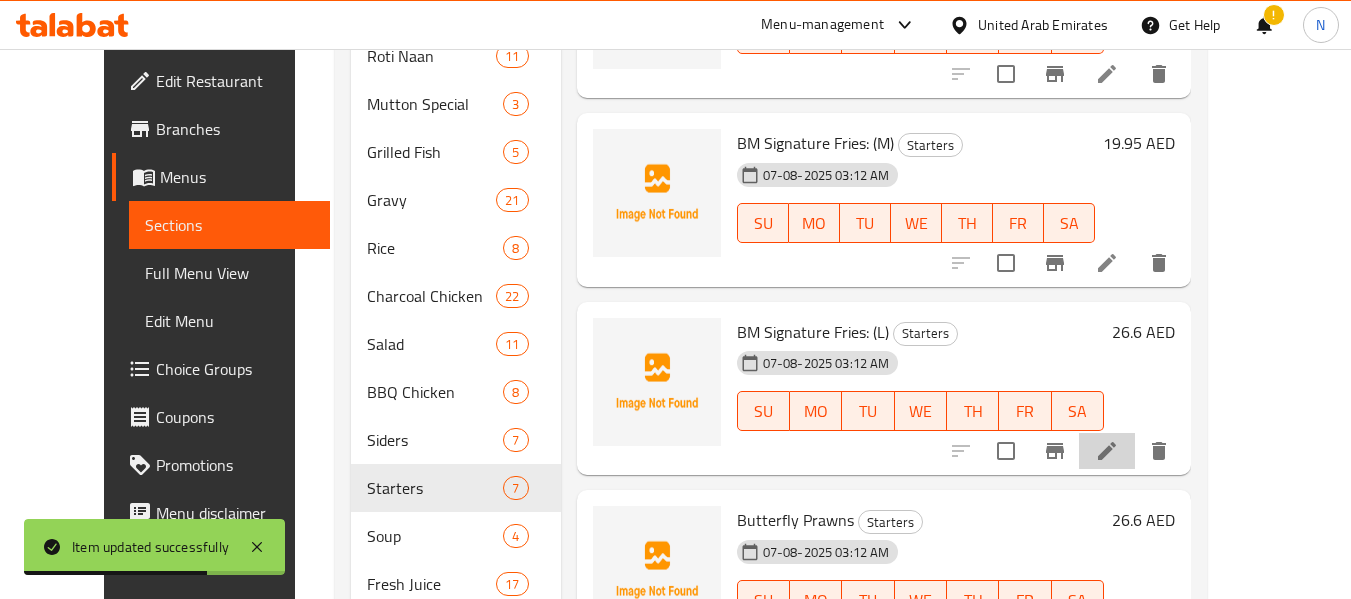 click at bounding box center [1107, 451] 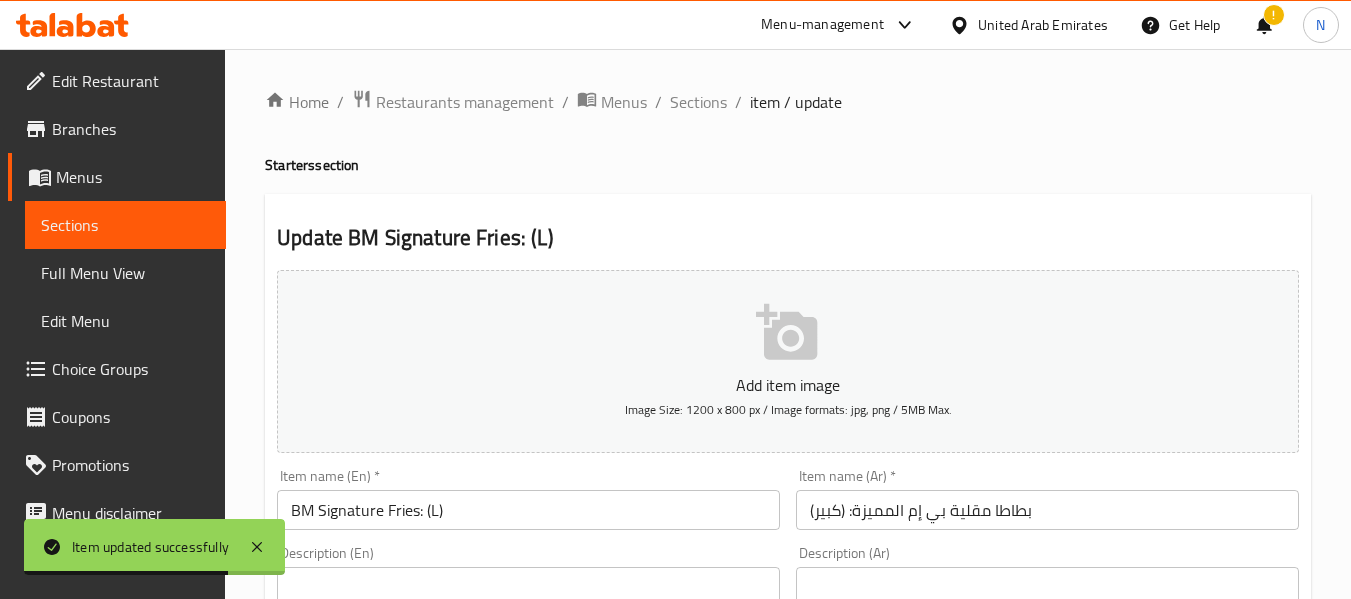 scroll, scrollTop: 120, scrollLeft: 0, axis: vertical 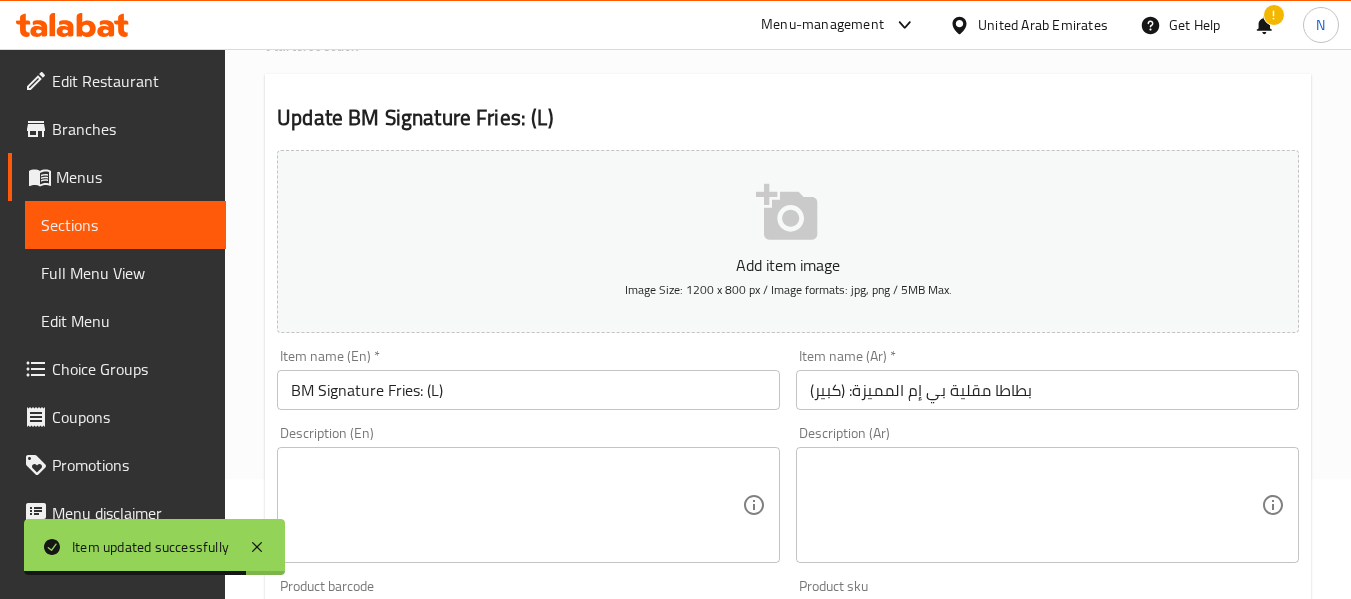 click on "بطاطا مقلية بي إم المميزة: (كبير)" at bounding box center [1047, 390] 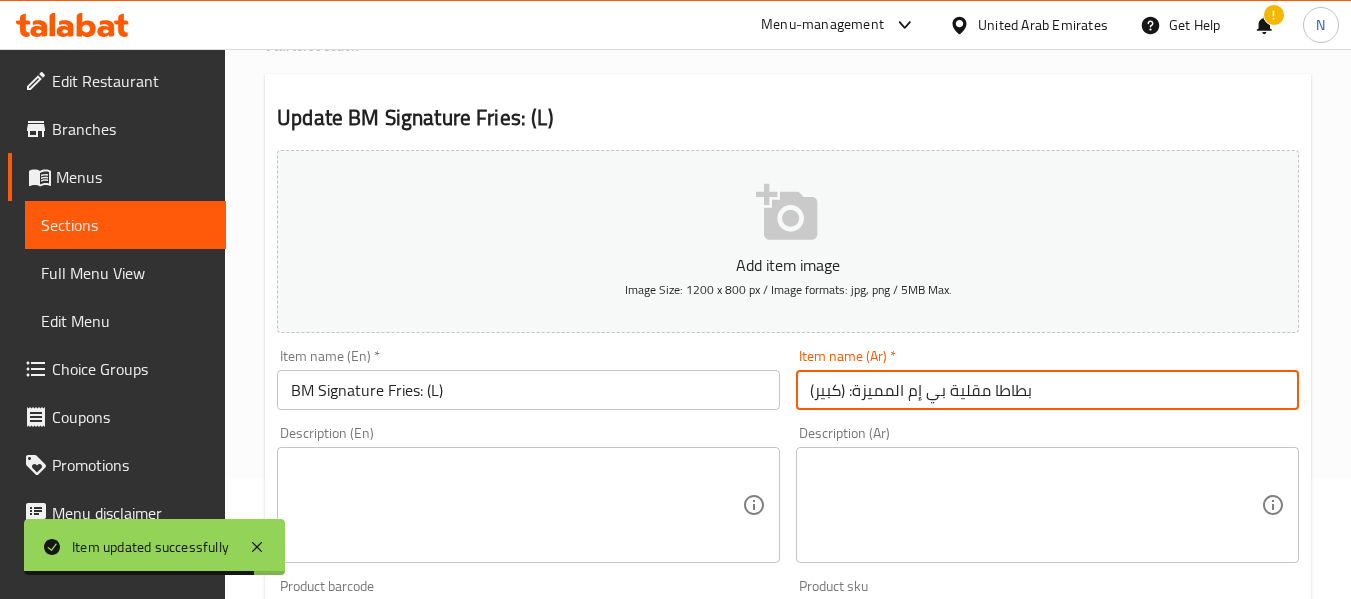 click on "بطاطا مقلية بي إم المميزة: (كبير)" at bounding box center (1047, 390) 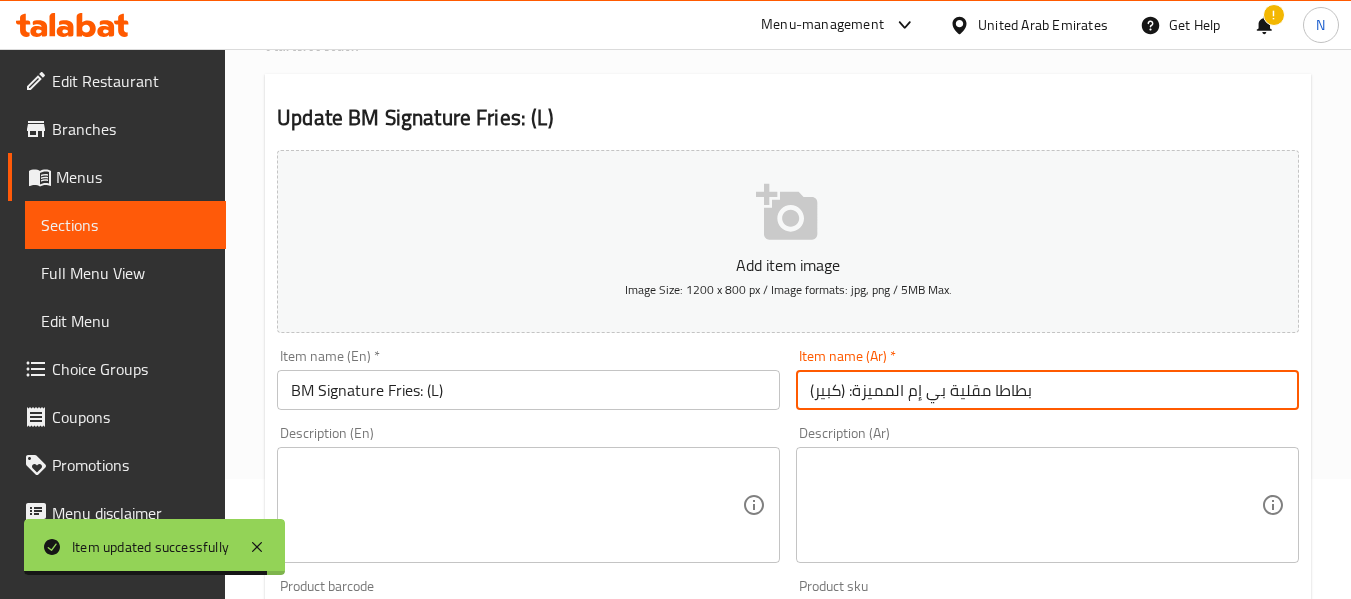 paste on "يجنيتشر" 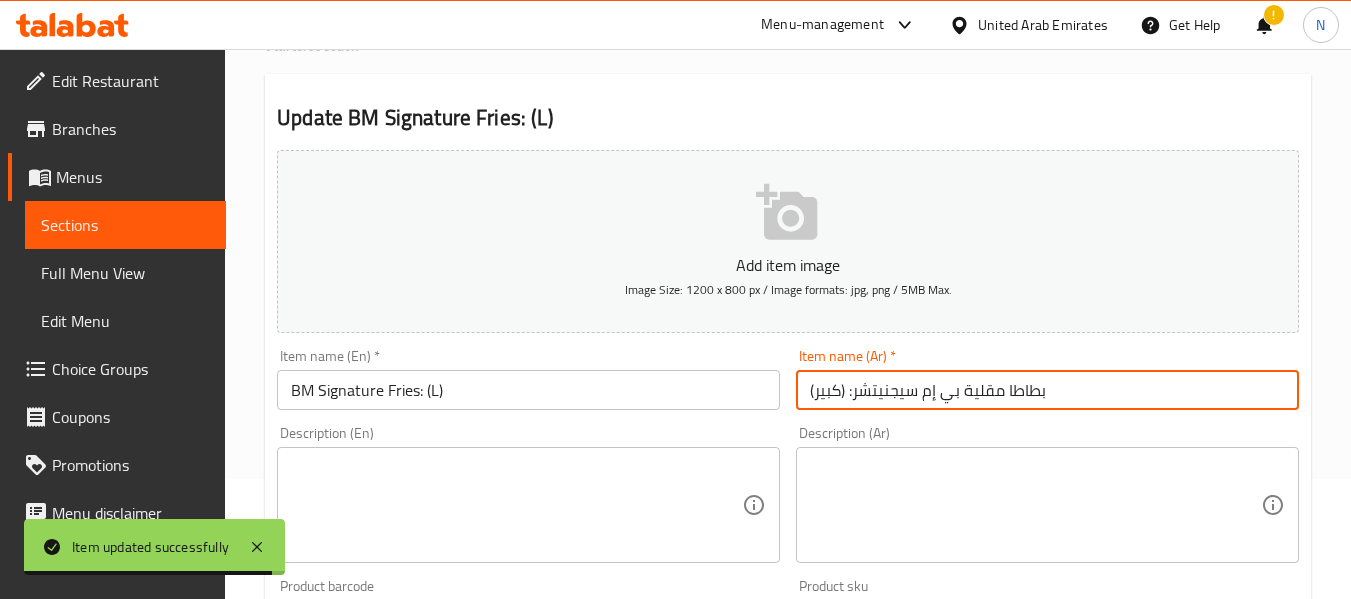 type on "بطاطا مقلية بي إم سيجنيتشر: (كبير)" 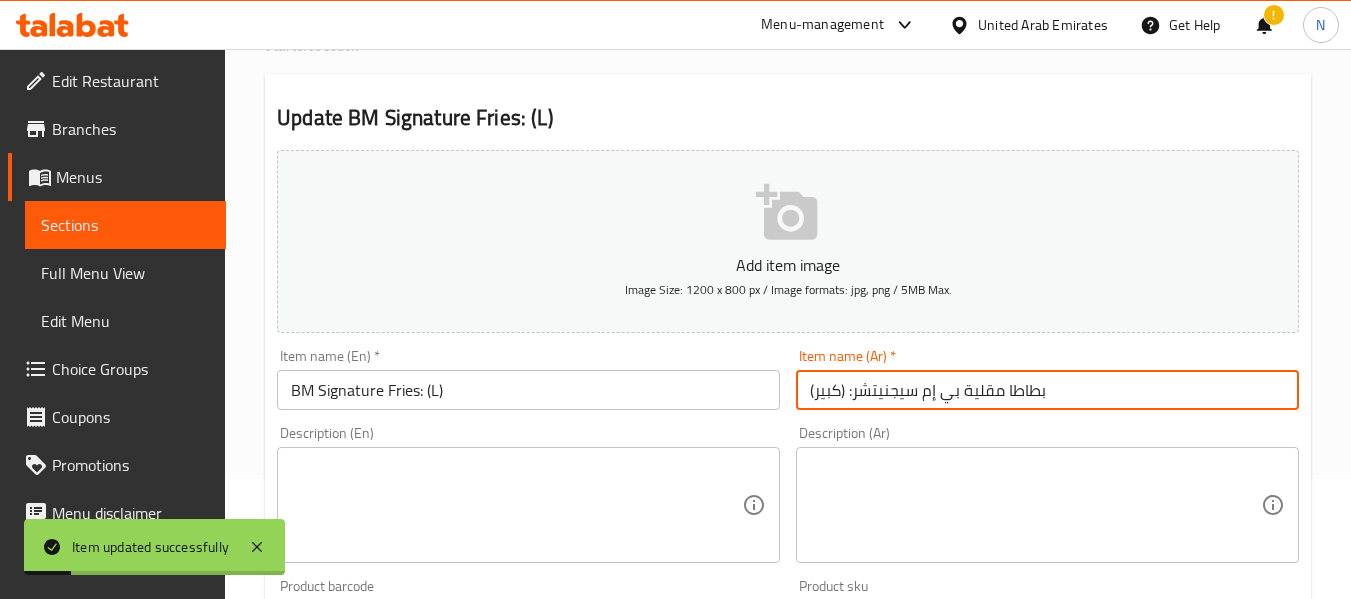 scroll, scrollTop: 0, scrollLeft: 0, axis: both 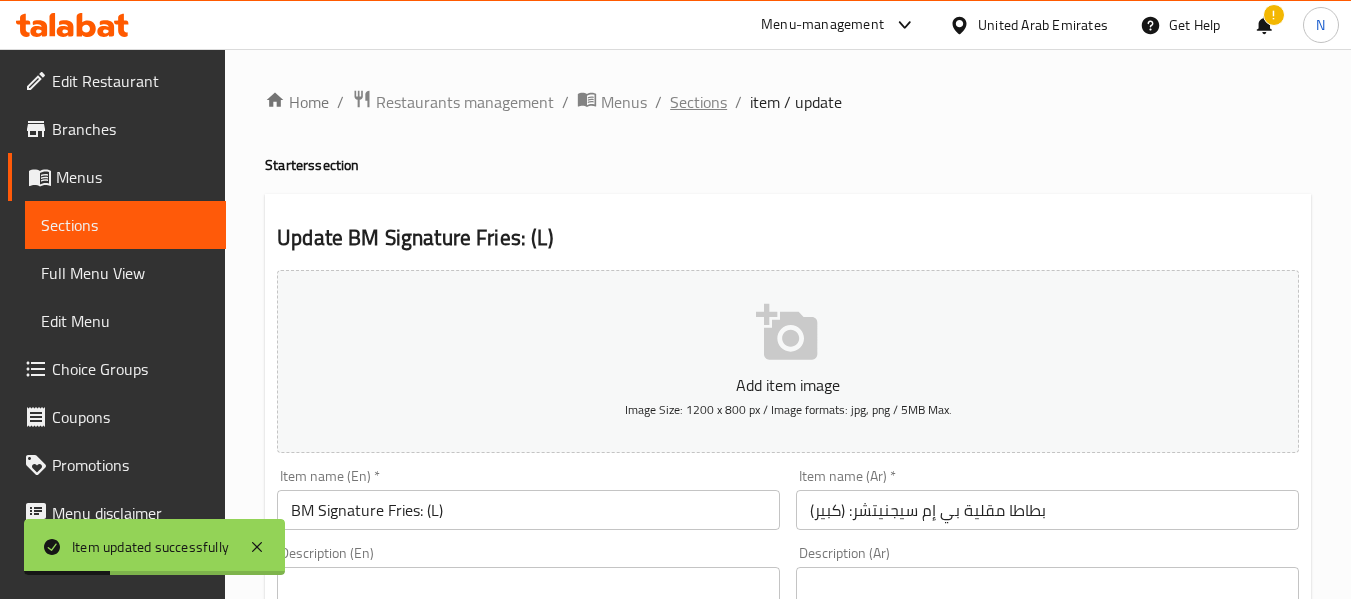 drag, startPoint x: 685, startPoint y: 117, endPoint x: 679, endPoint y: 105, distance: 13.416408 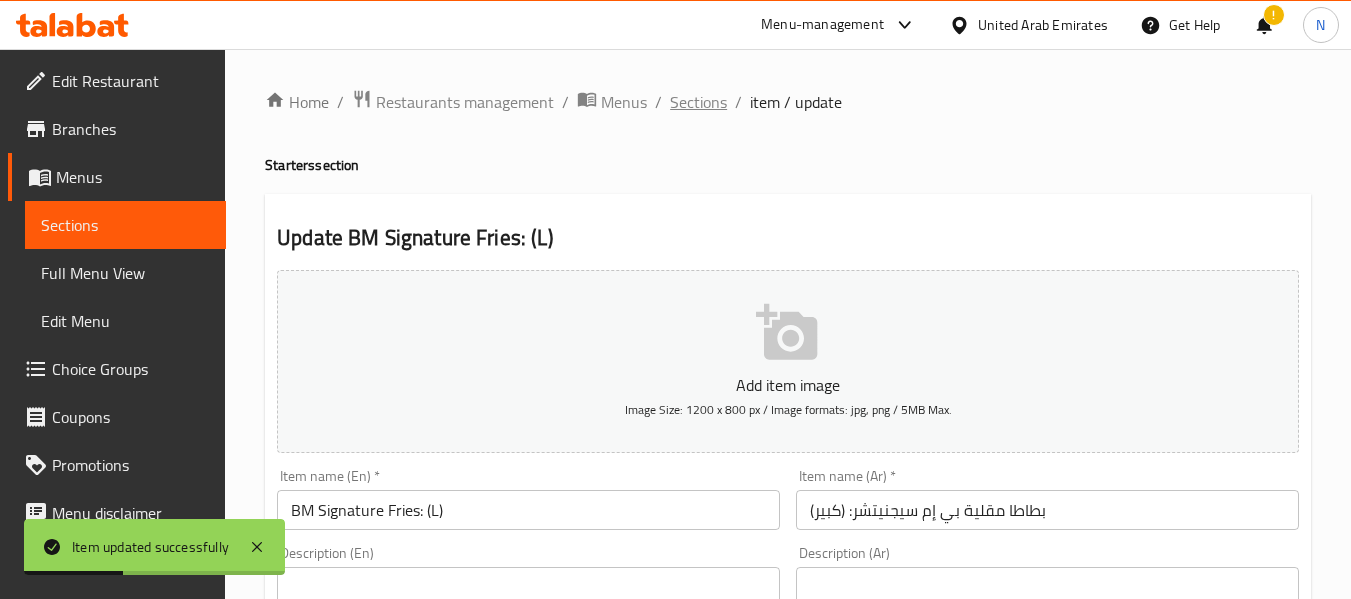 click on "Sections" at bounding box center (698, 102) 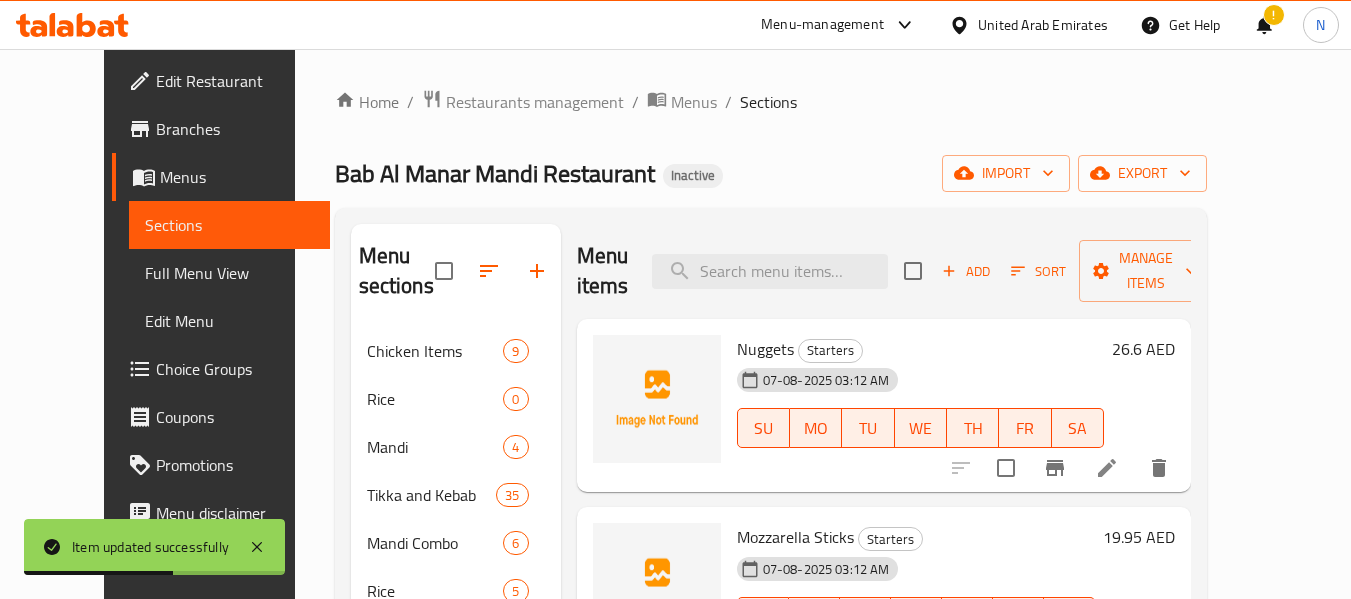 scroll, scrollTop: 329, scrollLeft: 0, axis: vertical 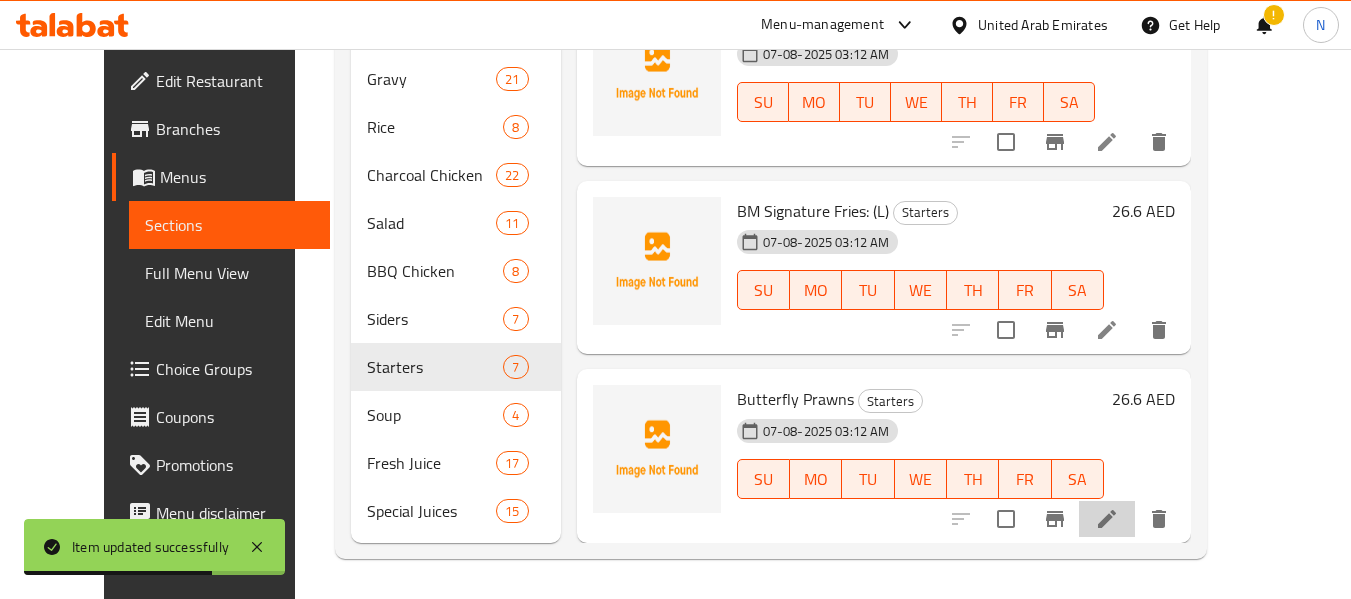 click at bounding box center [1107, 519] 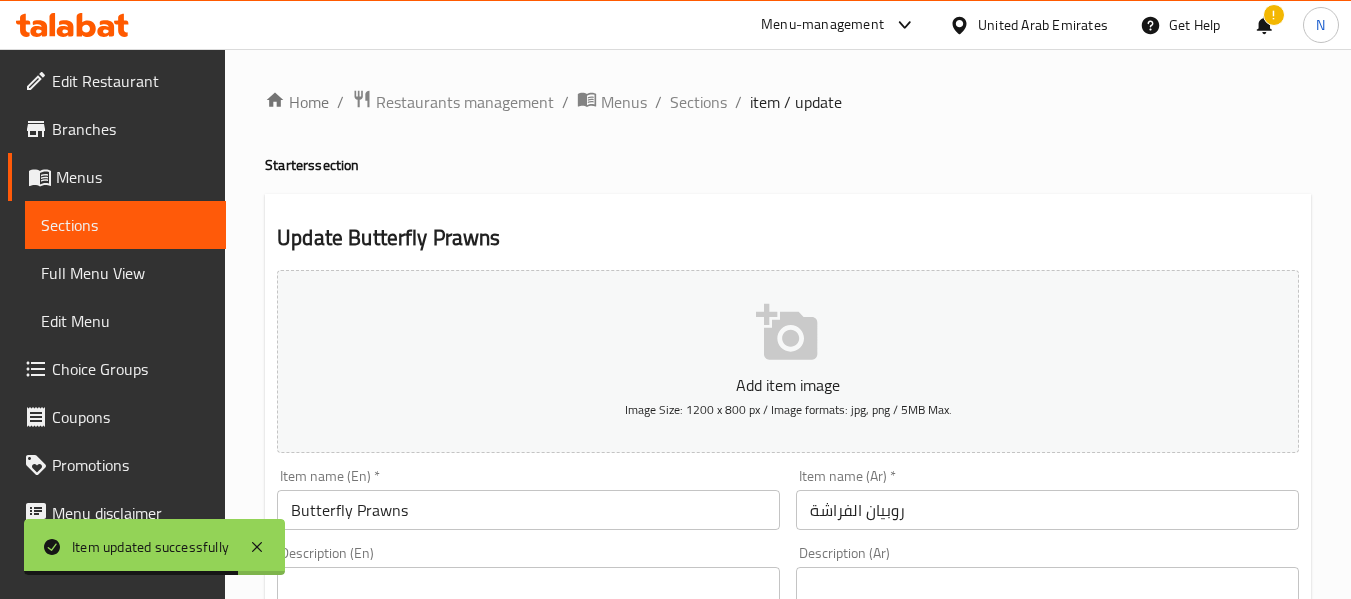 scroll, scrollTop: 211, scrollLeft: 0, axis: vertical 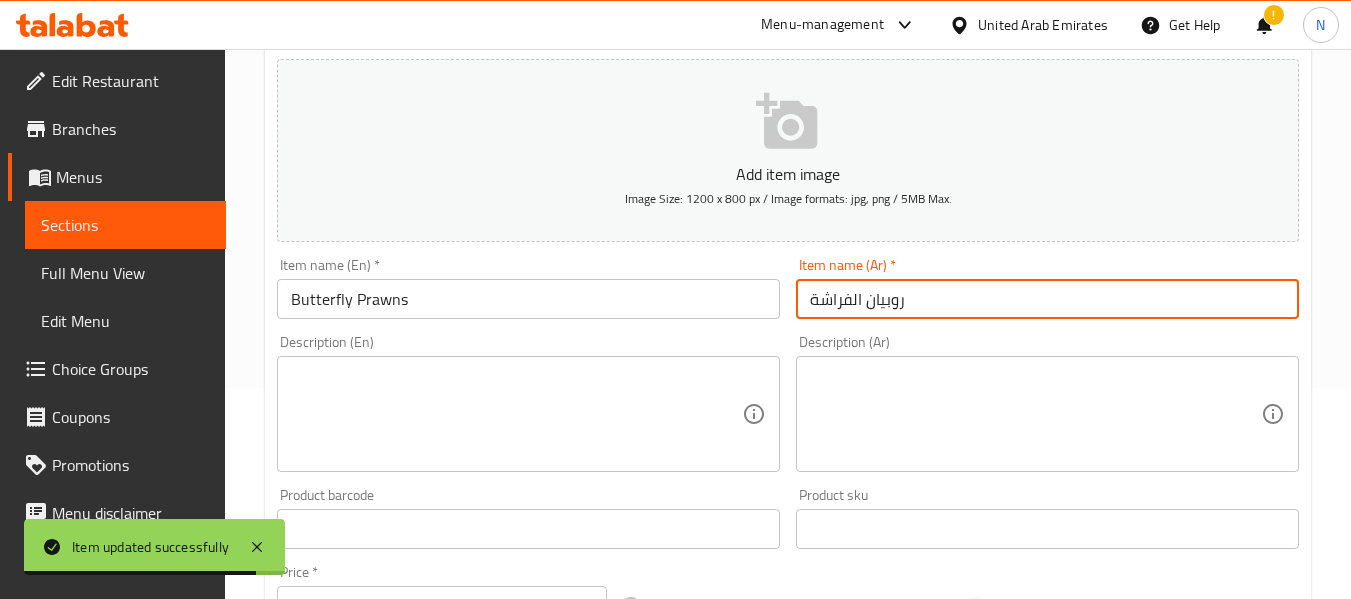 click on "روبيان الفراشة" at bounding box center [1047, 299] 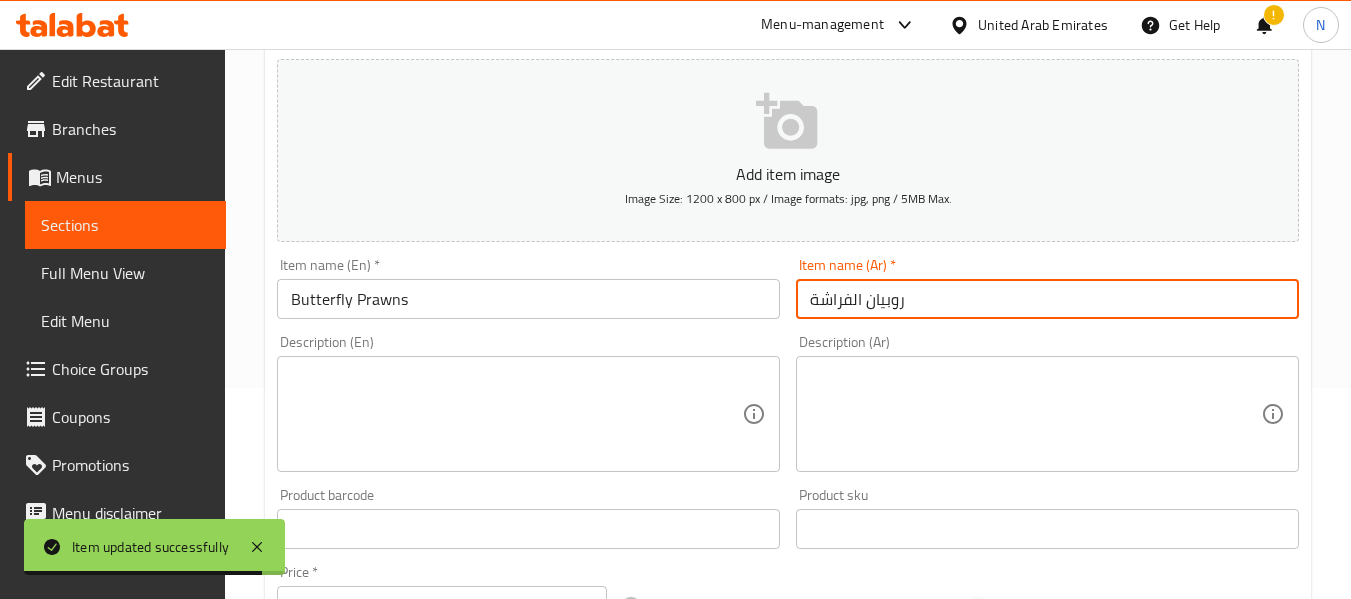 click on "روبيان الفراشة" at bounding box center [1047, 299] 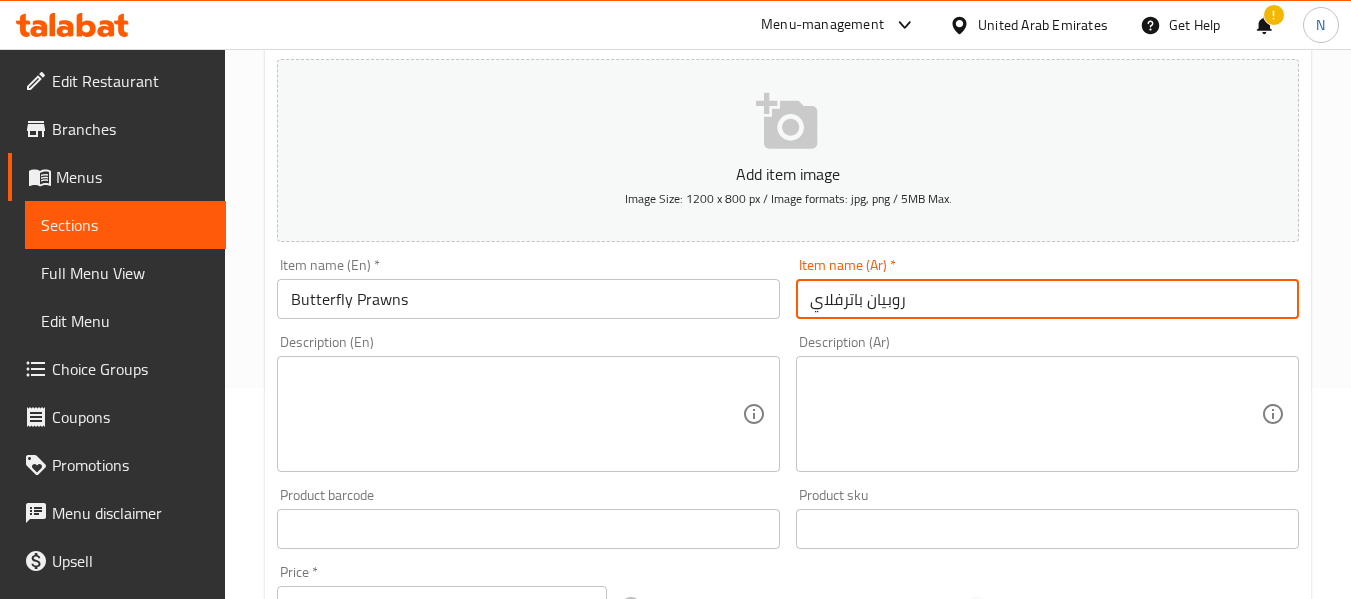 type on "روبيان باترفلاي" 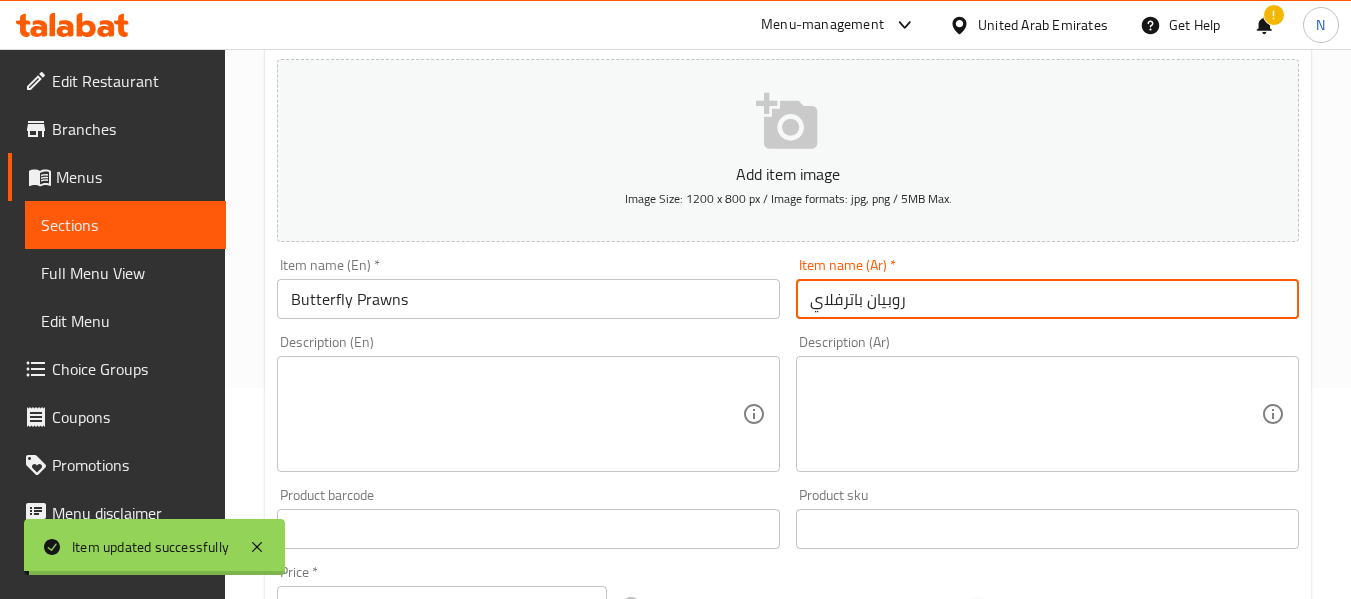 scroll, scrollTop: 0, scrollLeft: 0, axis: both 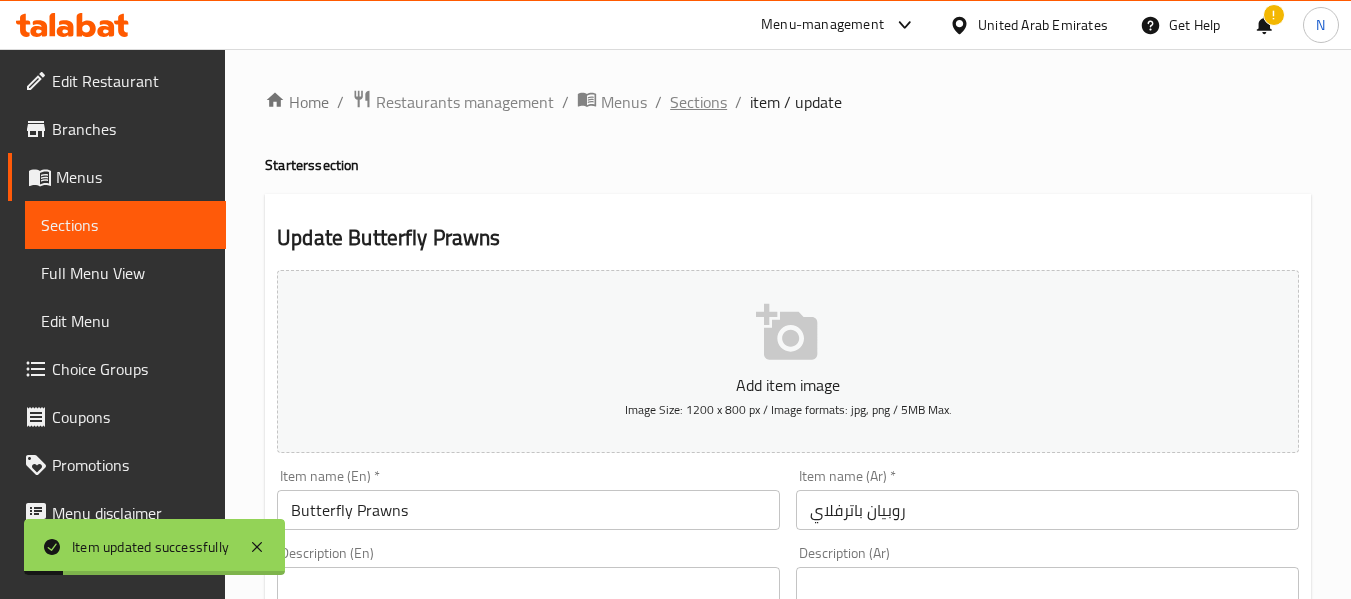 click on "Sections" at bounding box center [698, 102] 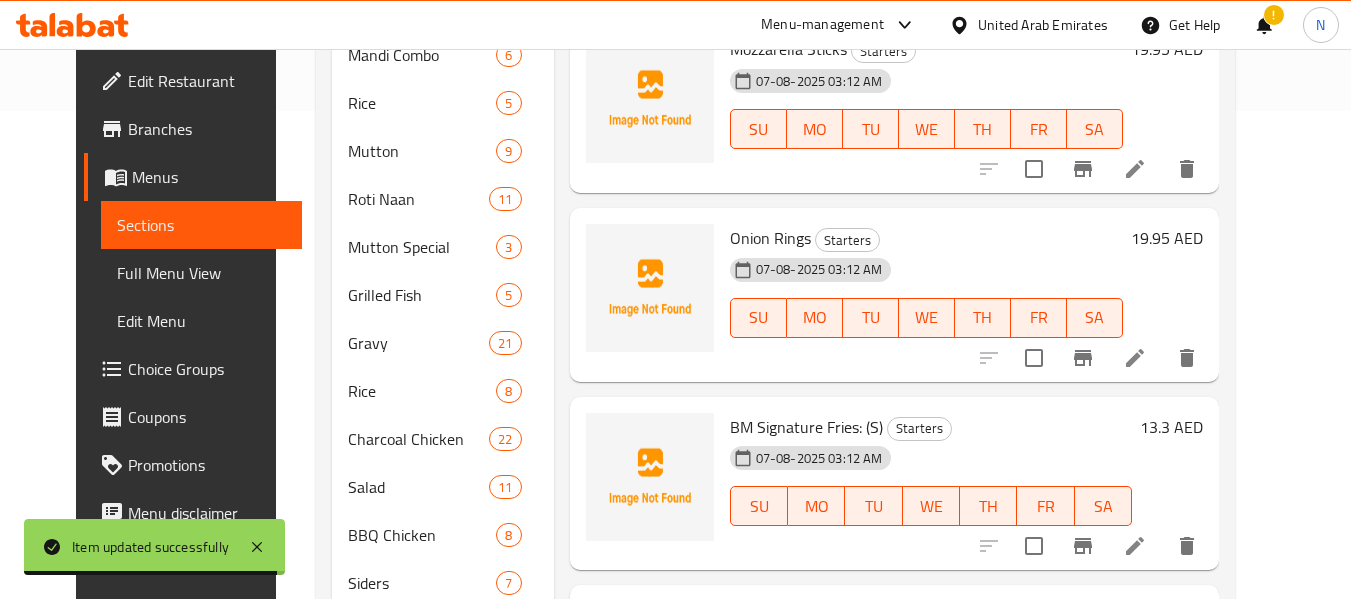 scroll, scrollTop: 752, scrollLeft: 0, axis: vertical 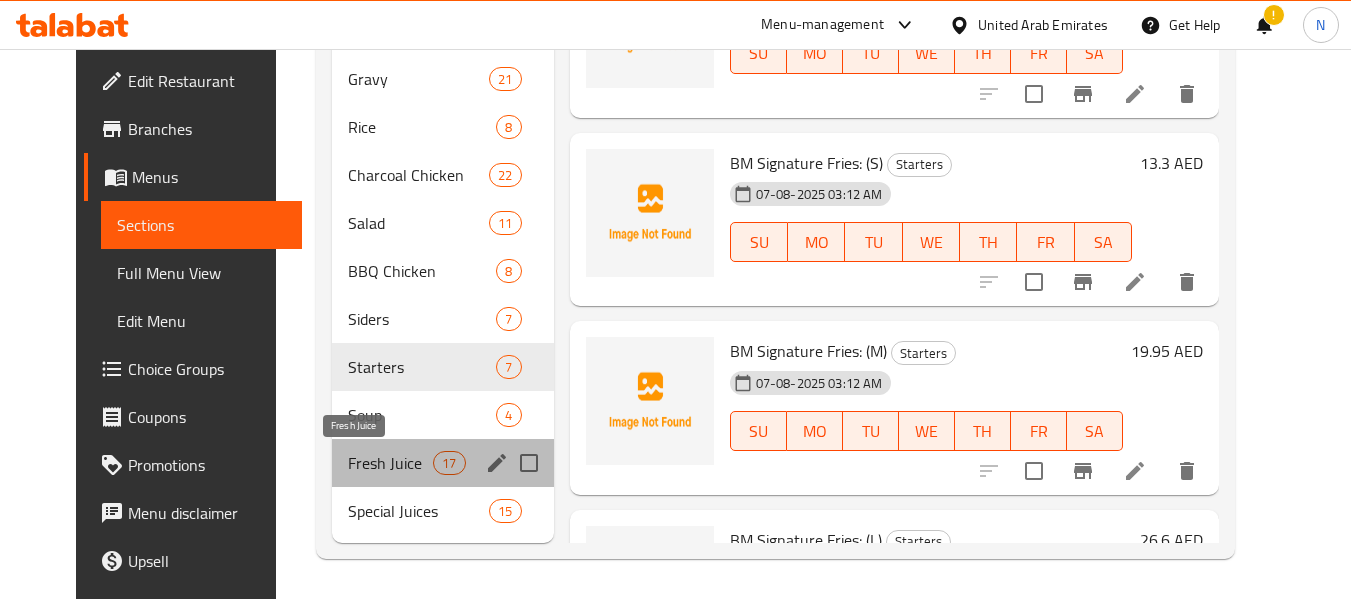 click on "Fresh Juice" at bounding box center (390, 463) 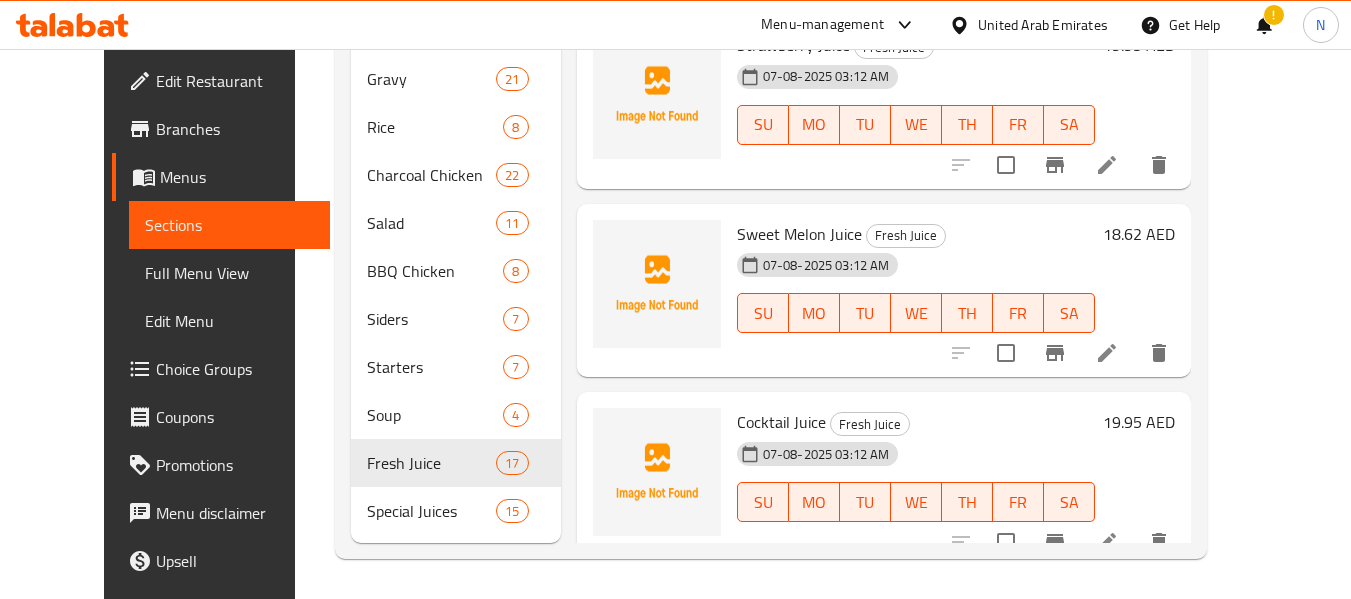 scroll, scrollTop: 2215, scrollLeft: 0, axis: vertical 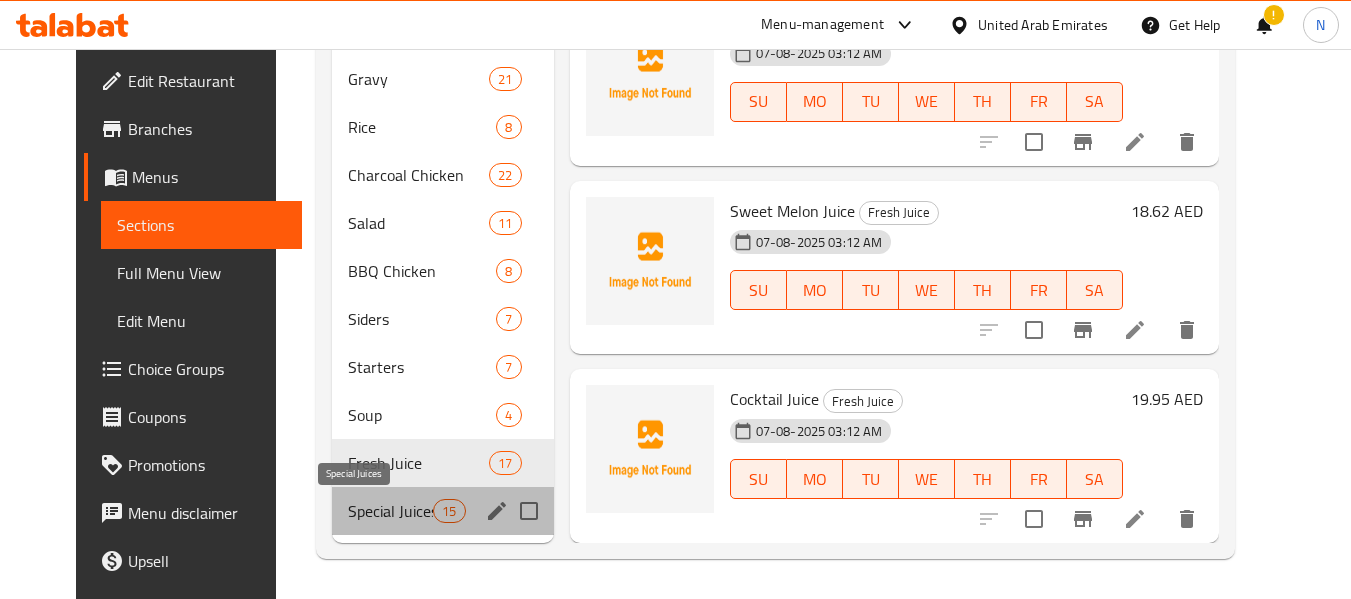 click on "Special Juices" at bounding box center (390, 511) 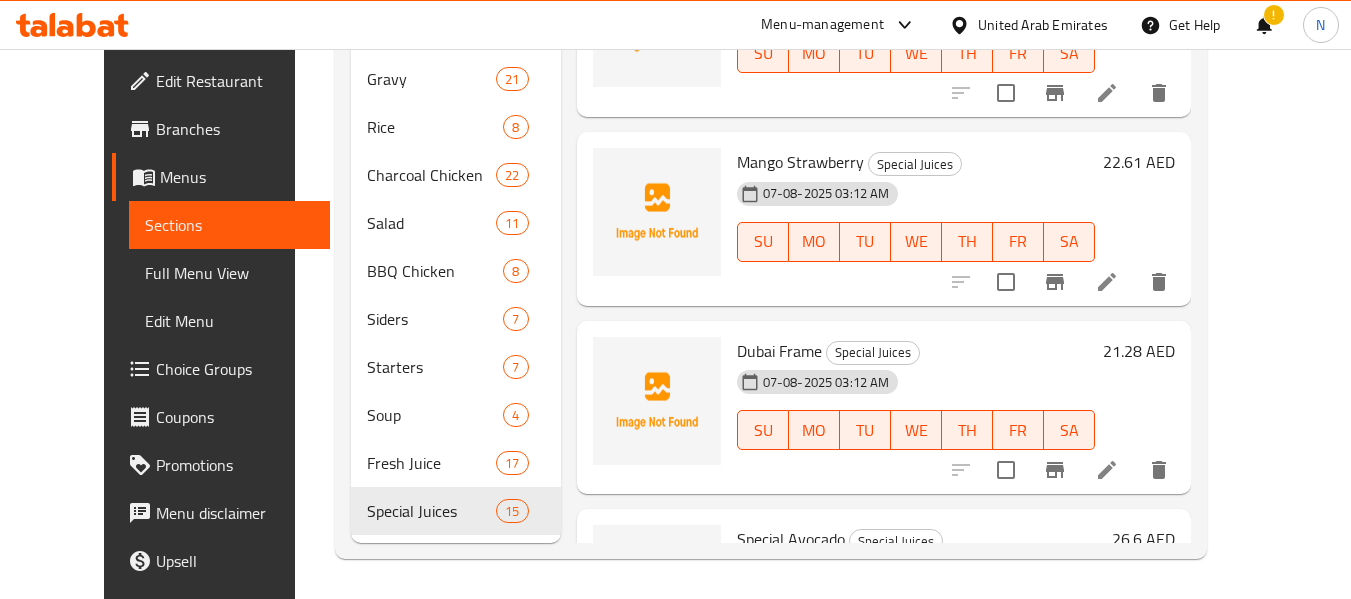 scroll, scrollTop: 1697, scrollLeft: 0, axis: vertical 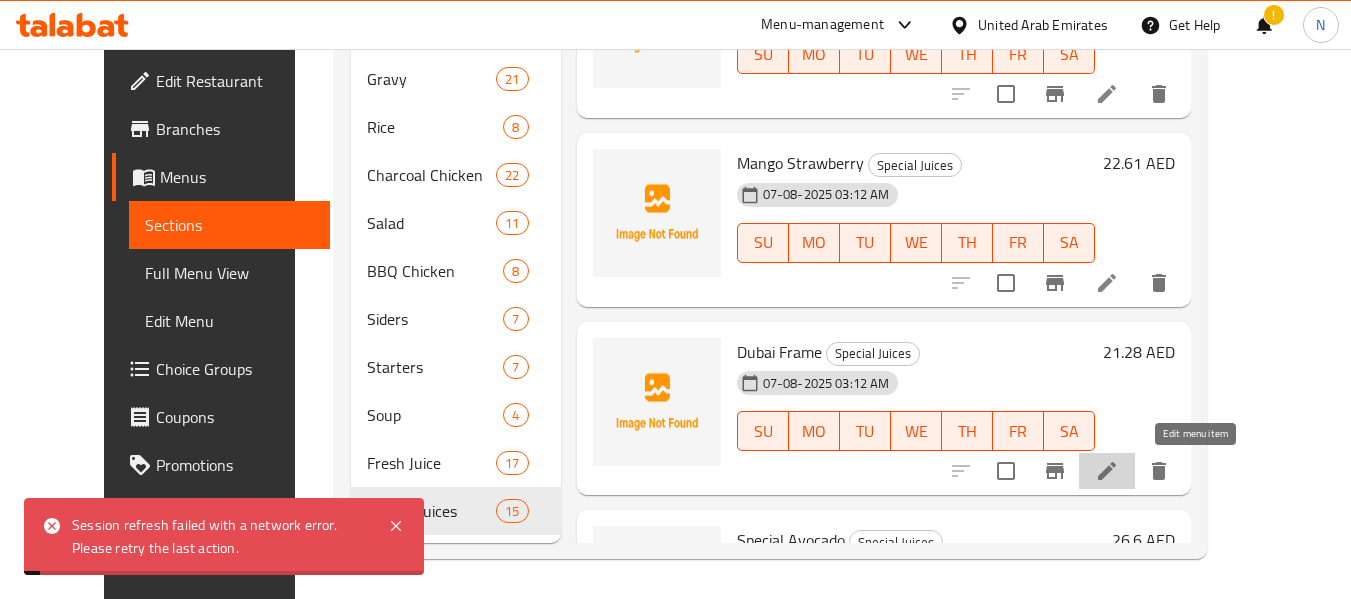 click 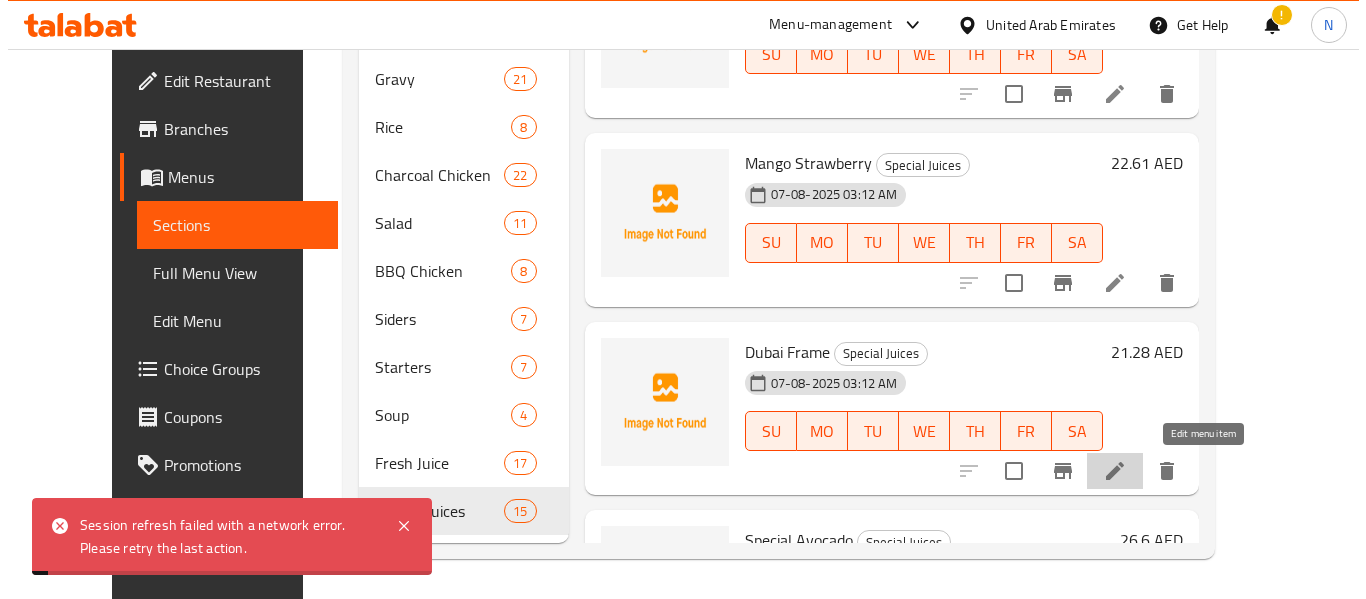 scroll, scrollTop: 0, scrollLeft: 0, axis: both 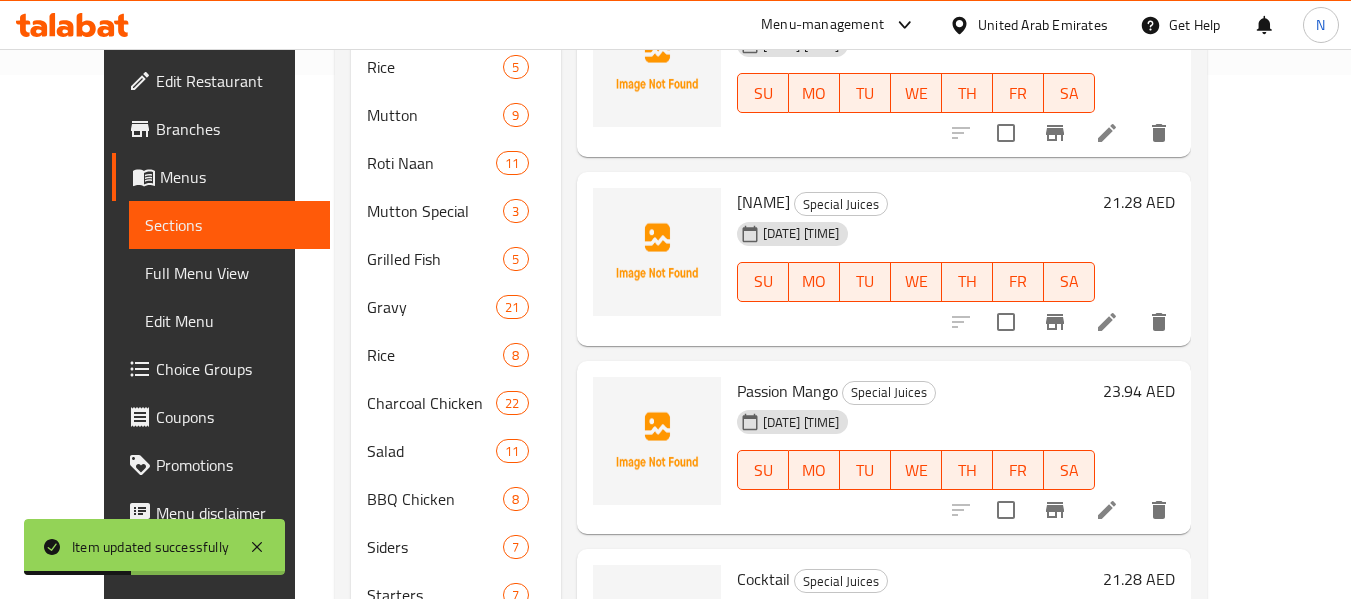 click 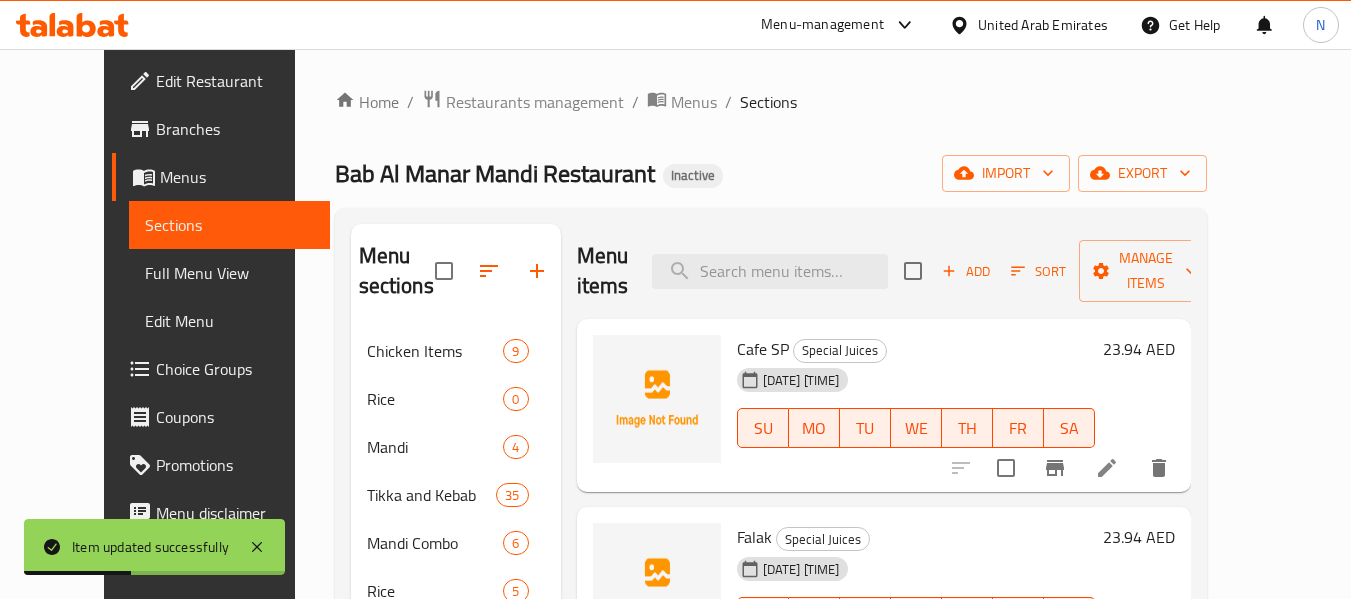 scroll, scrollTop: 0, scrollLeft: 0, axis: both 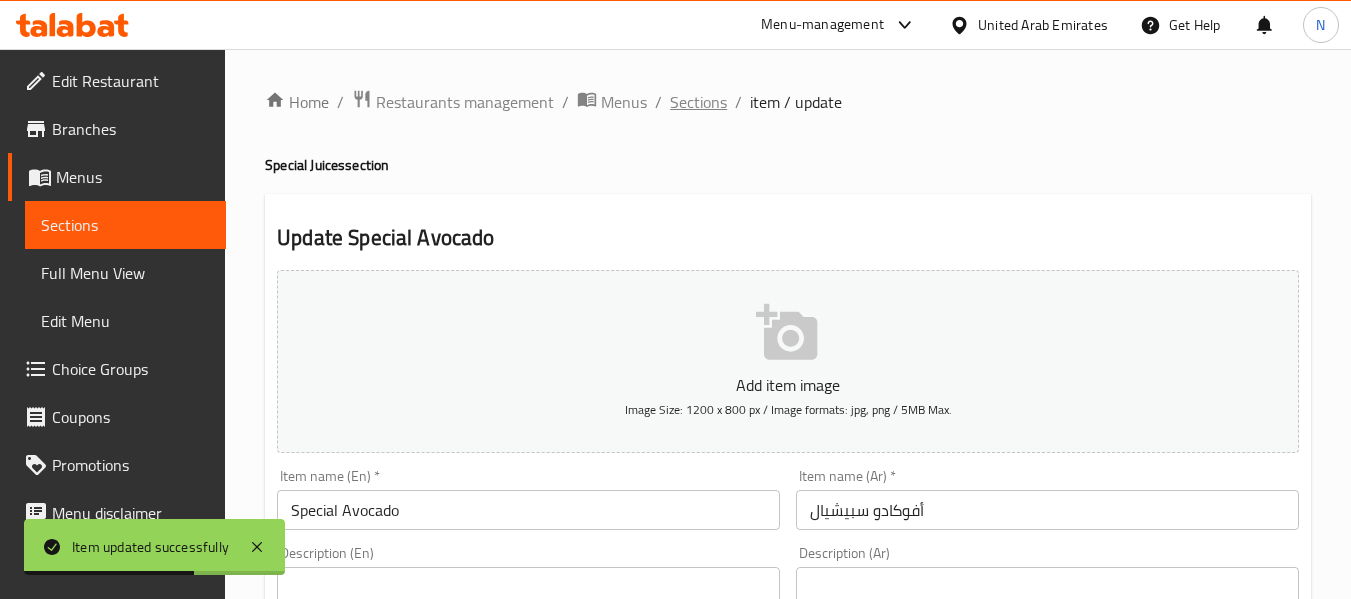 click on "Sections" at bounding box center (698, 102) 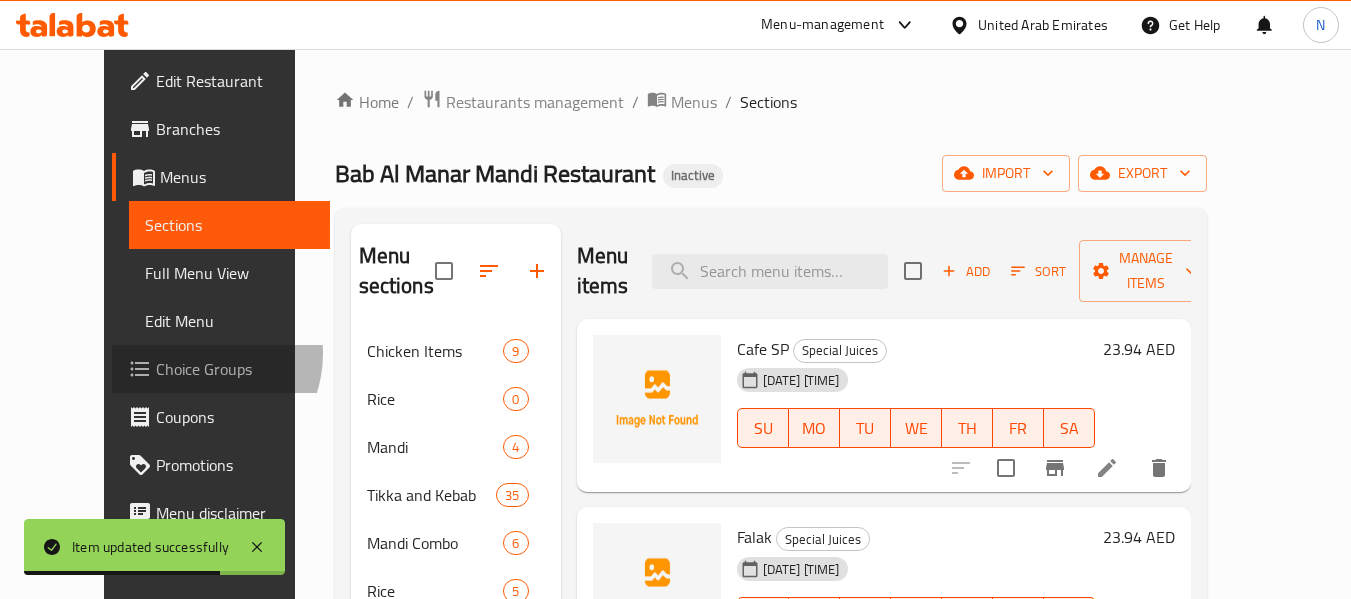 click on "Choice Groups" at bounding box center (235, 369) 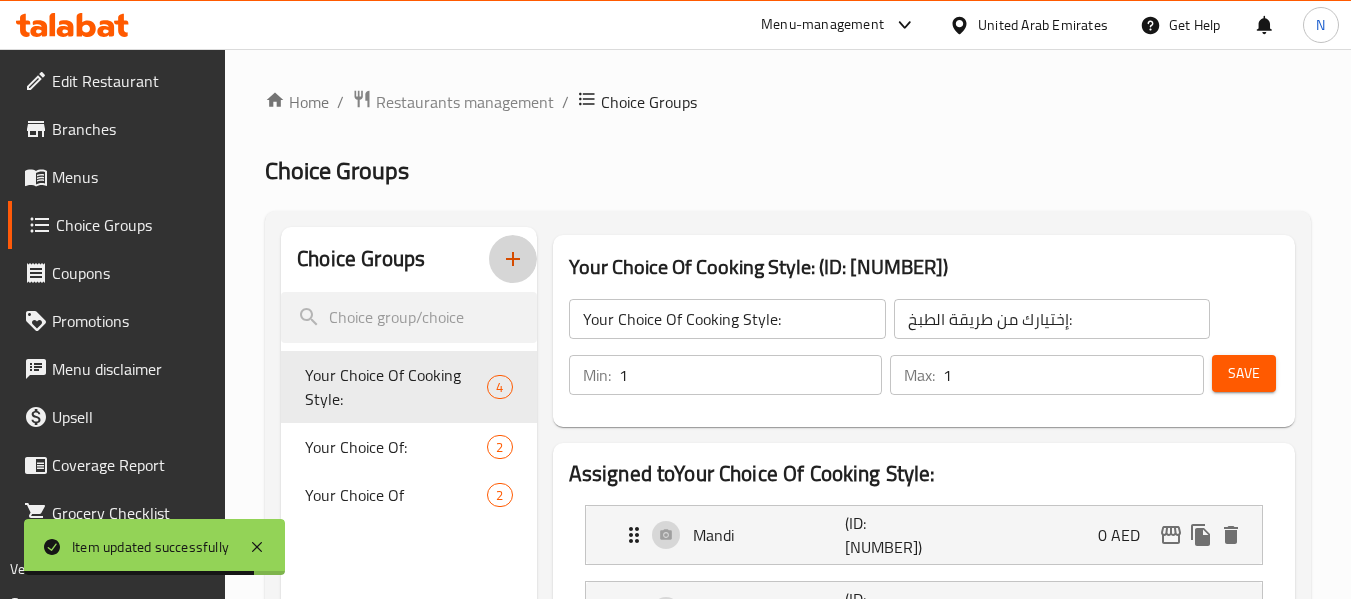 click 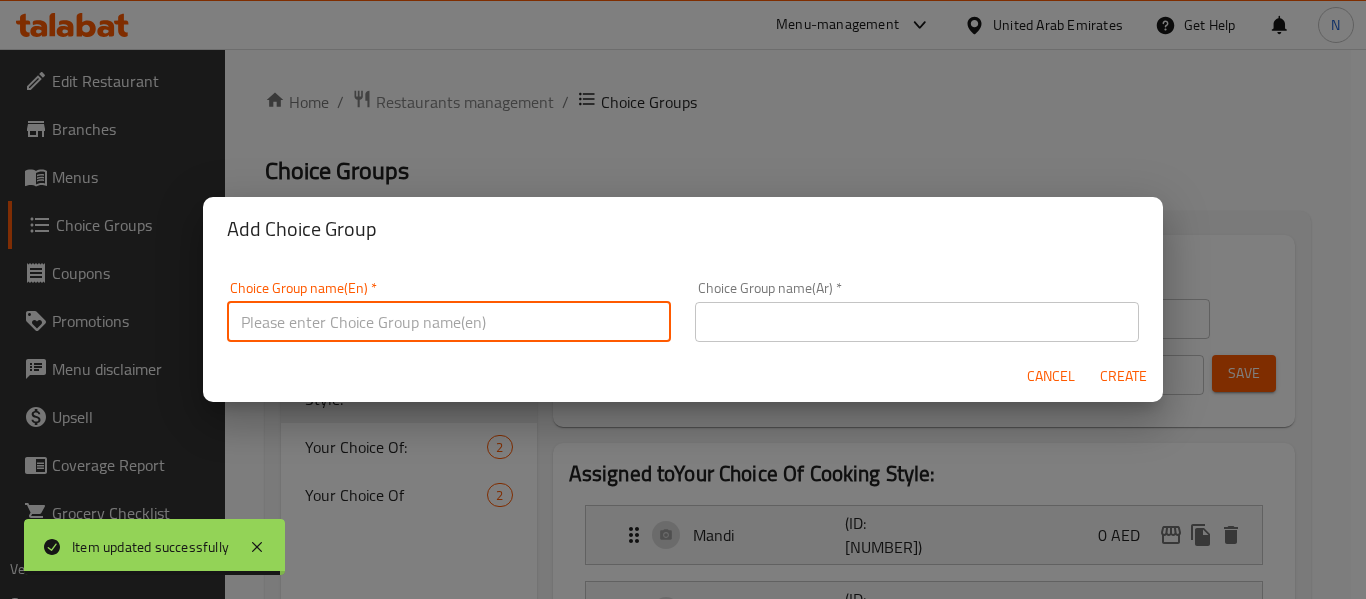 click at bounding box center [449, 322] 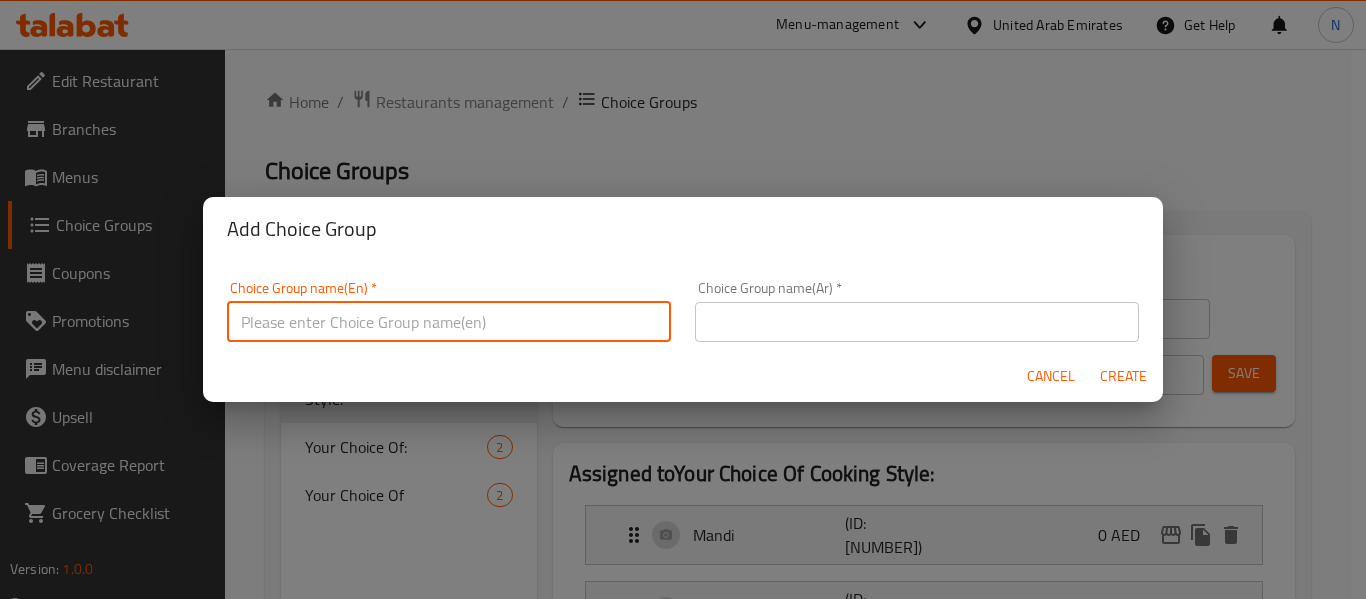 type on "Your Choice of:" 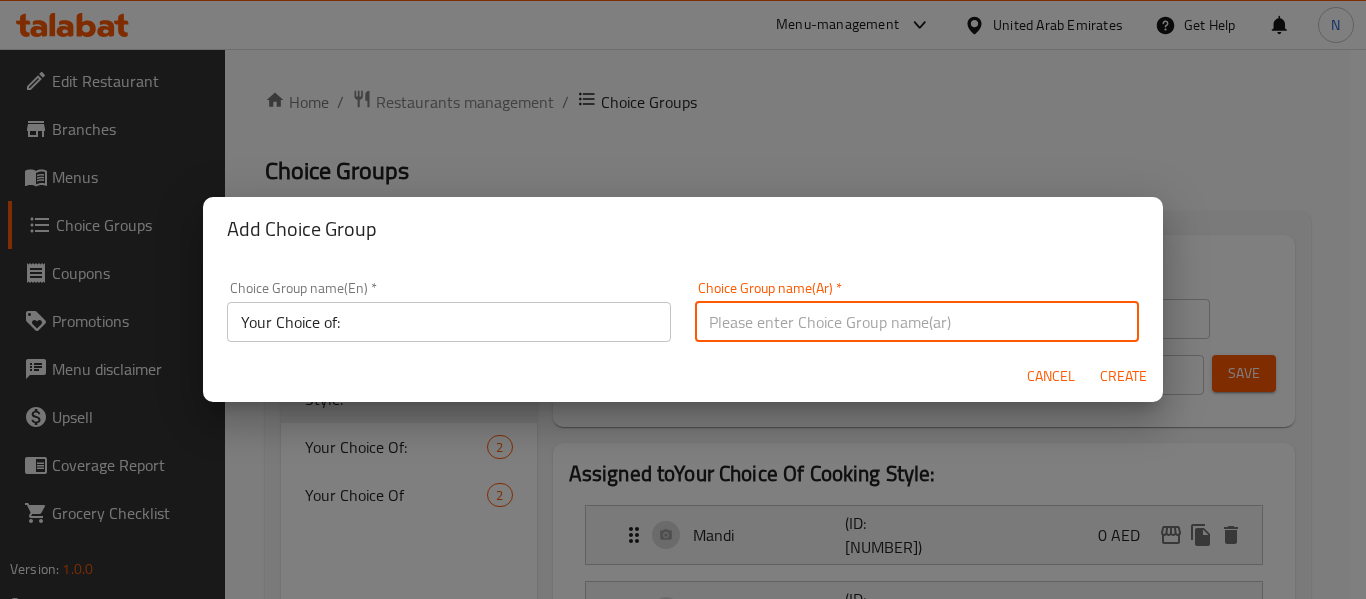 click at bounding box center (917, 322) 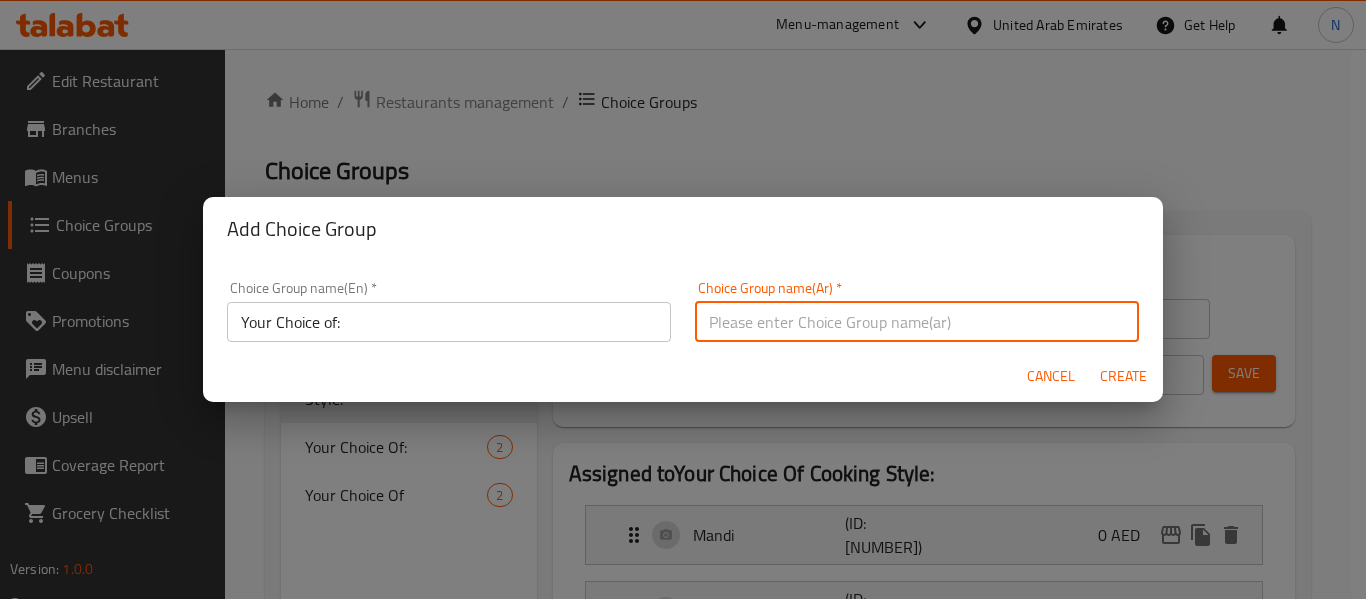 type on "إختيارك من :" 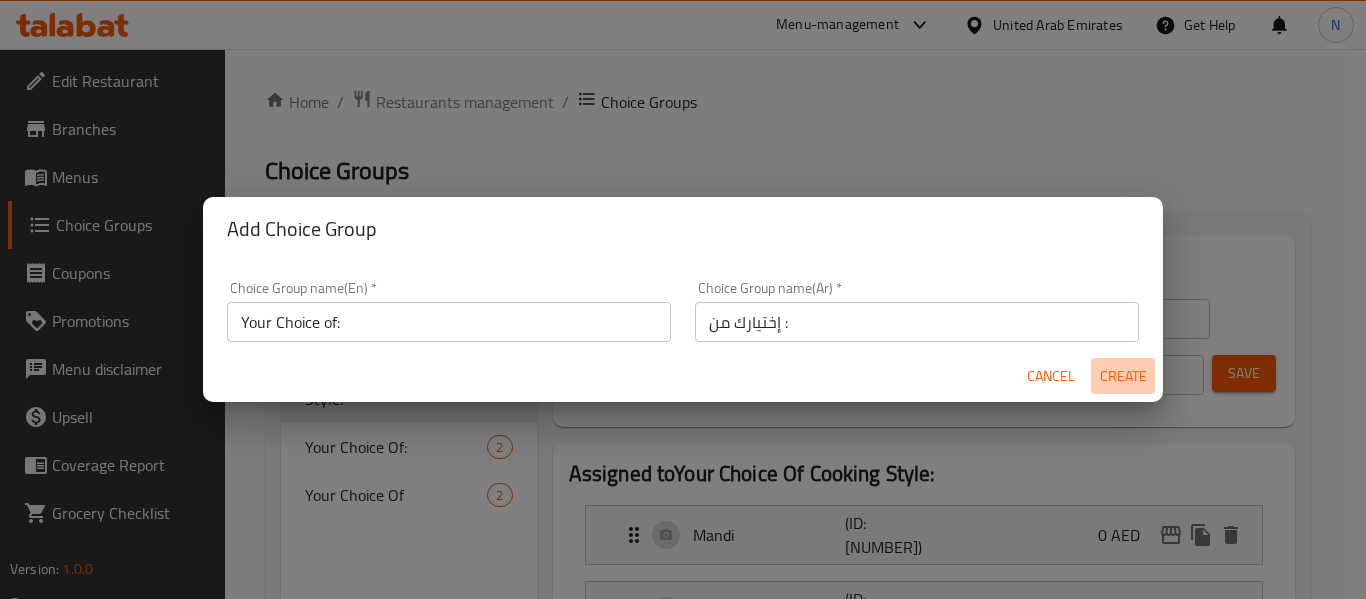 click on "Create" at bounding box center [1123, 376] 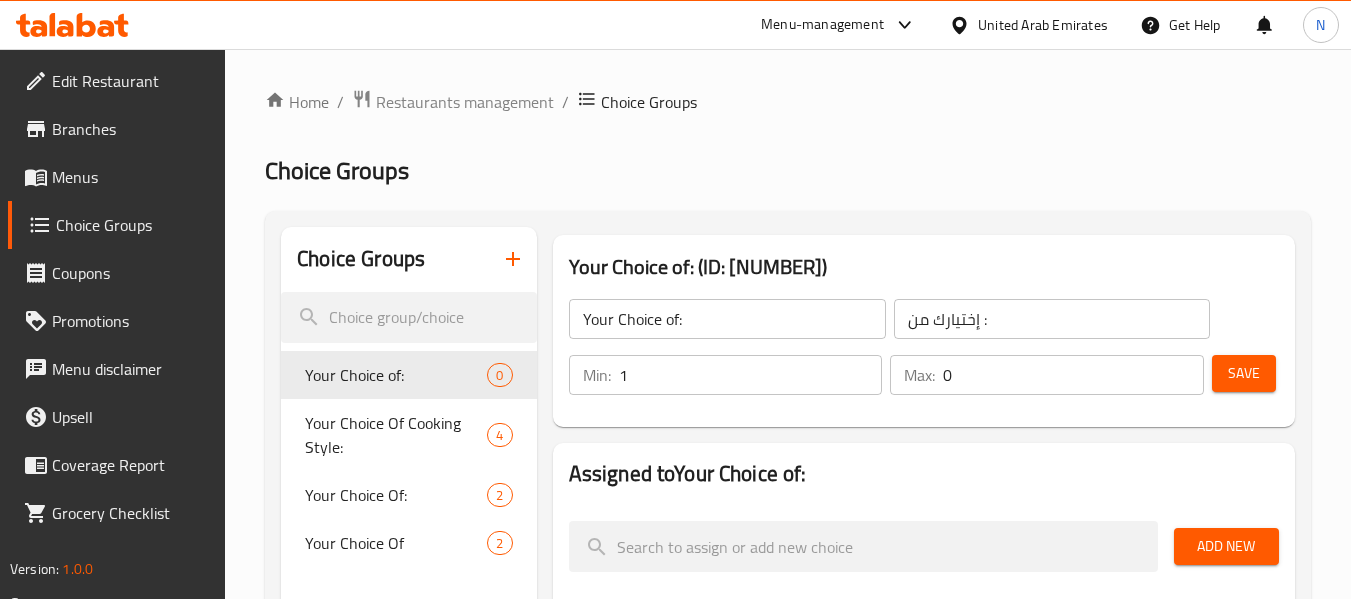 type on "1" 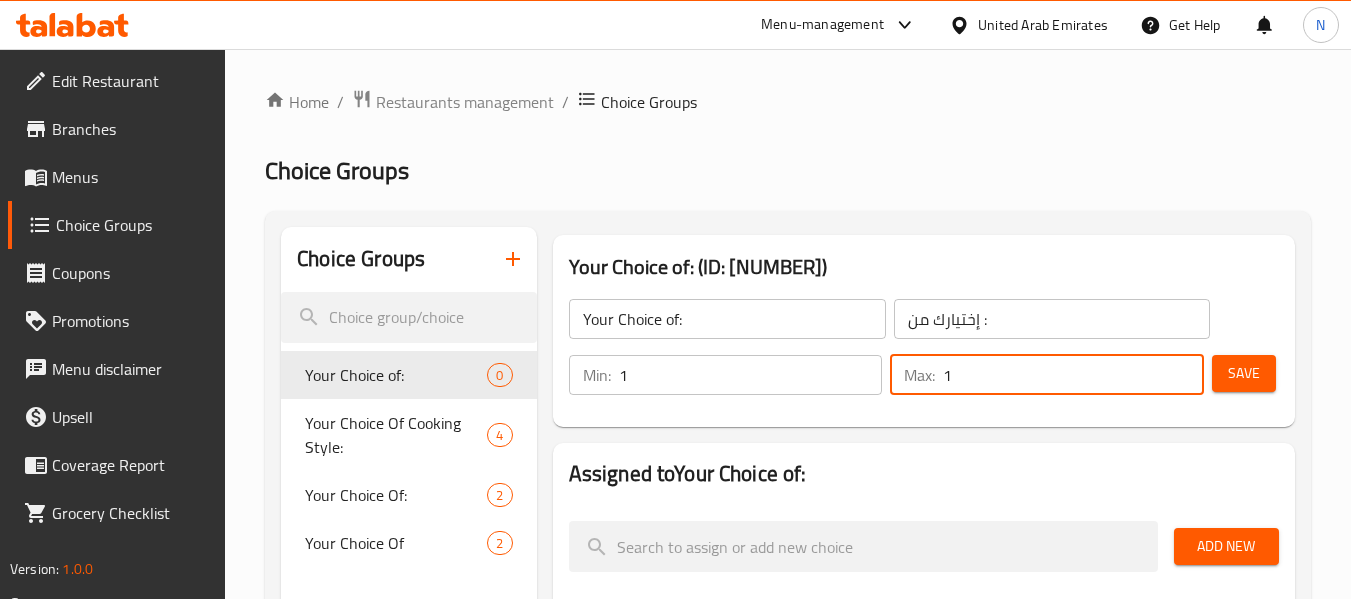 type on "1" 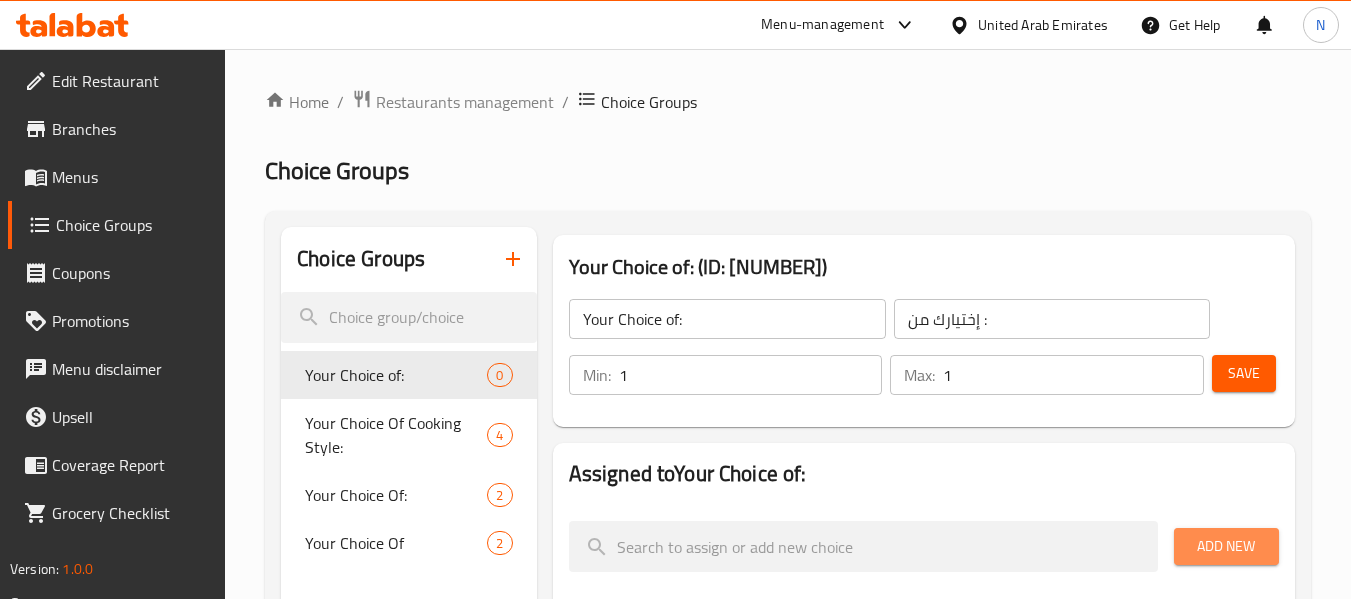 click on "Add New" at bounding box center (1226, 546) 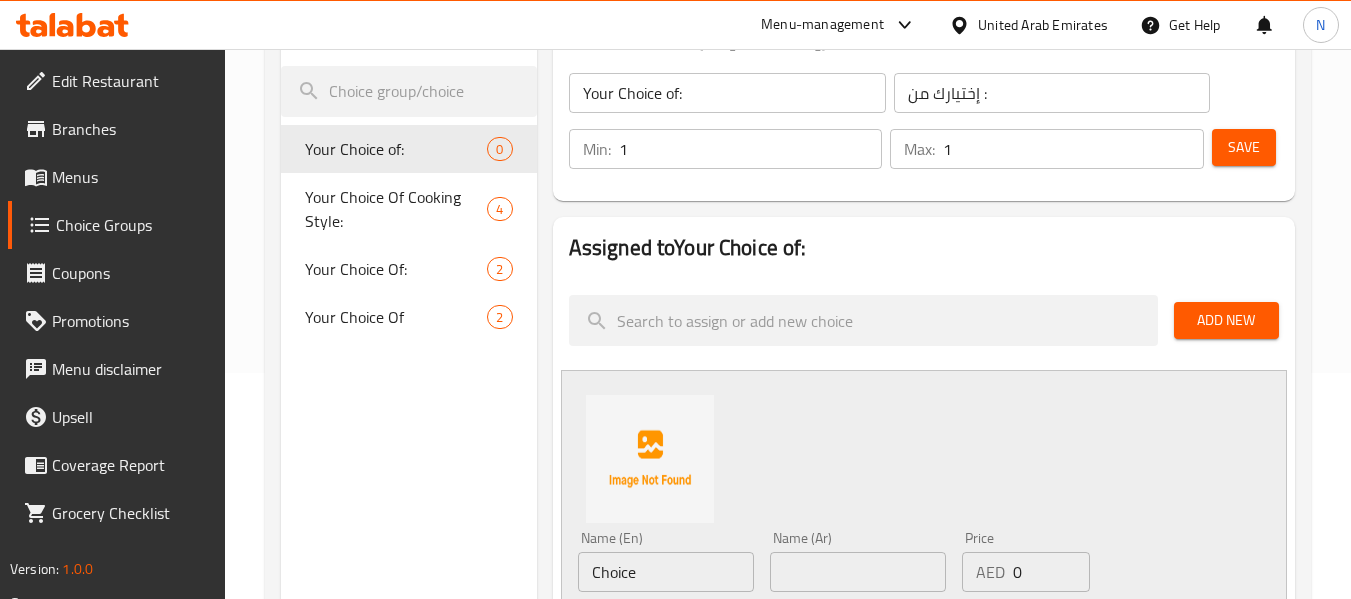 scroll, scrollTop: 228, scrollLeft: 0, axis: vertical 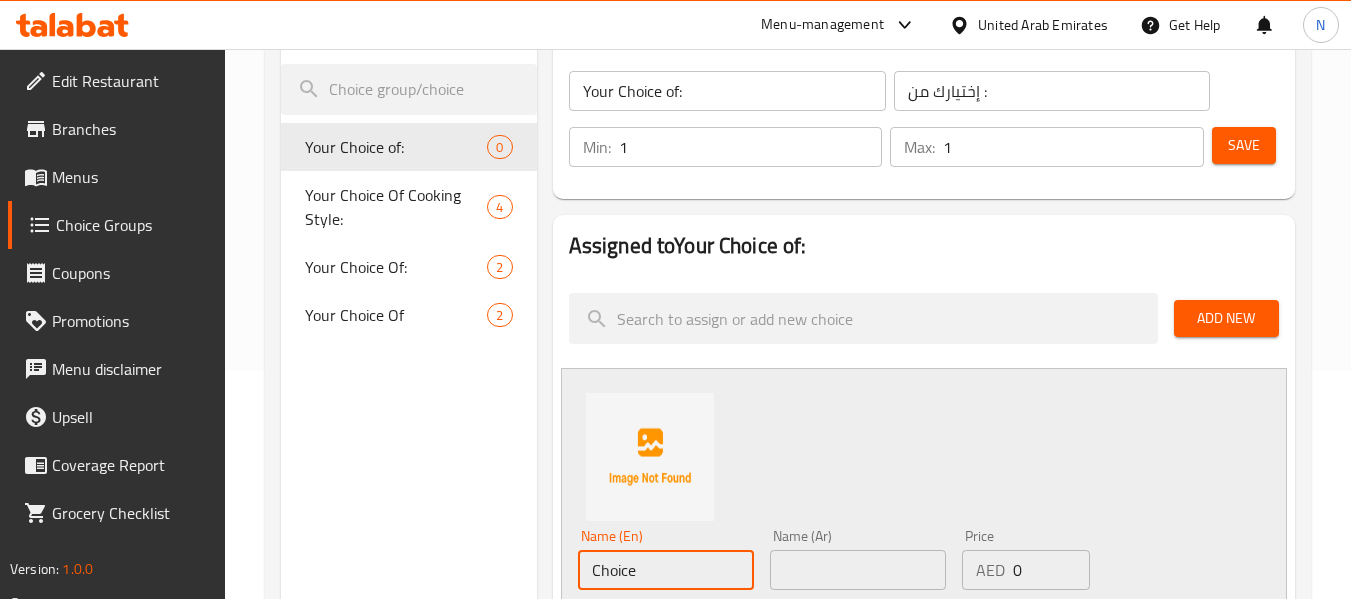 click on "Choice" at bounding box center (666, 570) 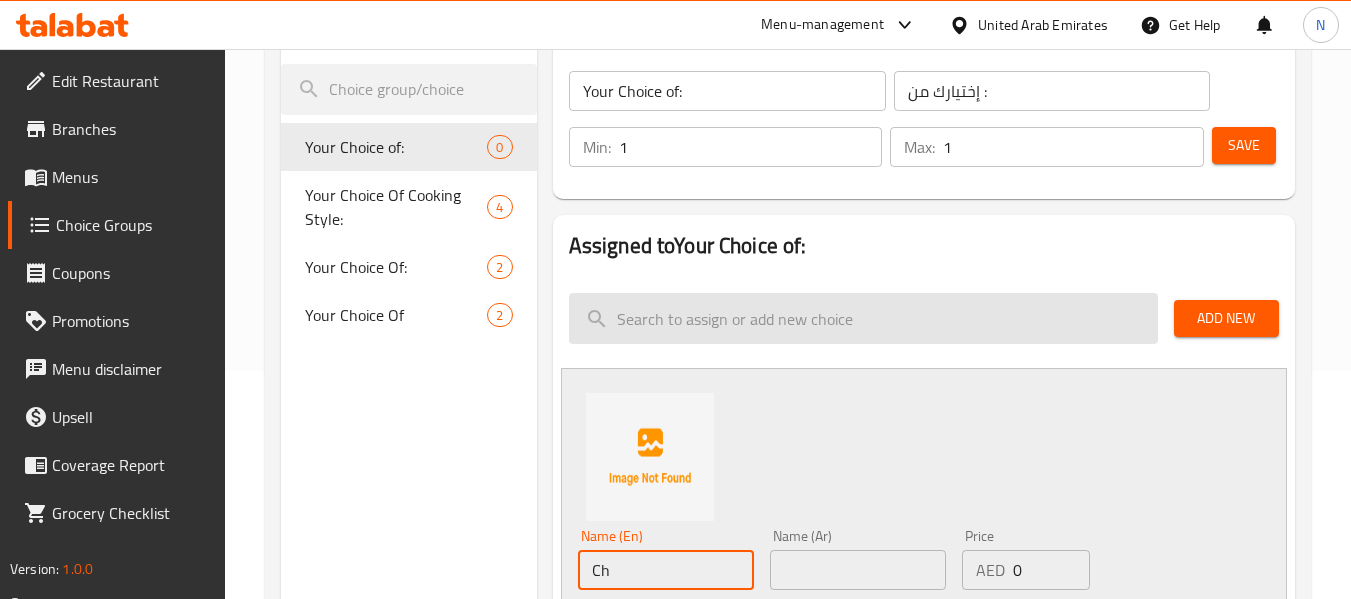 type on "Chicken" 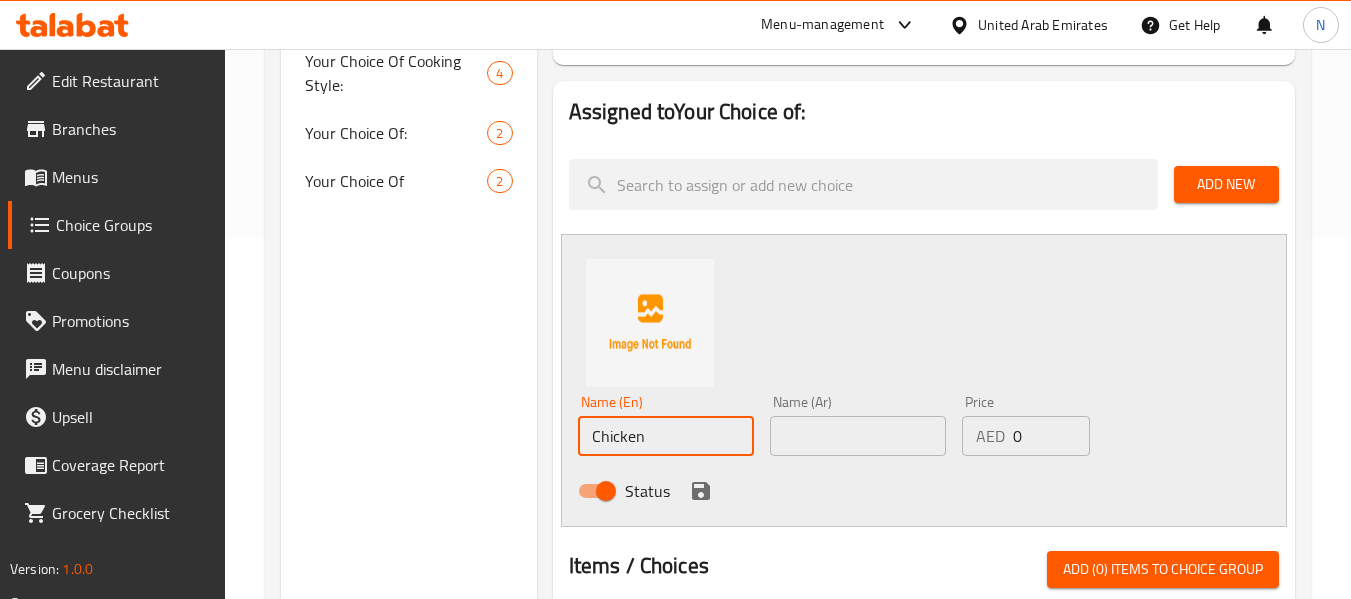 scroll, scrollTop: 363, scrollLeft: 0, axis: vertical 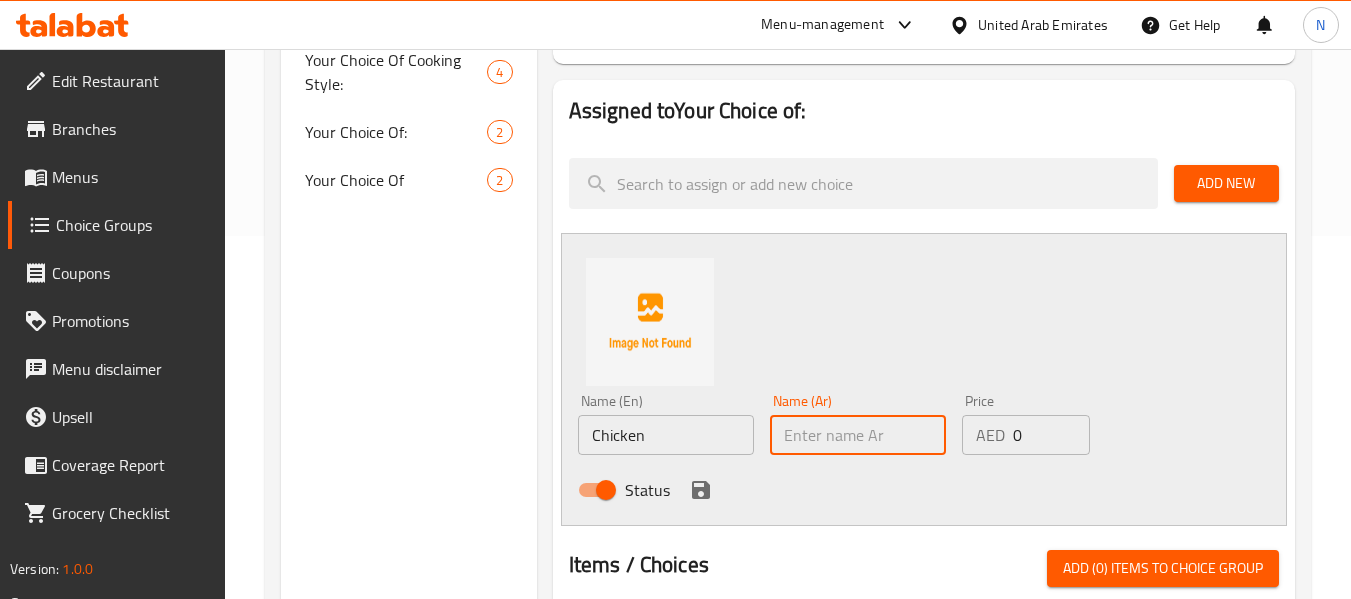 click at bounding box center (858, 435) 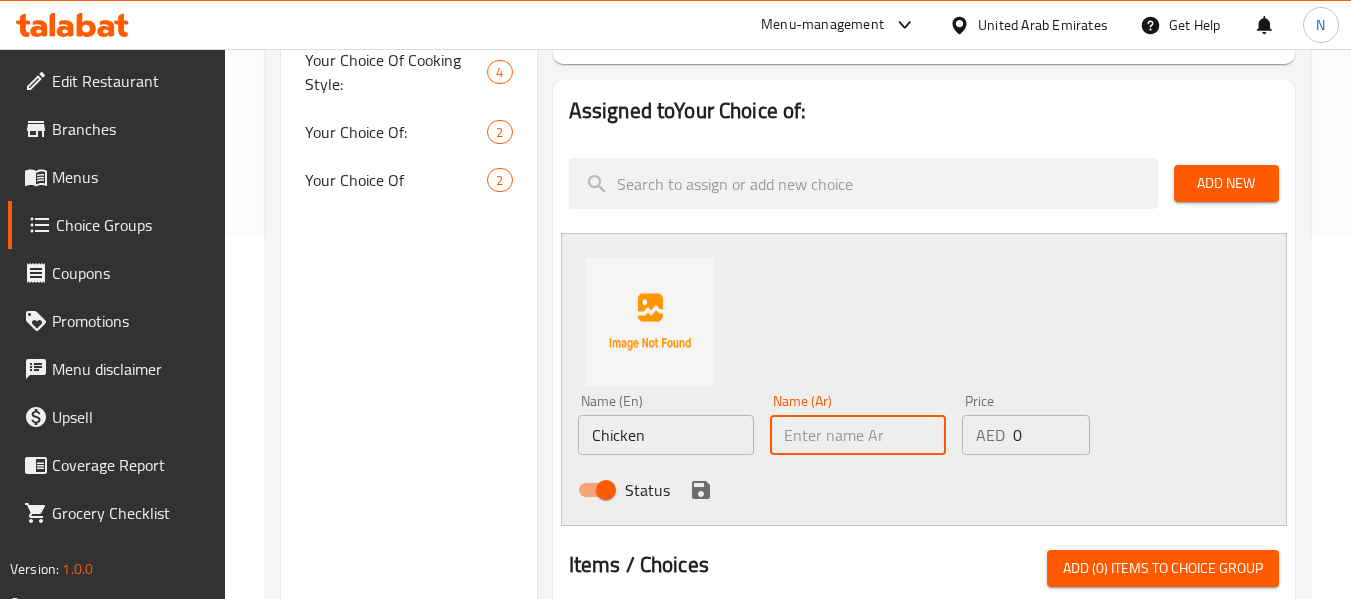 type on "دجاج" 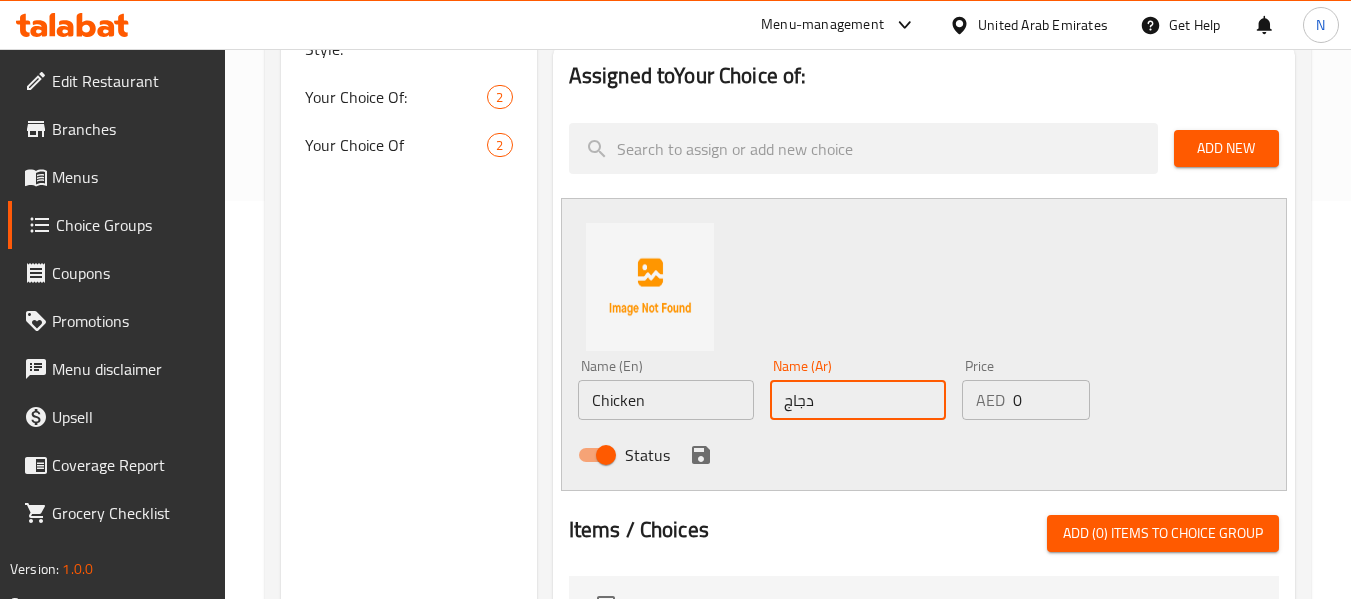 scroll, scrollTop: 397, scrollLeft: 0, axis: vertical 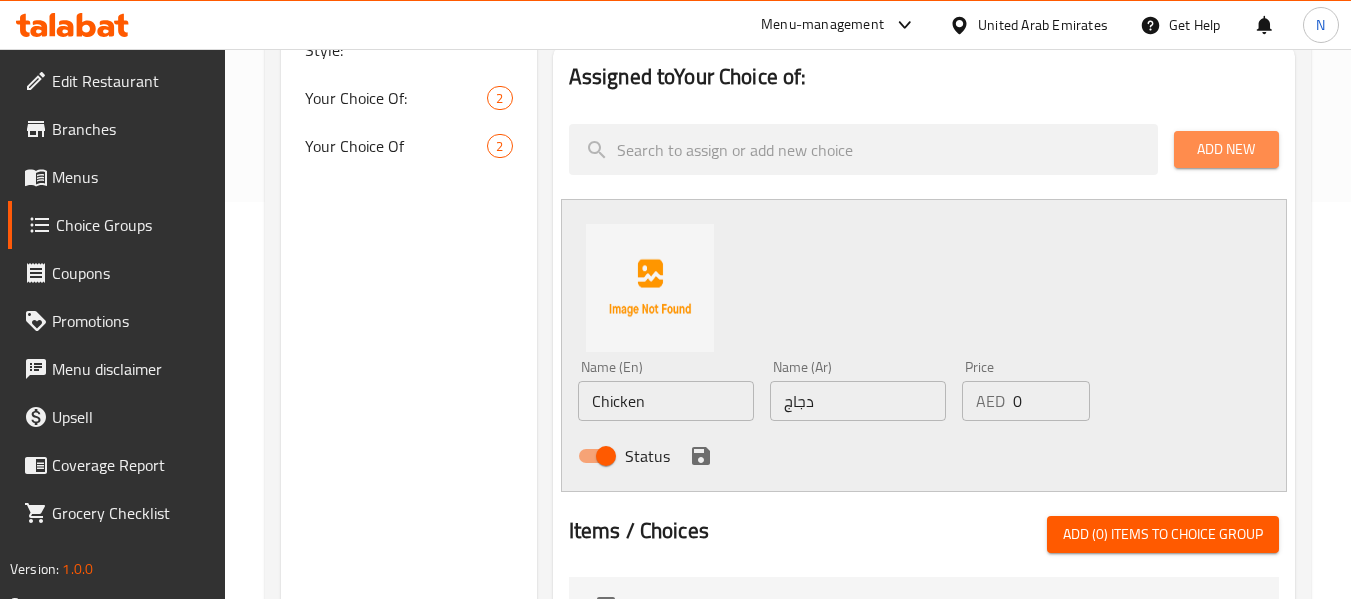 click on "Add New" at bounding box center [1226, 149] 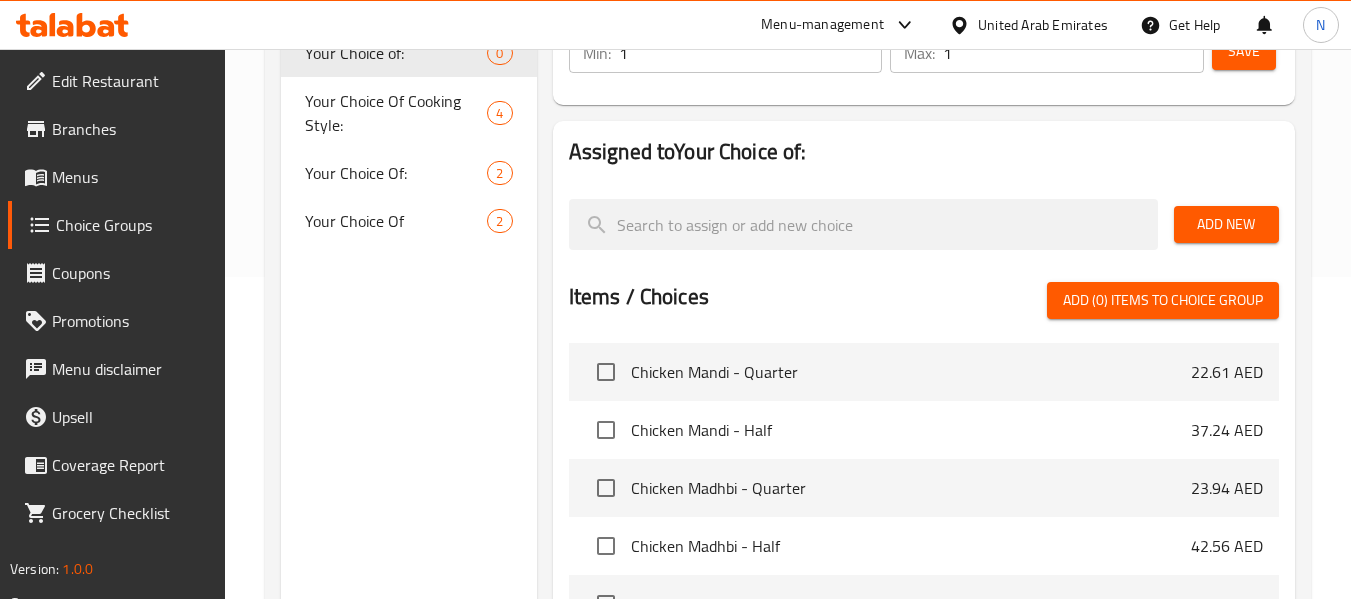 scroll, scrollTop: 319, scrollLeft: 0, axis: vertical 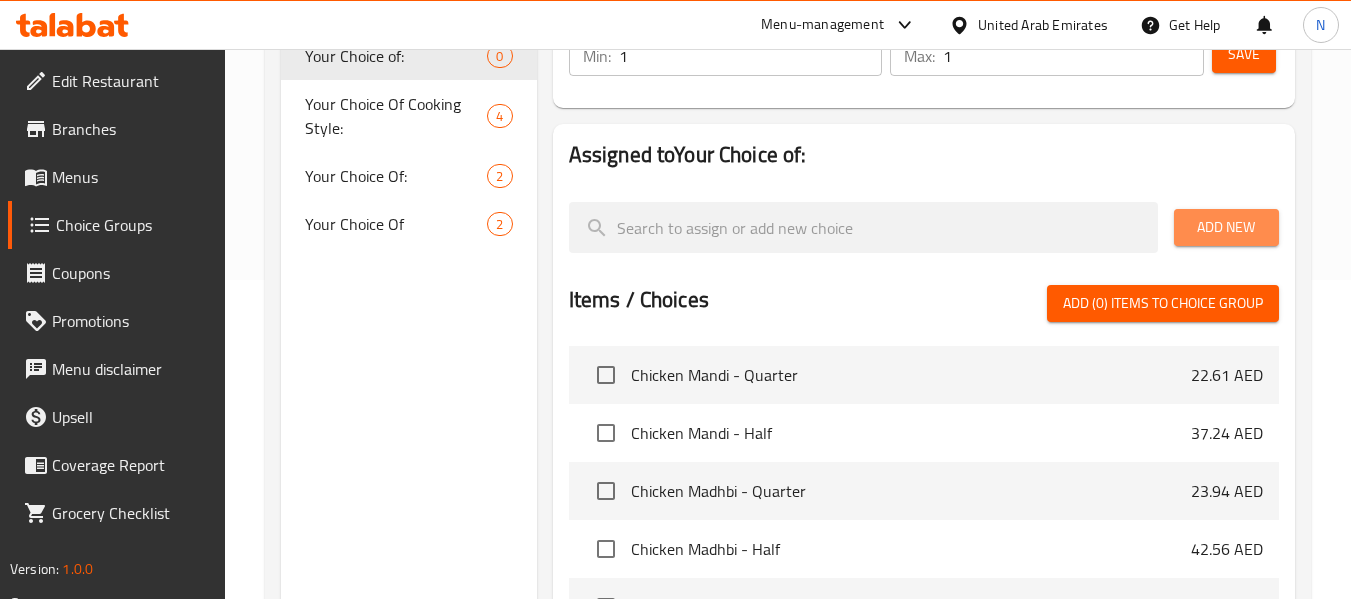 click on "Add New" at bounding box center [1226, 227] 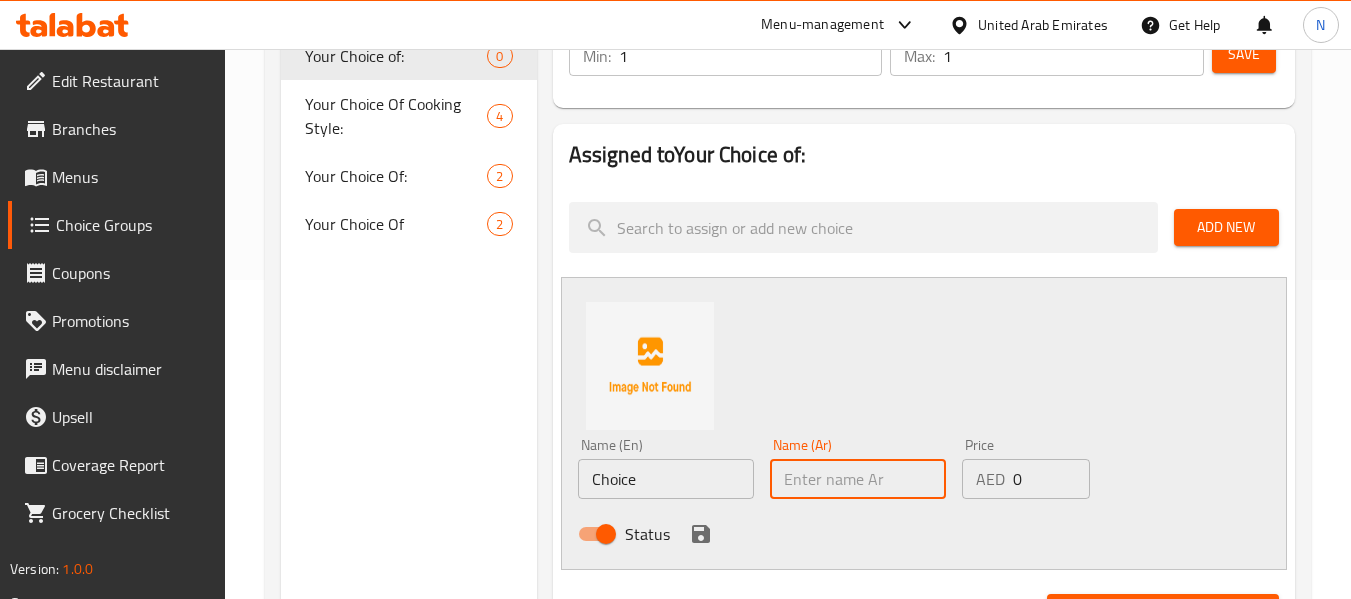 click at bounding box center [858, 479] 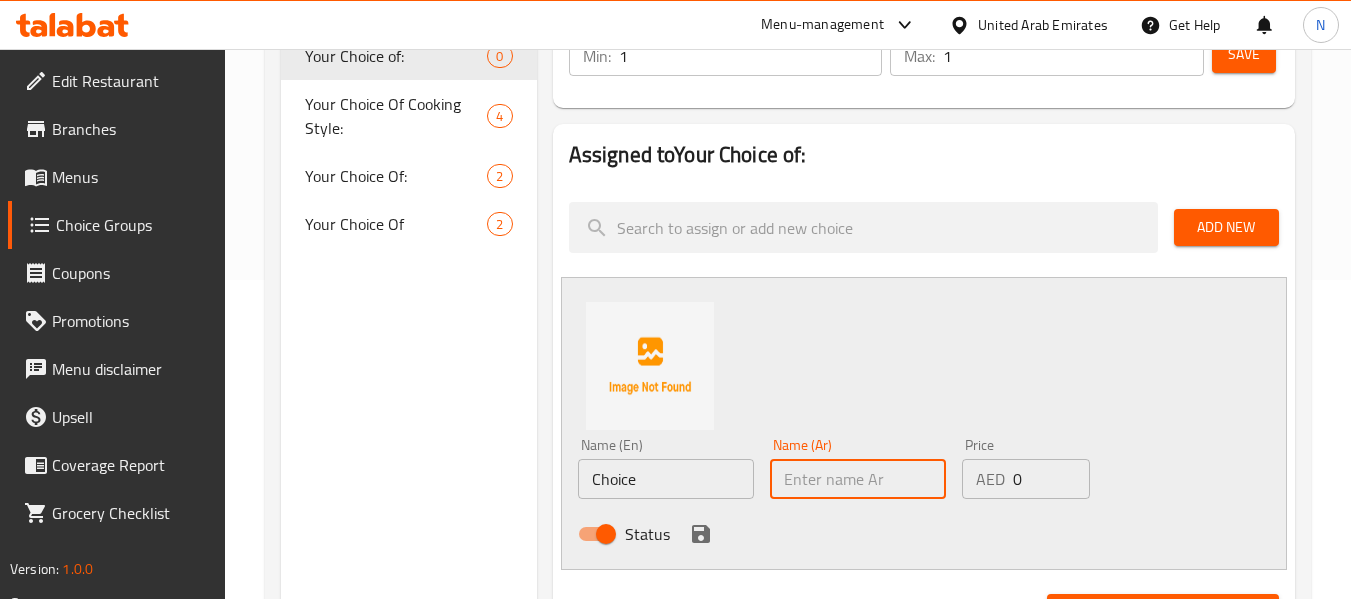 type on "دجاج" 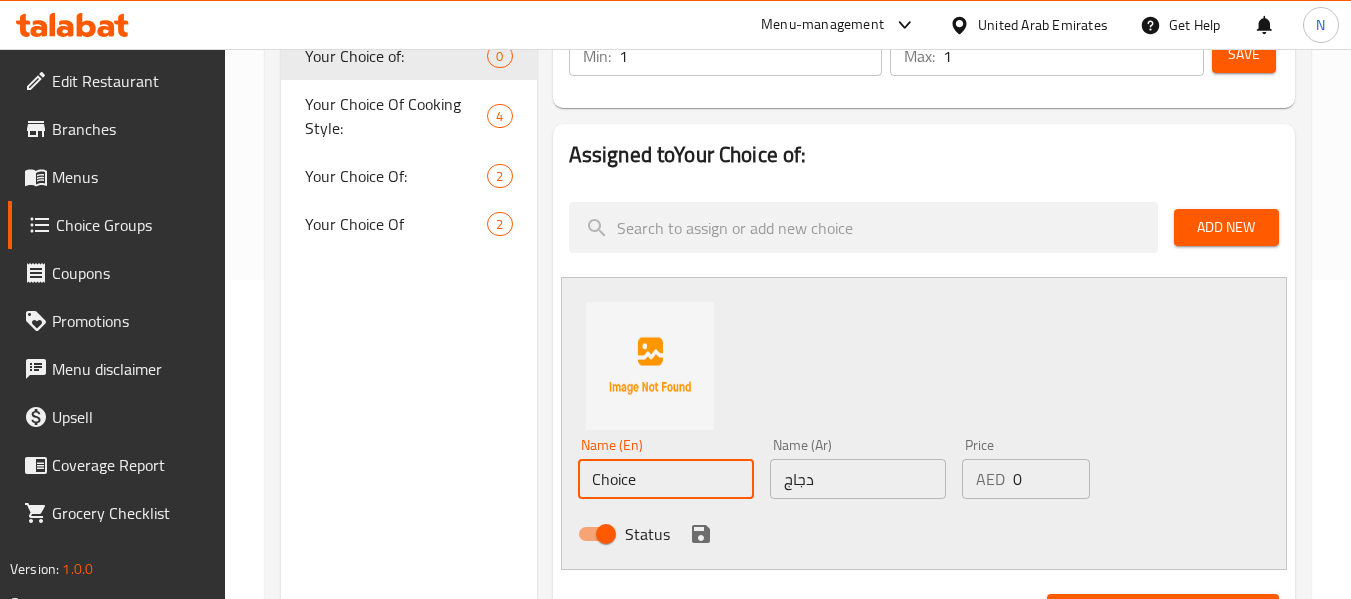click on "Choice" at bounding box center [666, 479] 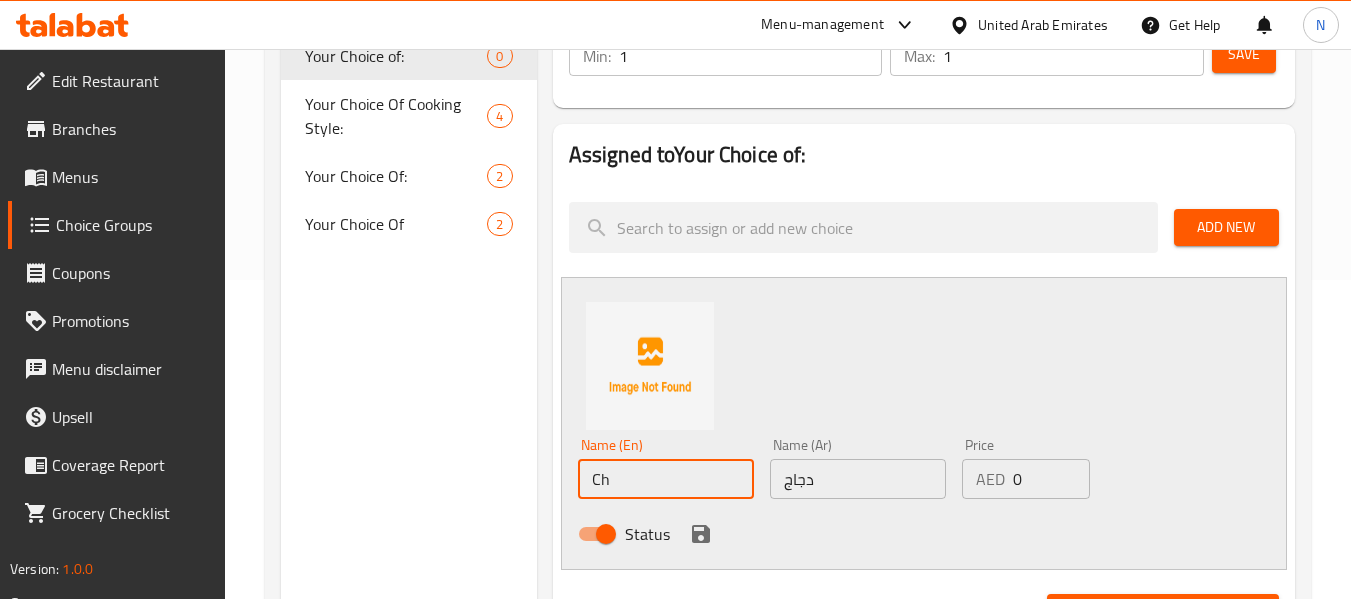 type on "Chicken" 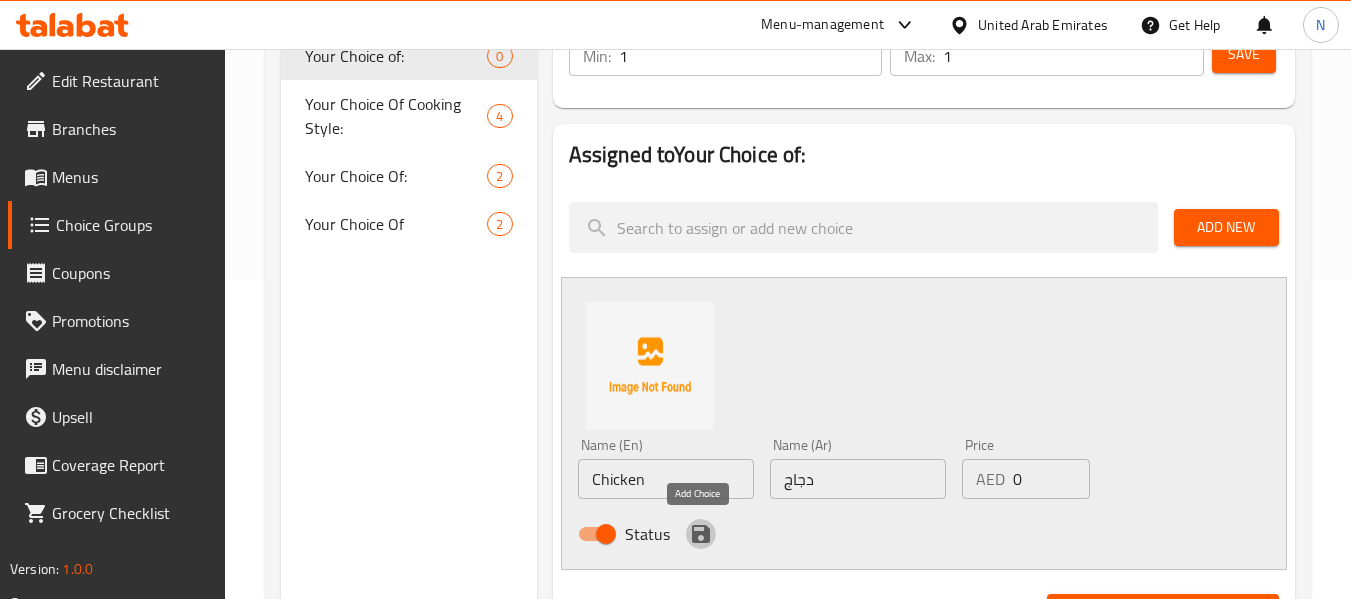 click 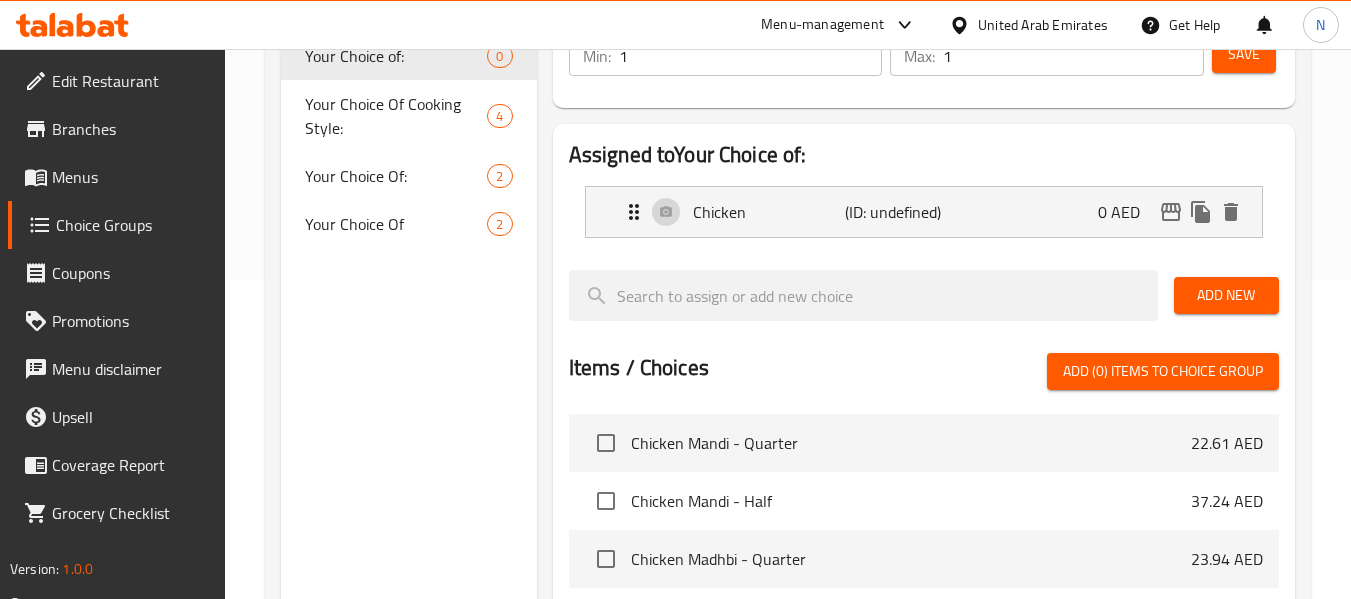 drag, startPoint x: 1222, startPoint y: 276, endPoint x: 1218, endPoint y: 290, distance: 14.56022 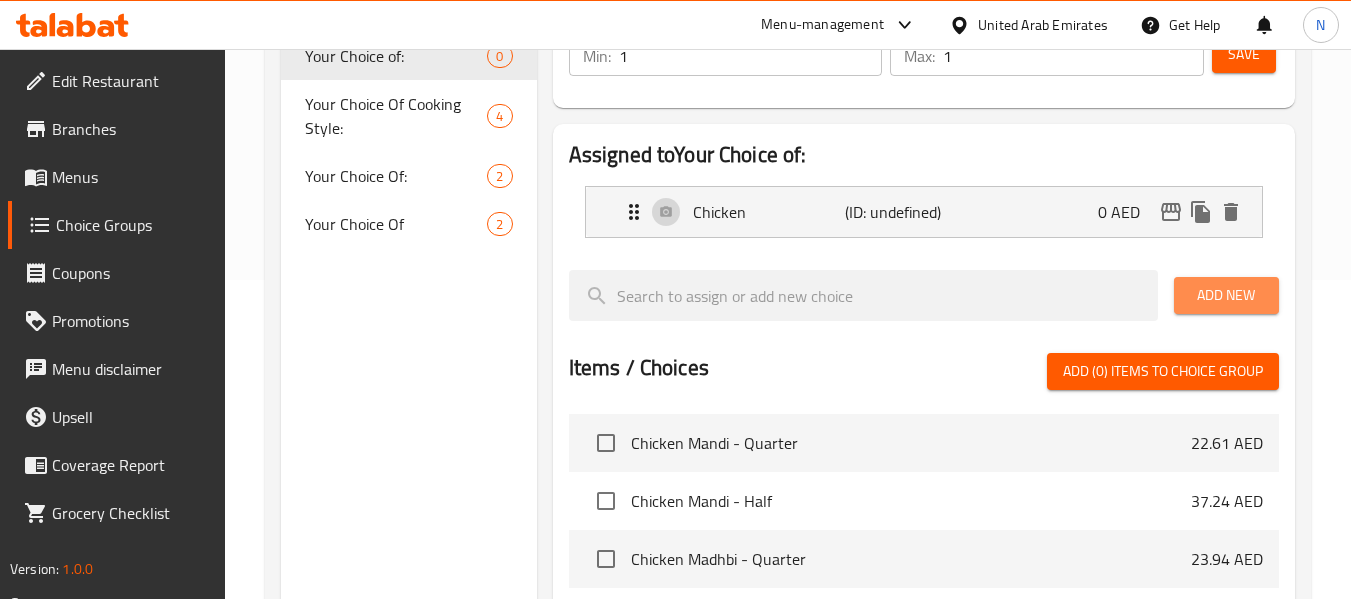 click on "Add New" at bounding box center (1226, 295) 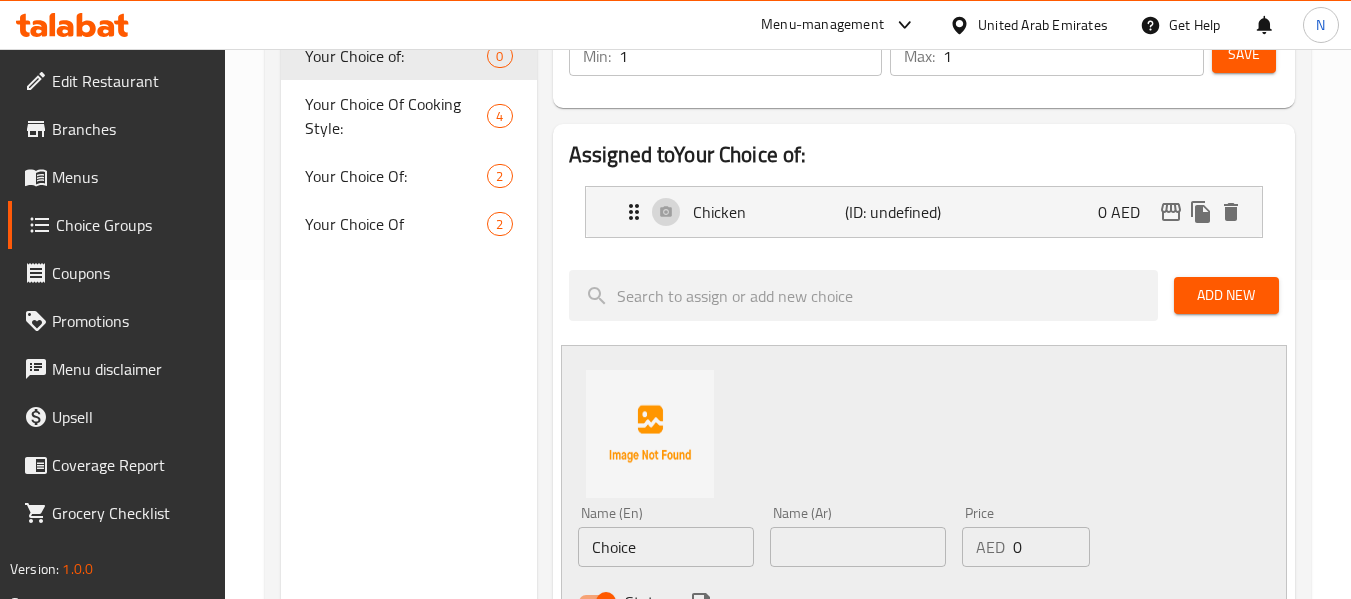 click at bounding box center (858, 547) 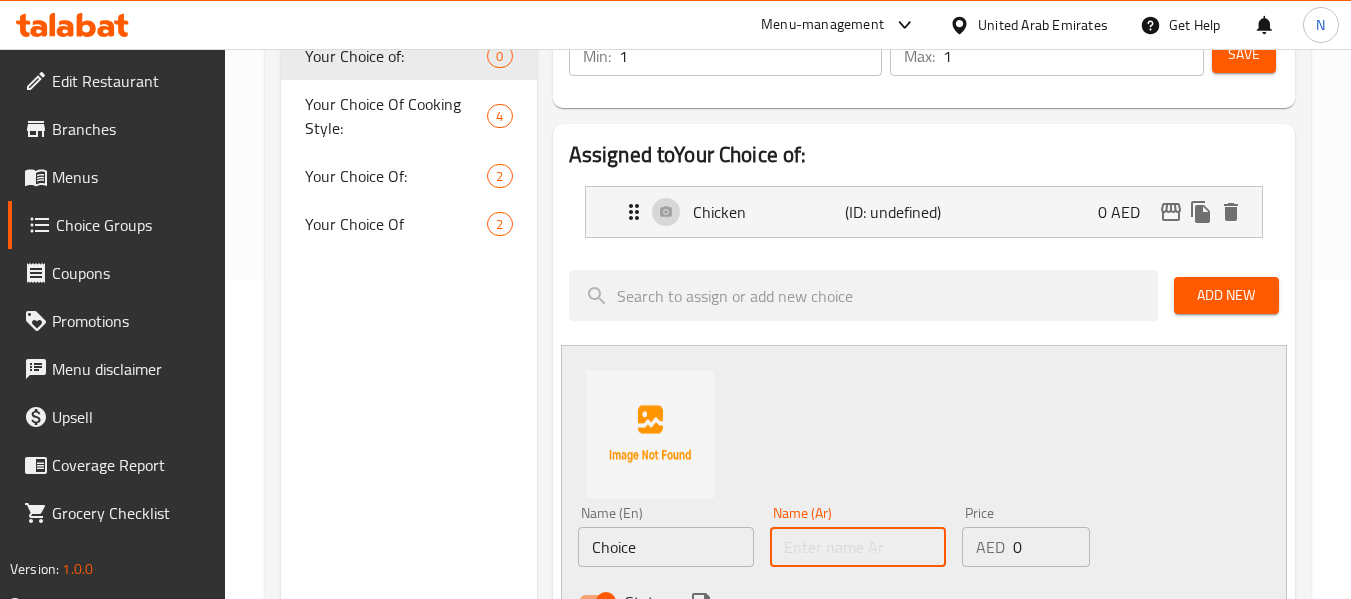 type on "خضروات" 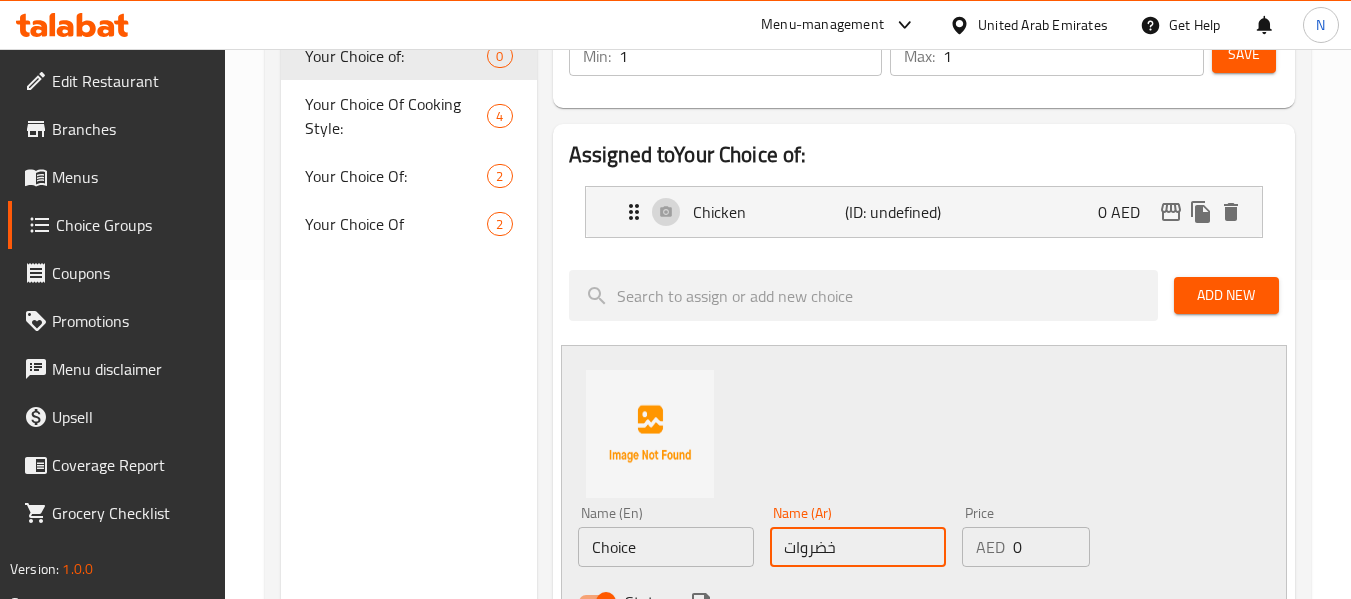 click on "Choice" at bounding box center [666, 547] 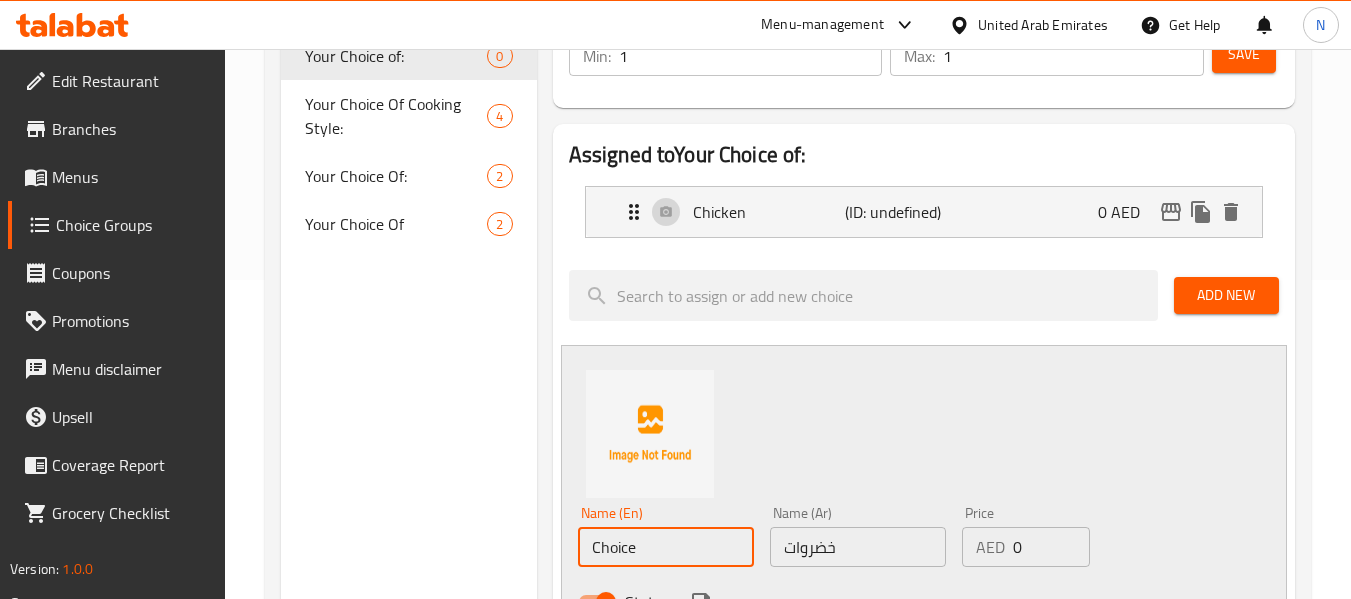 click on "Choice" at bounding box center [666, 547] 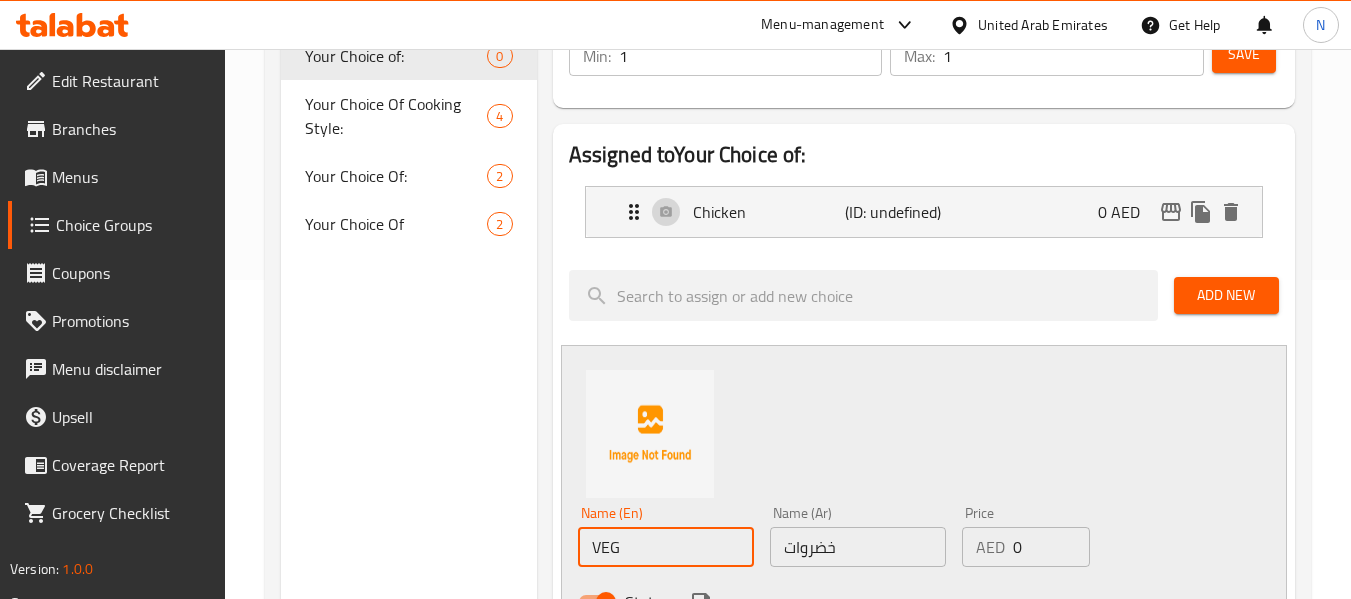 type on "Veg" 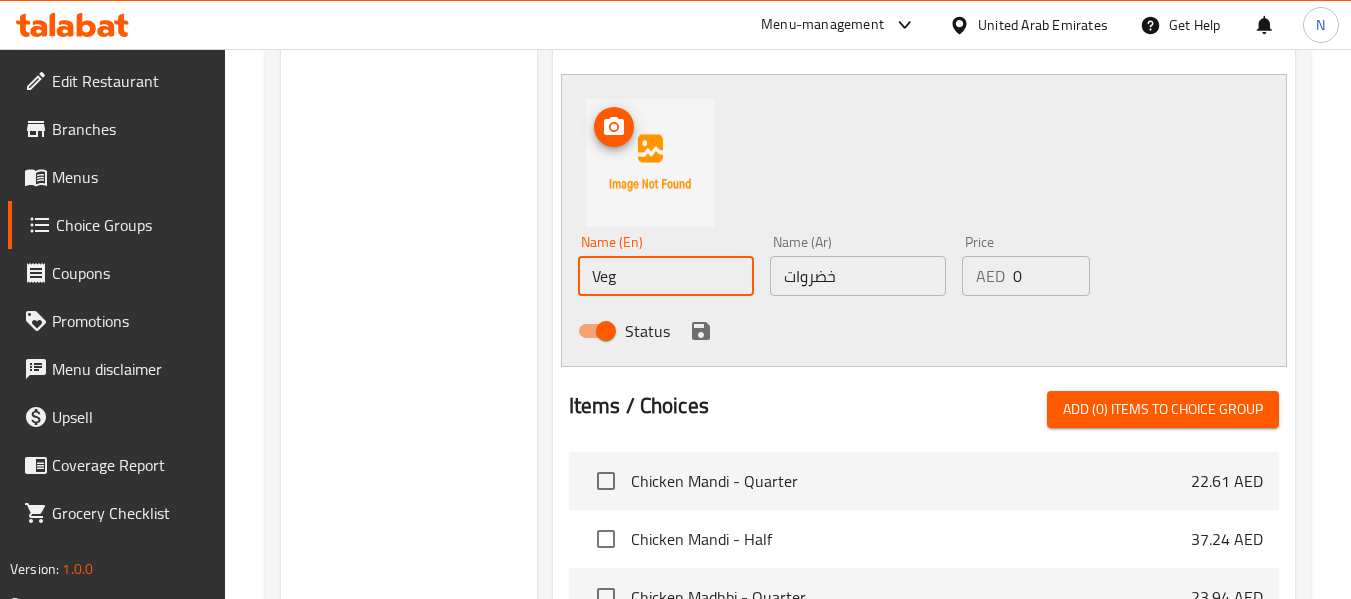 scroll, scrollTop: 591, scrollLeft: 0, axis: vertical 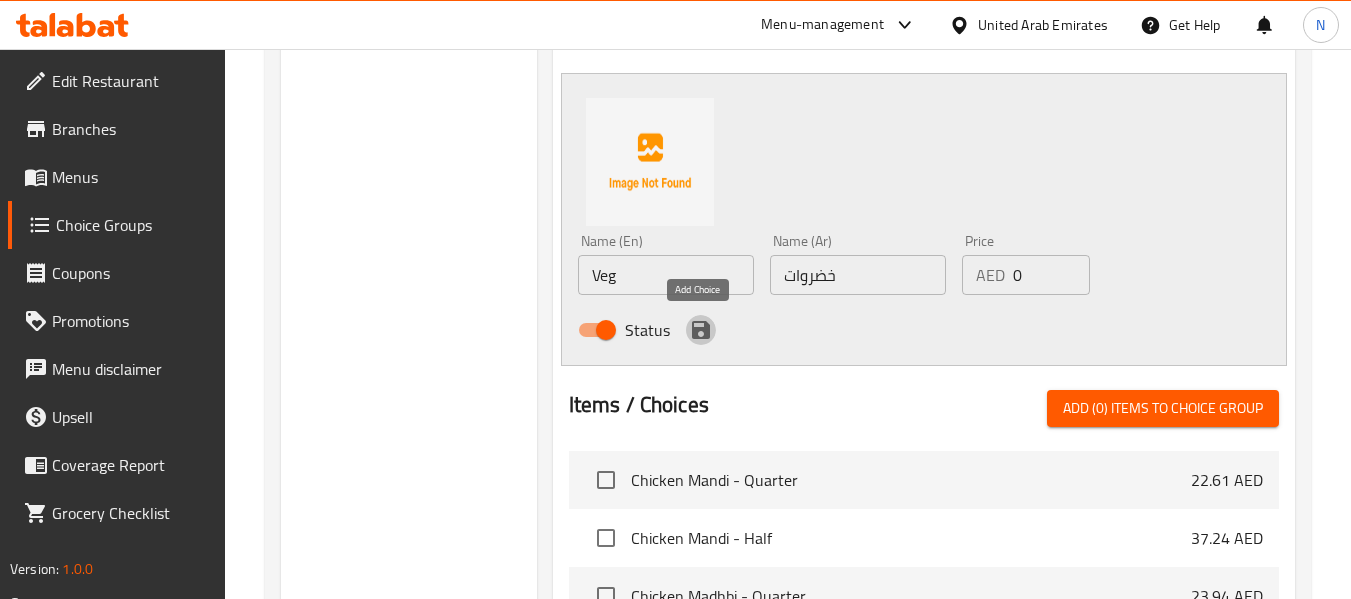 click 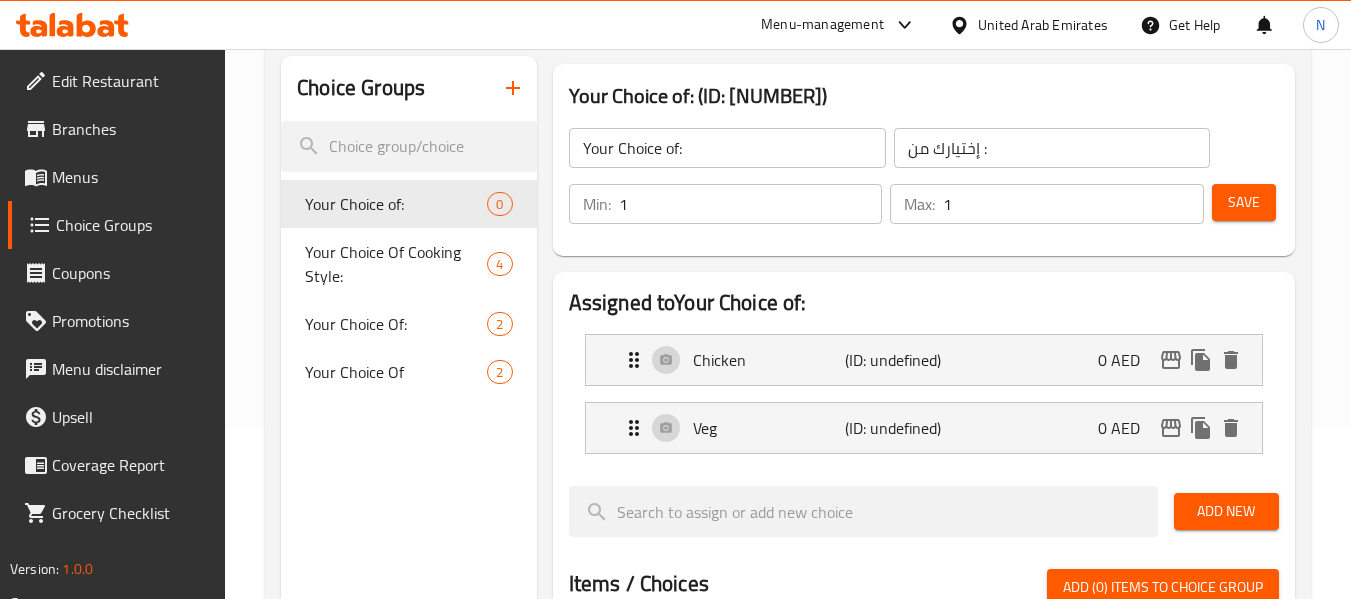 scroll, scrollTop: 167, scrollLeft: 0, axis: vertical 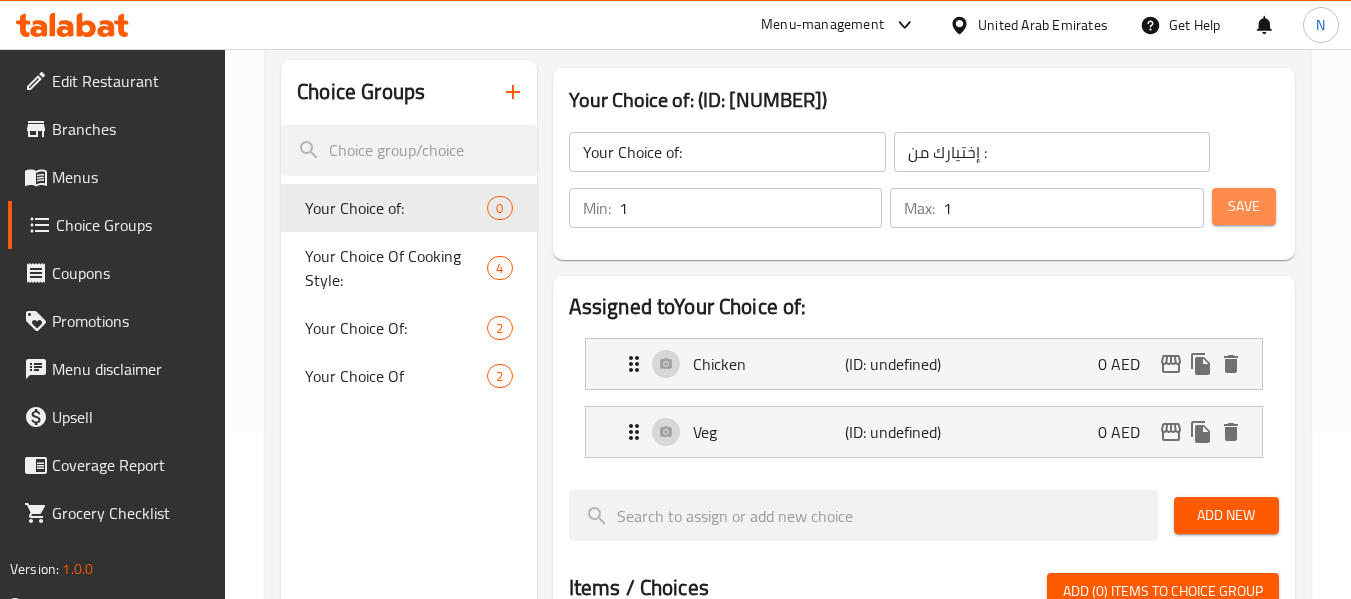 click on "Save" at bounding box center (1244, 206) 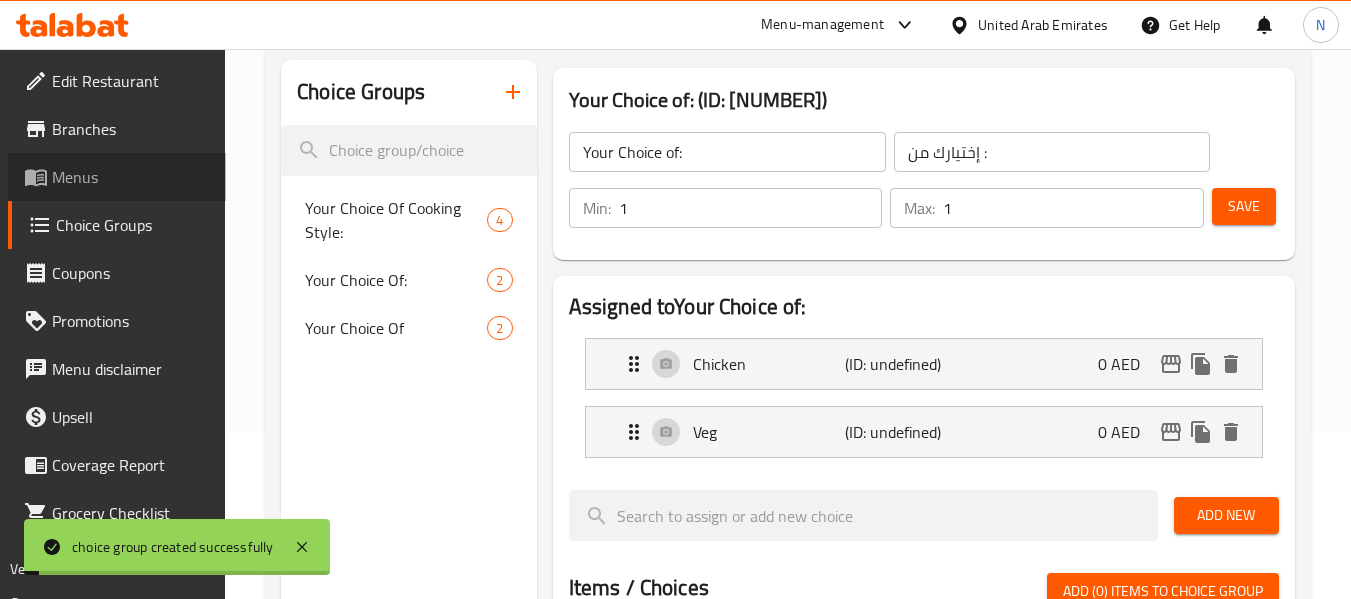 click on "Menus" at bounding box center [131, 177] 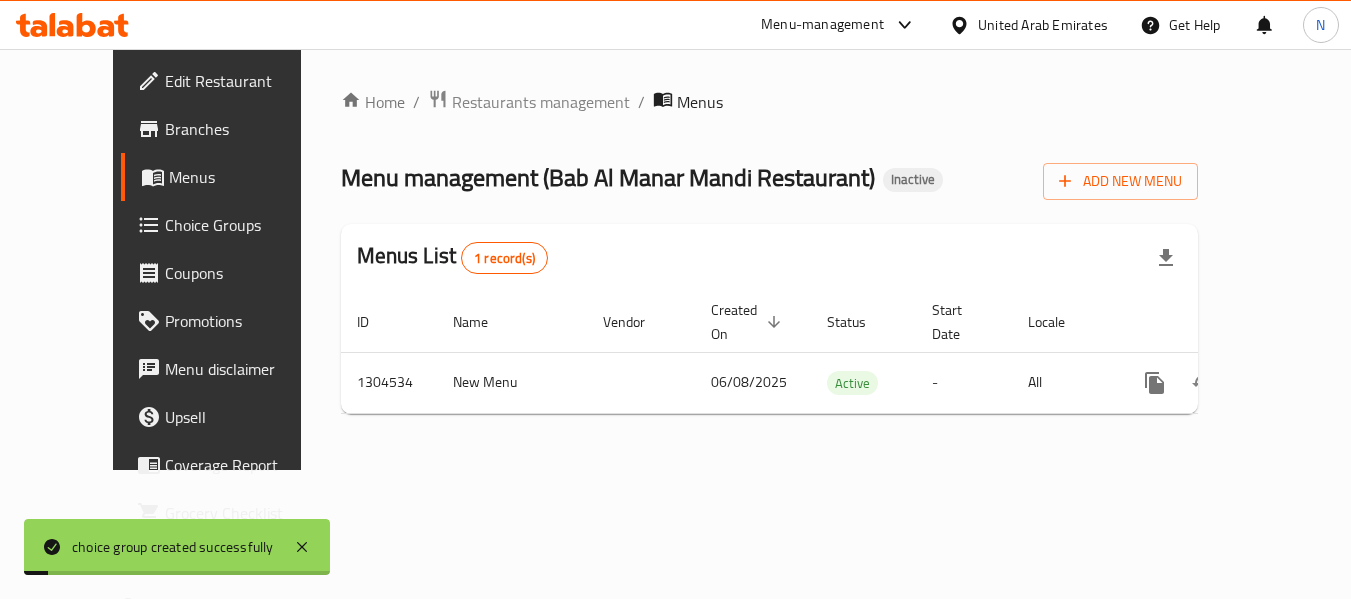 scroll, scrollTop: 0, scrollLeft: 0, axis: both 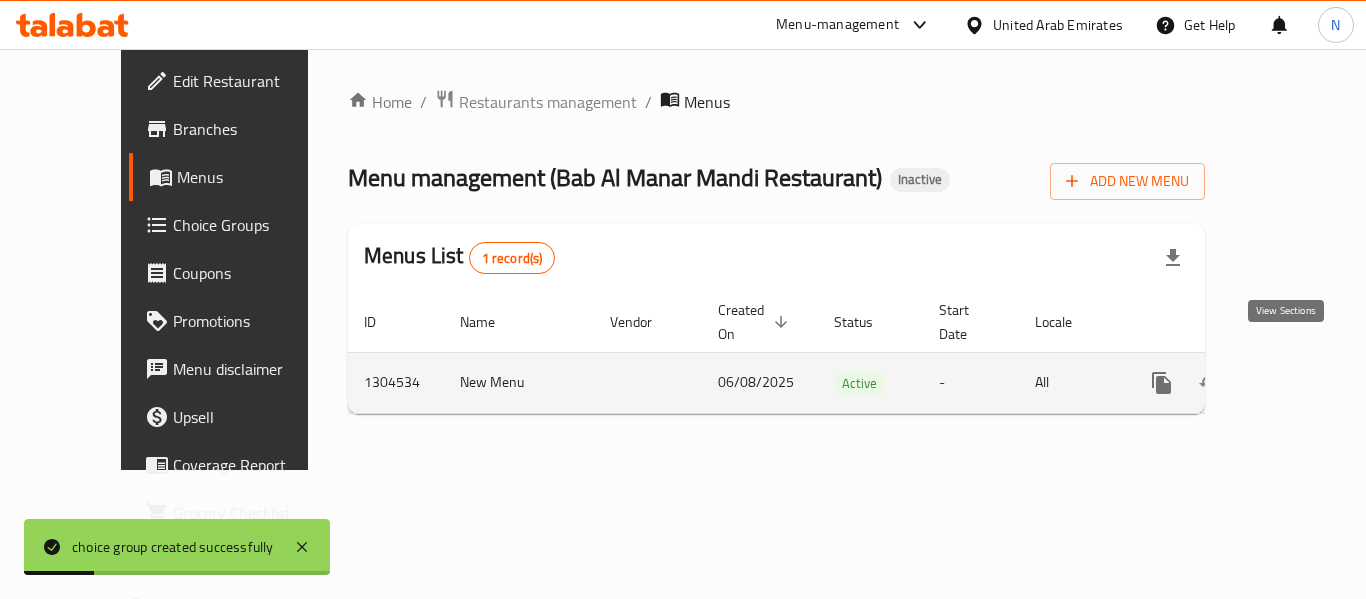 click 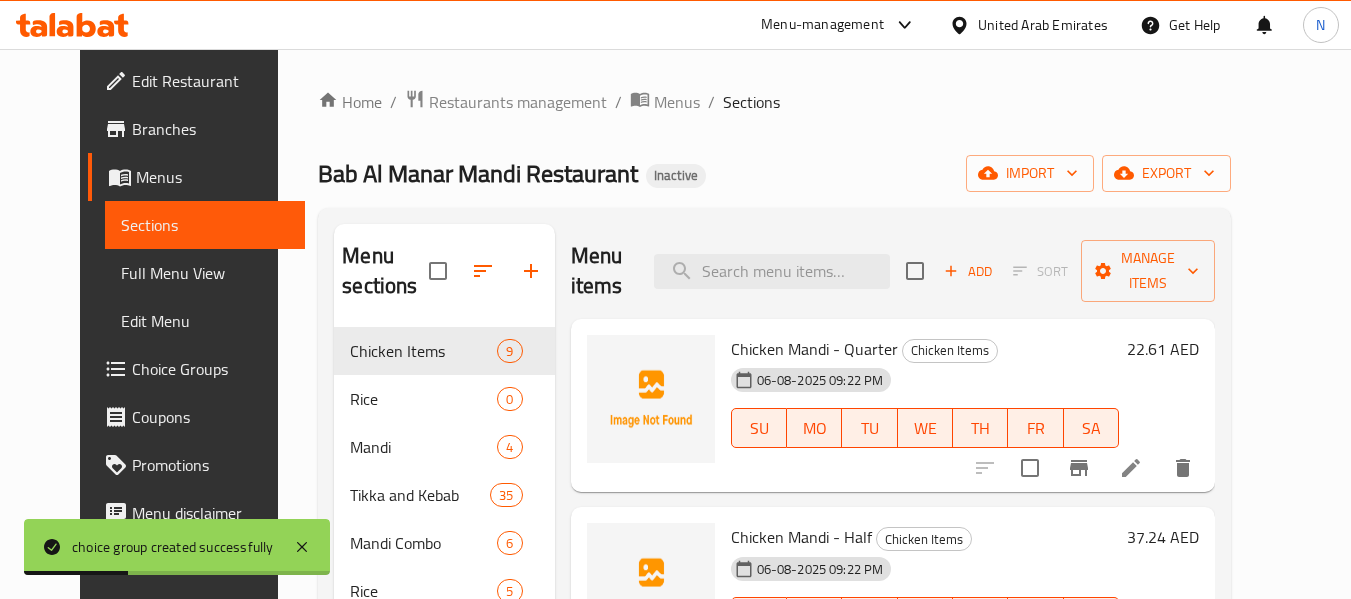 scroll, scrollTop: 752, scrollLeft: 0, axis: vertical 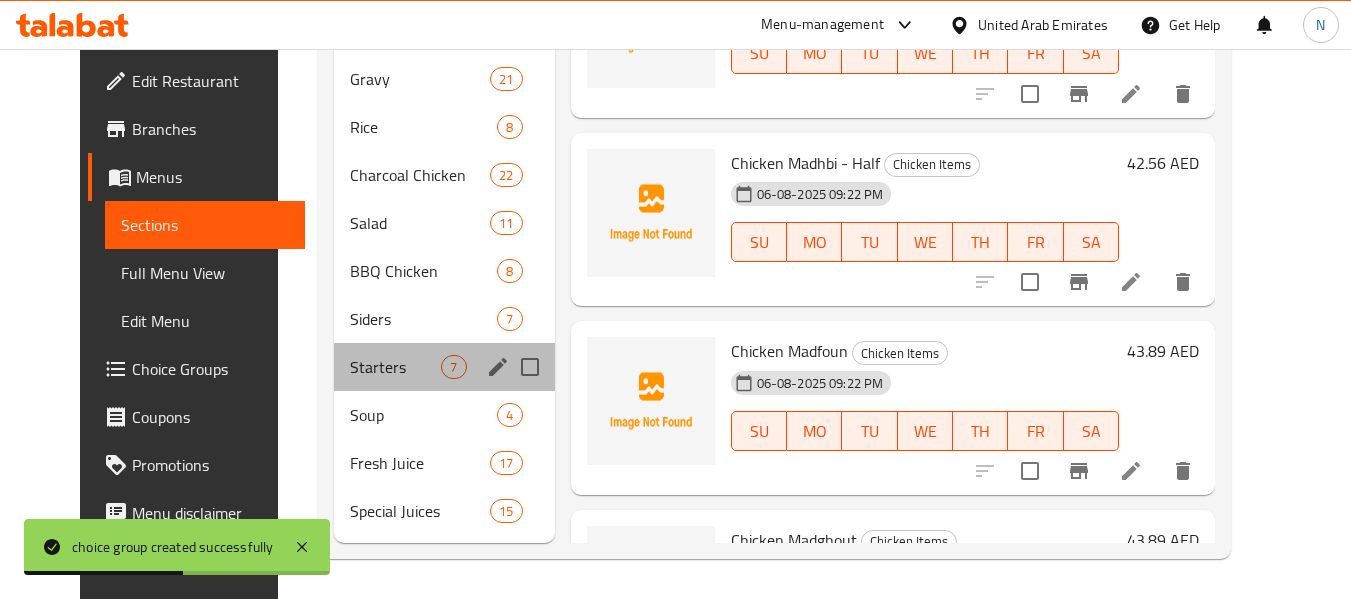click on "Starters 7" at bounding box center [444, 367] 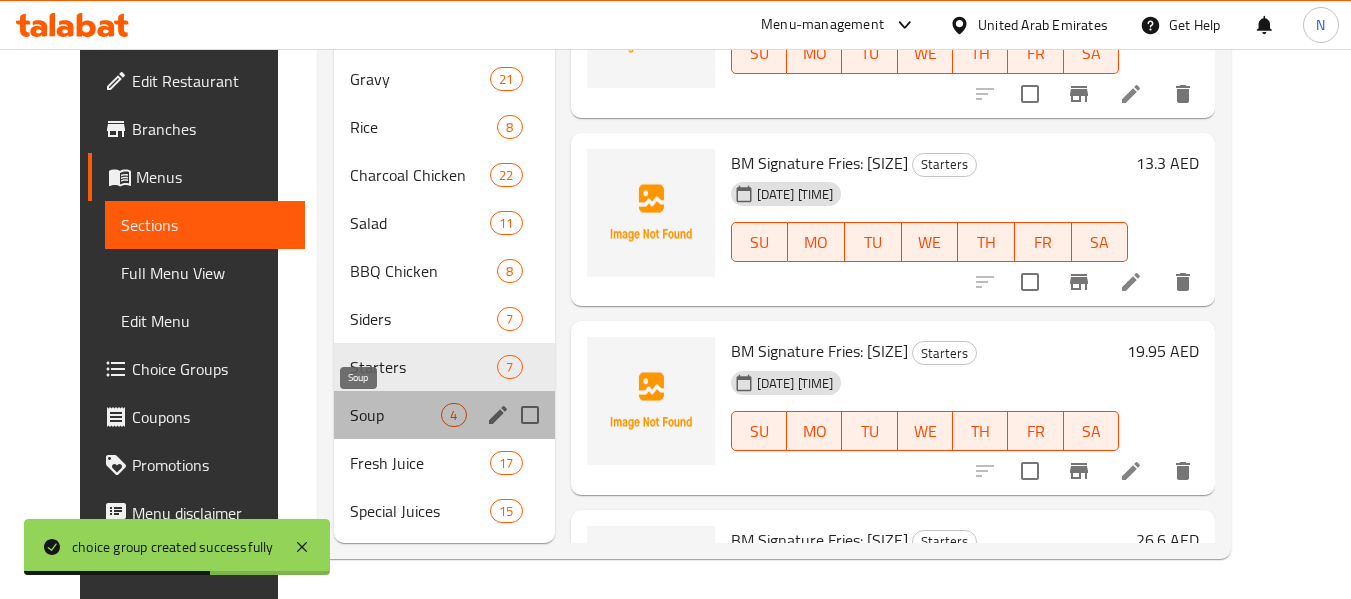 click on "Soup" at bounding box center (395, 415) 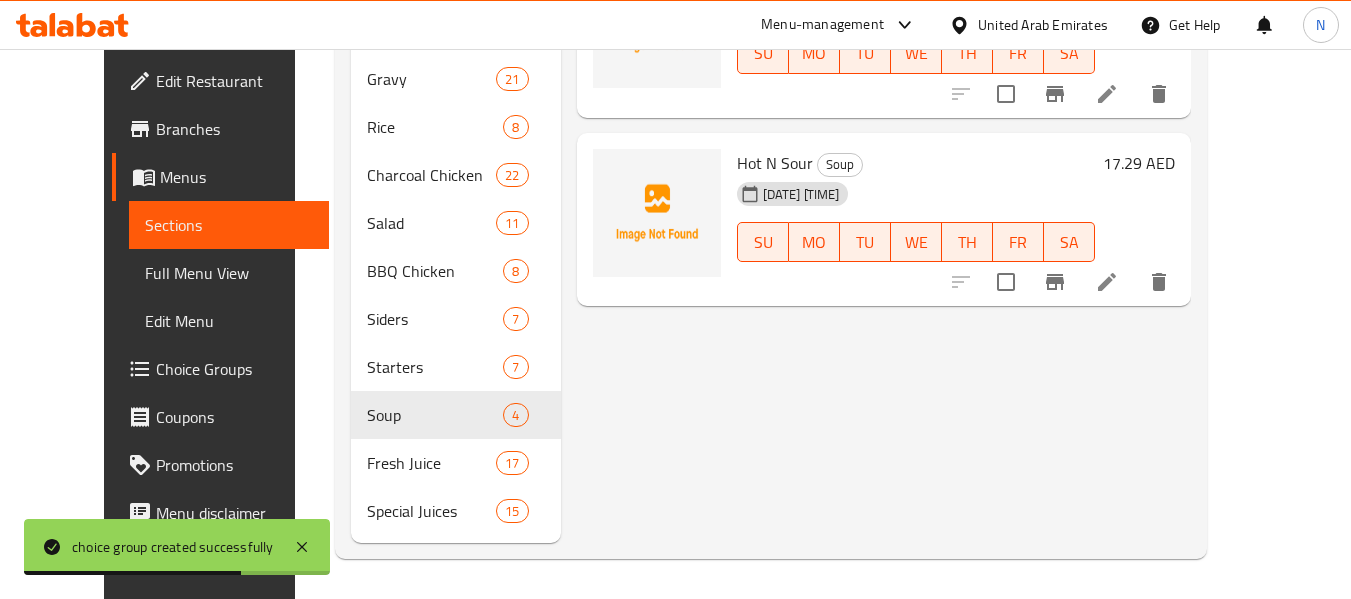 scroll, scrollTop: 488, scrollLeft: 0, axis: vertical 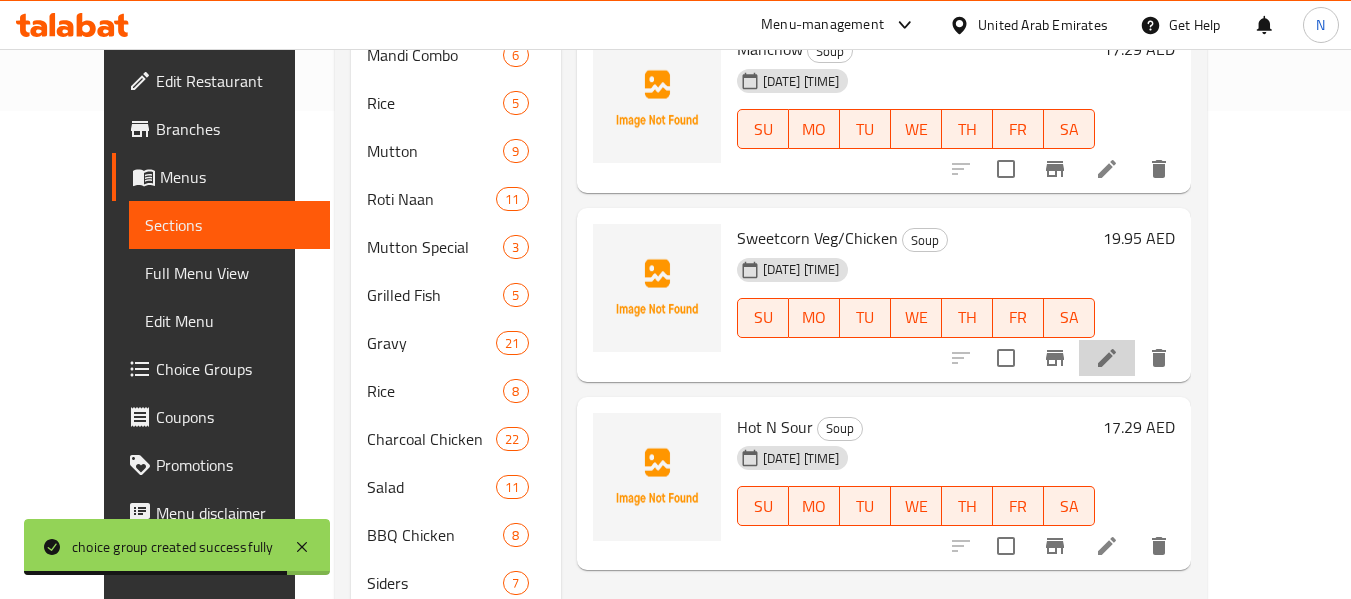 click at bounding box center (1107, 358) 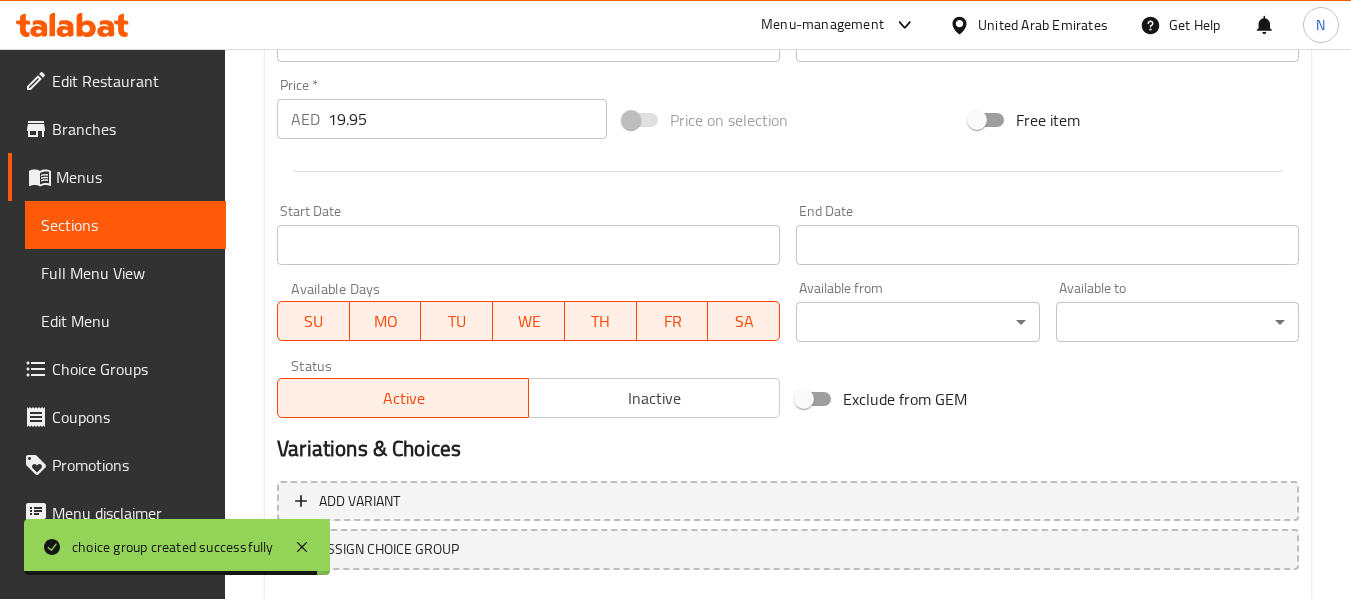 scroll, scrollTop: 814, scrollLeft: 0, axis: vertical 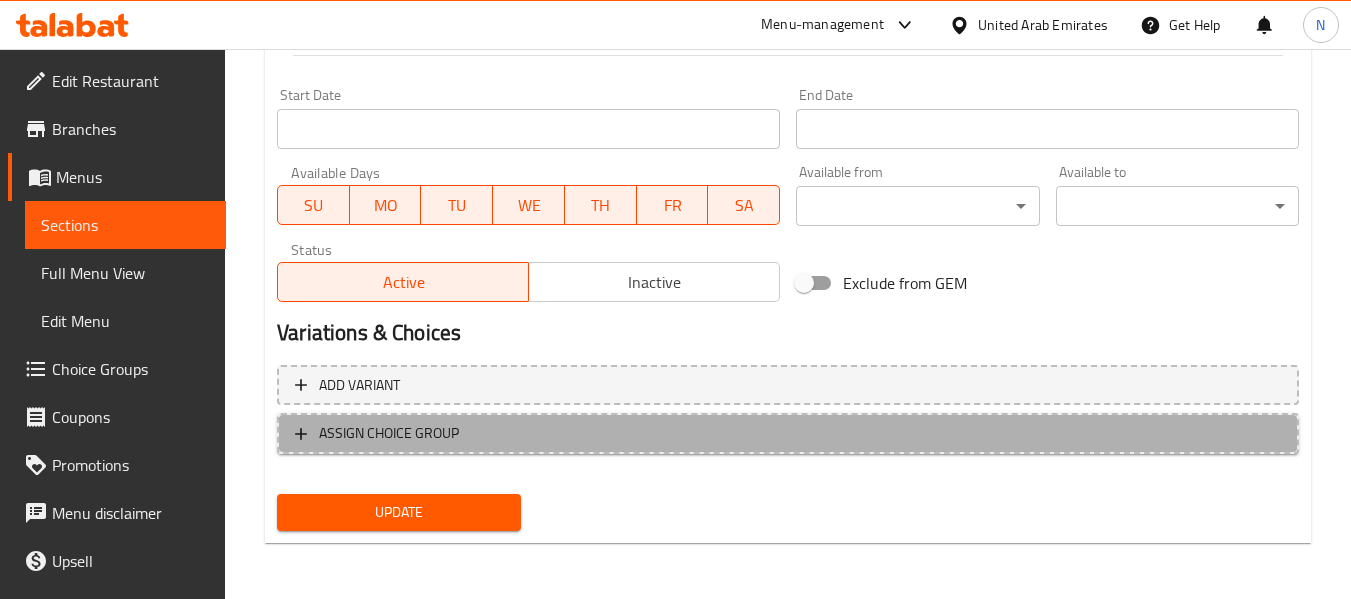 click on "ASSIGN CHOICE GROUP" at bounding box center [788, 433] 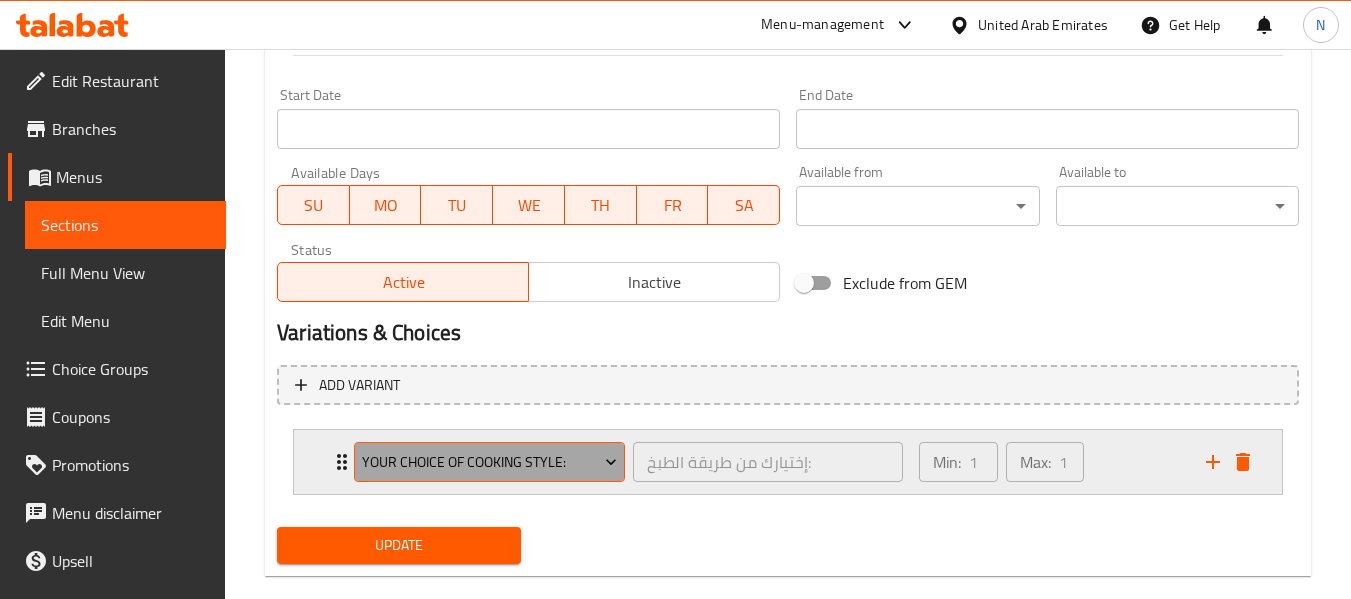 click on "Your Choice Of Cooking Style:" at bounding box center [490, 462] 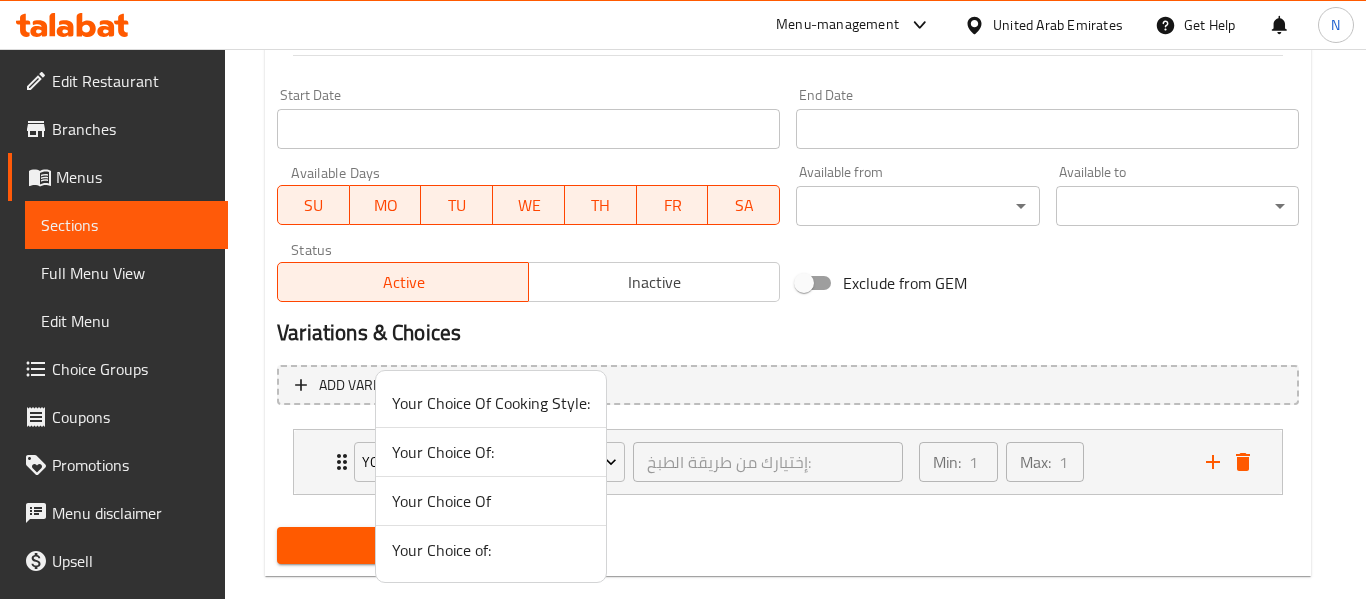 click on "Your Choice of:" at bounding box center (491, 550) 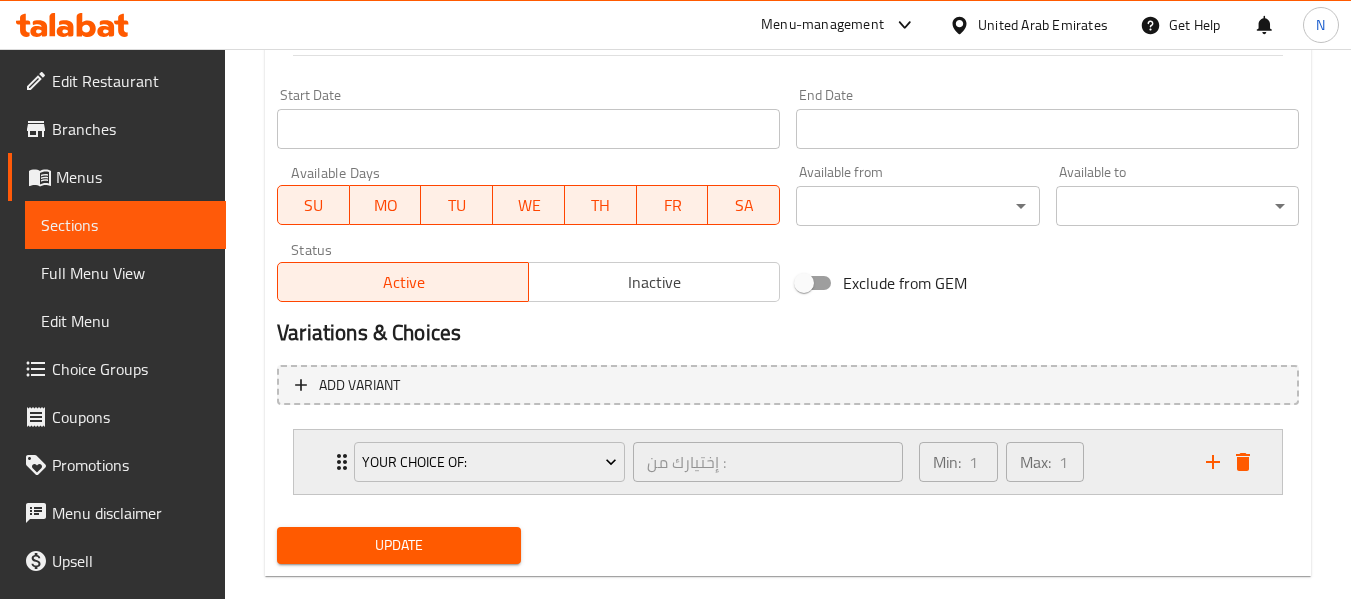 click on "Min: 1 ​ Max: 1 ​" at bounding box center (1050, 462) 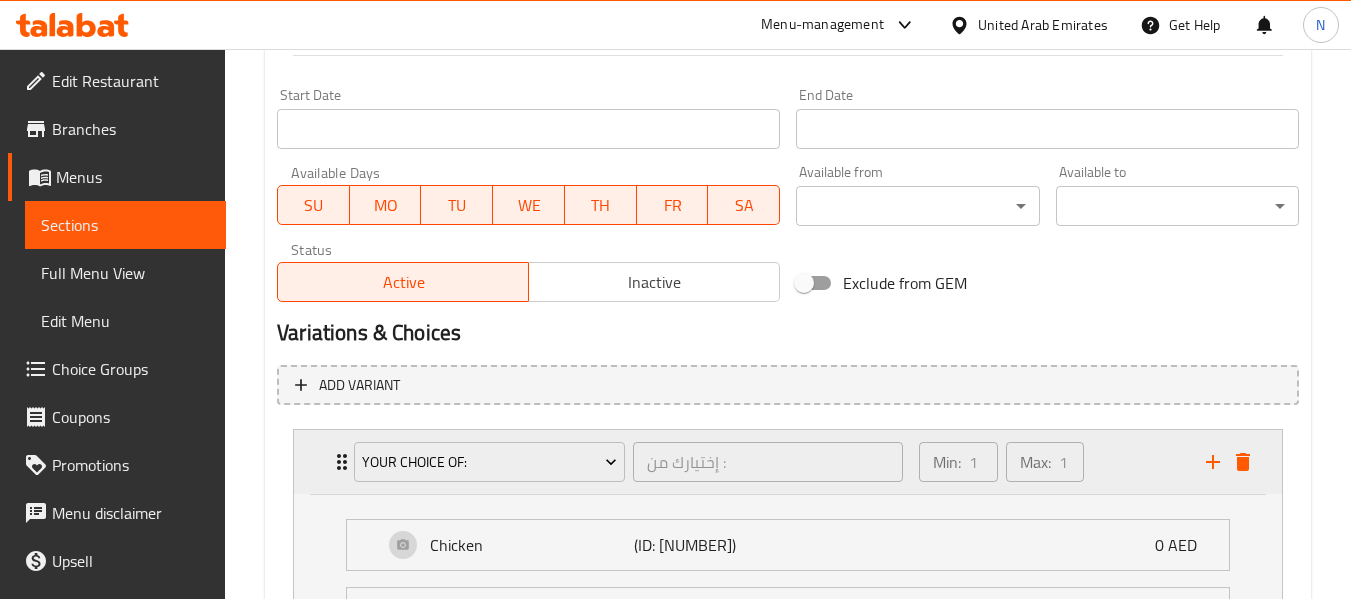 scroll, scrollTop: 1024, scrollLeft: 0, axis: vertical 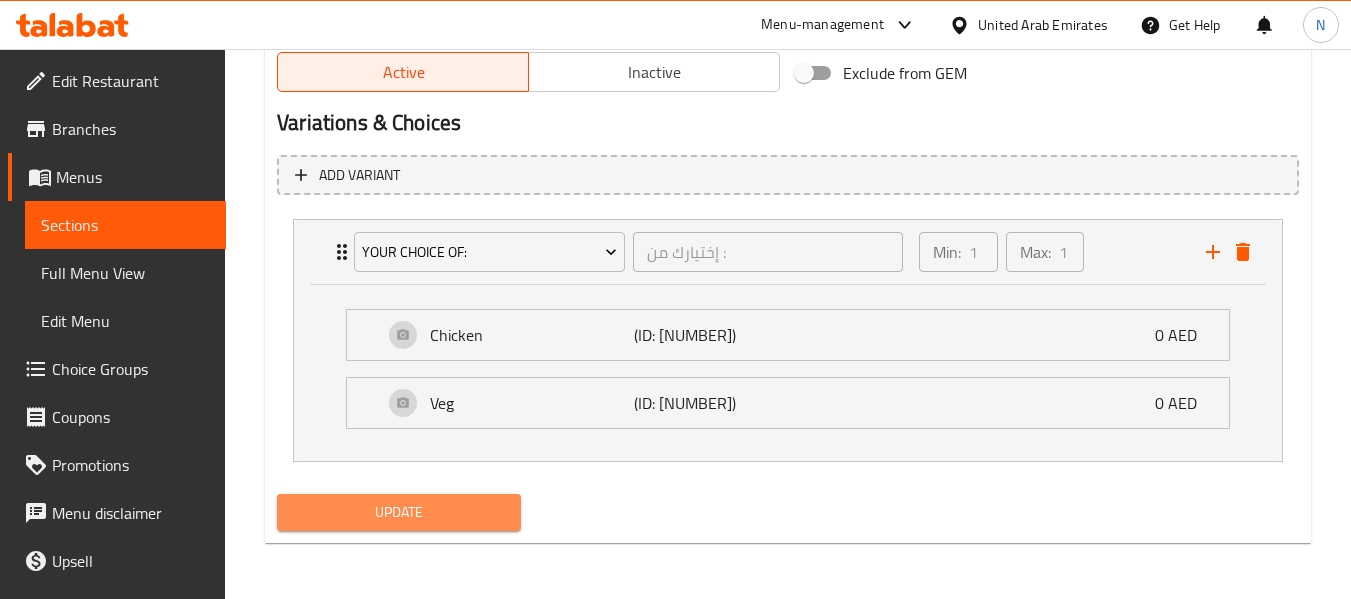 click on "Update" at bounding box center (398, 512) 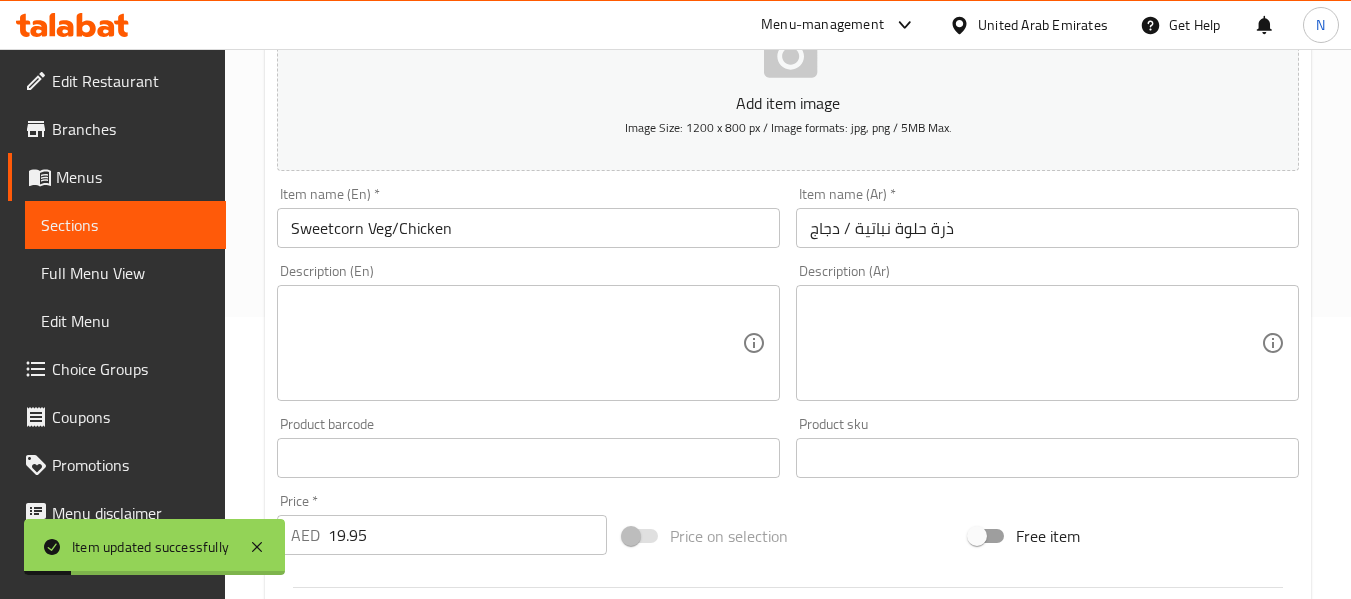 scroll, scrollTop: 0, scrollLeft: 0, axis: both 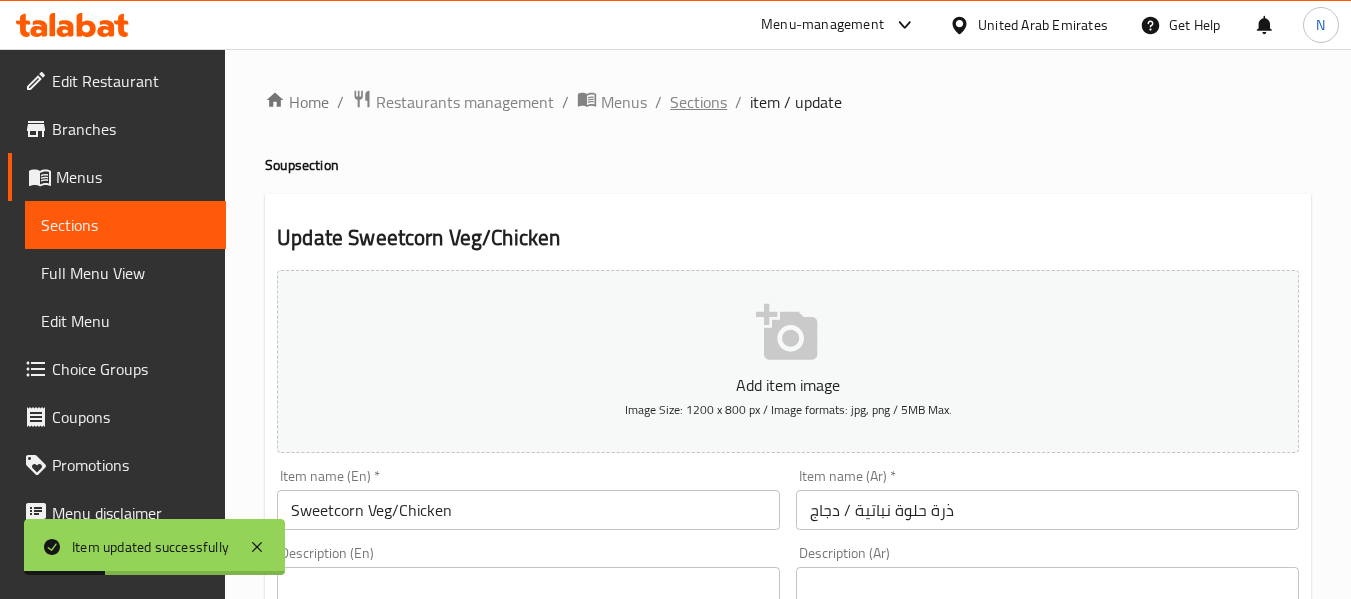 click on "Sections" at bounding box center (698, 102) 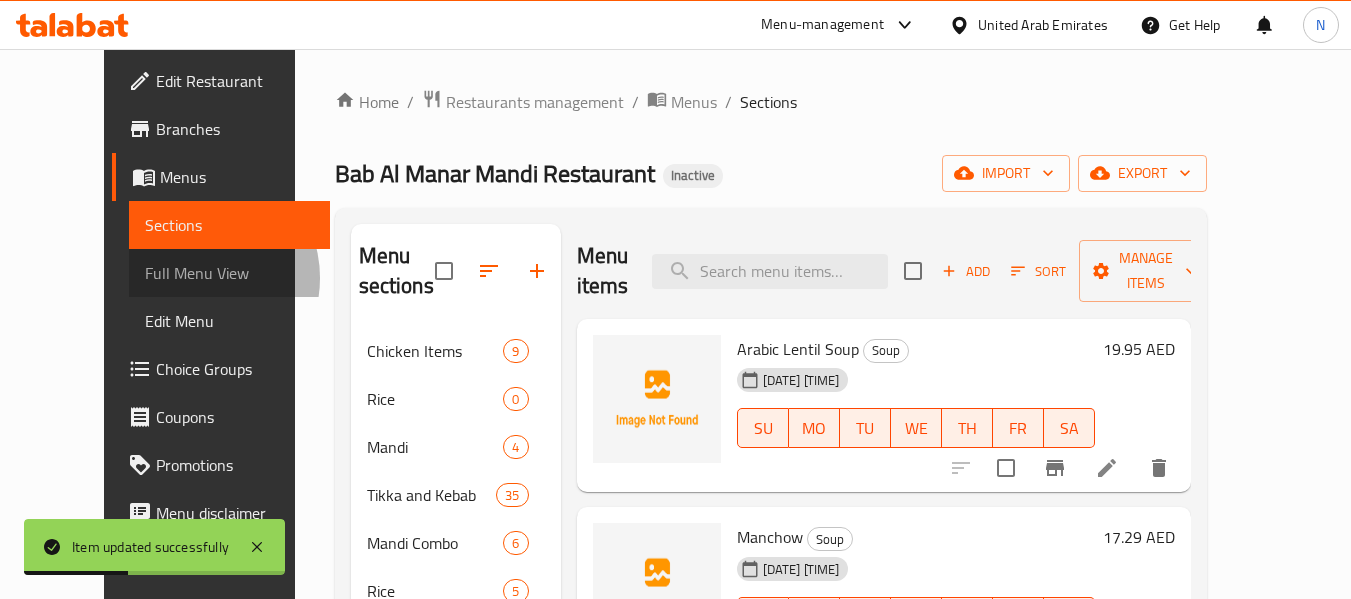 click on "Full Menu View" at bounding box center (229, 273) 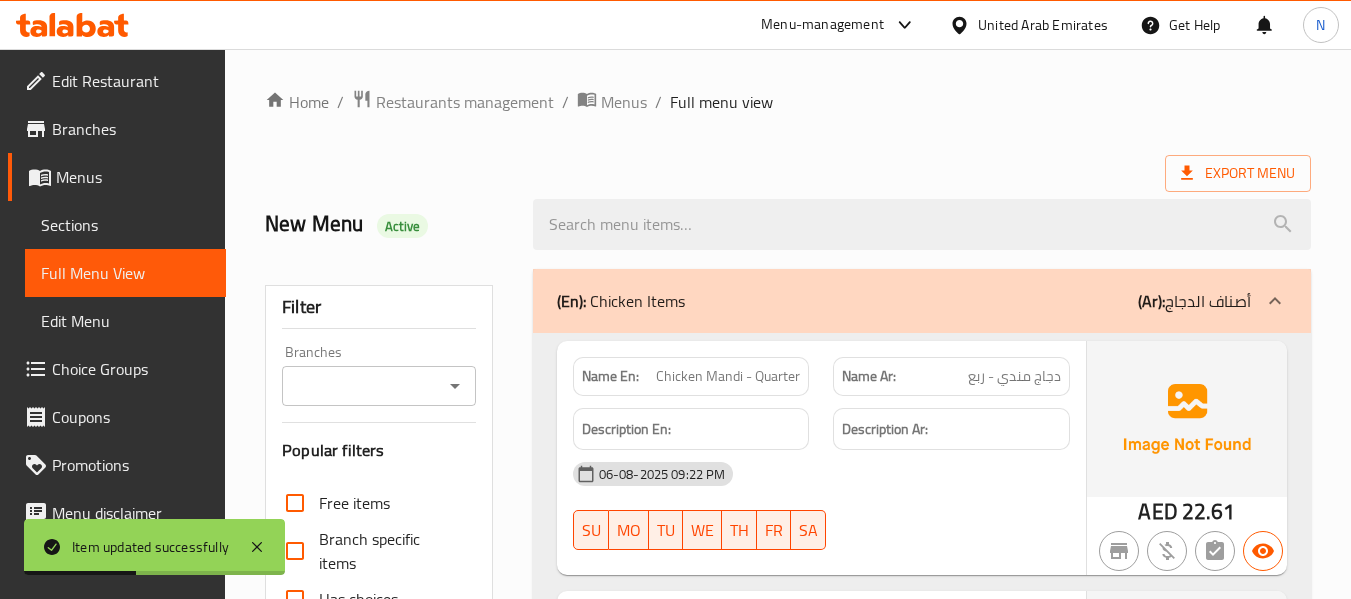 scroll, scrollTop: 657, scrollLeft: 0, axis: vertical 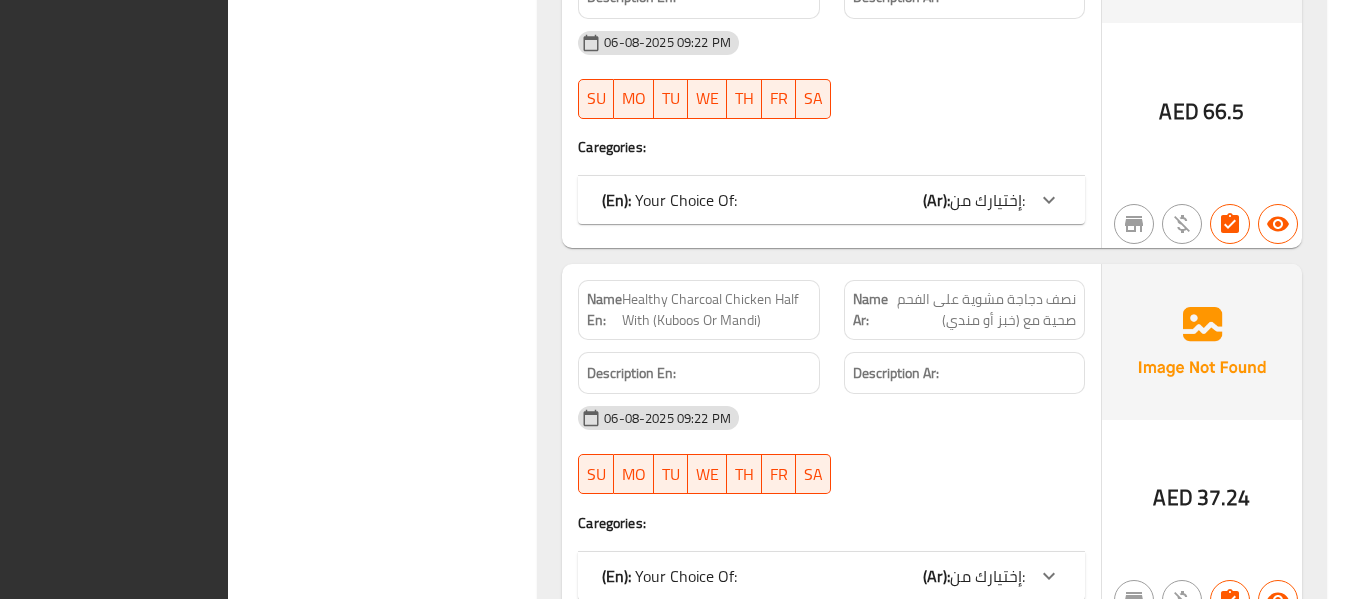 click on "Filter Branches Branches Popular filters Free items Branch specific items Has choices Upsell items Availability filters Available Not available View filters Collapse sections Collapse categories Collapse Choices" at bounding box center (391, -6531) 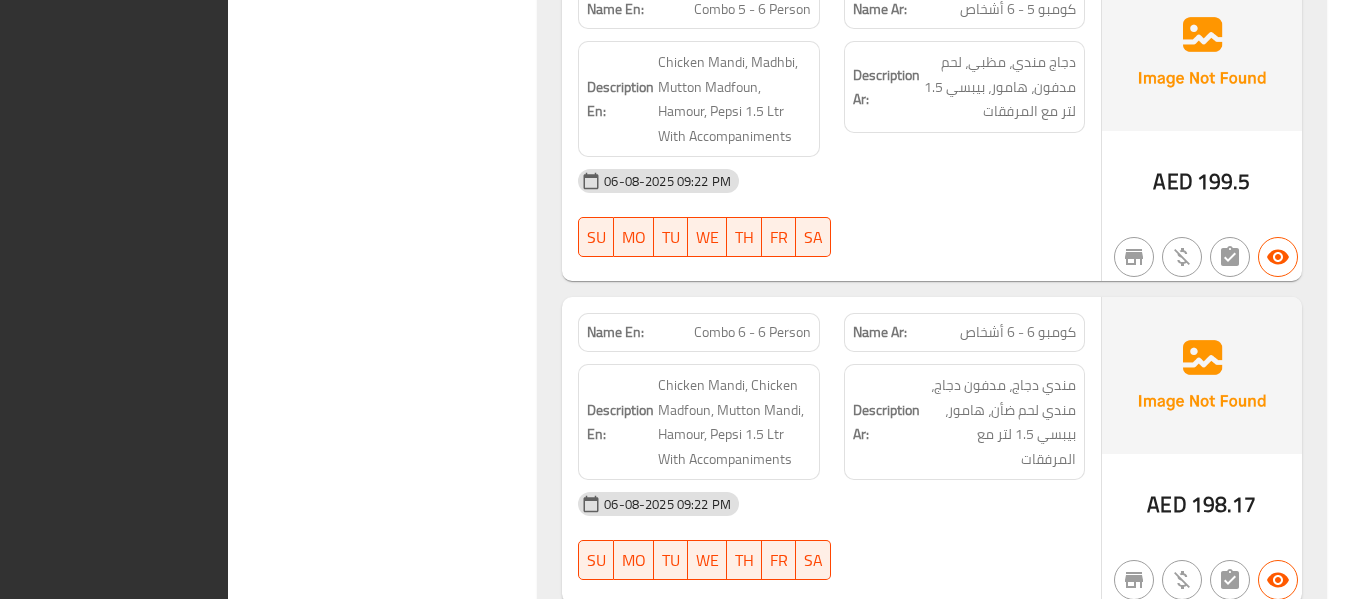 scroll, scrollTop: 14321, scrollLeft: 0, axis: vertical 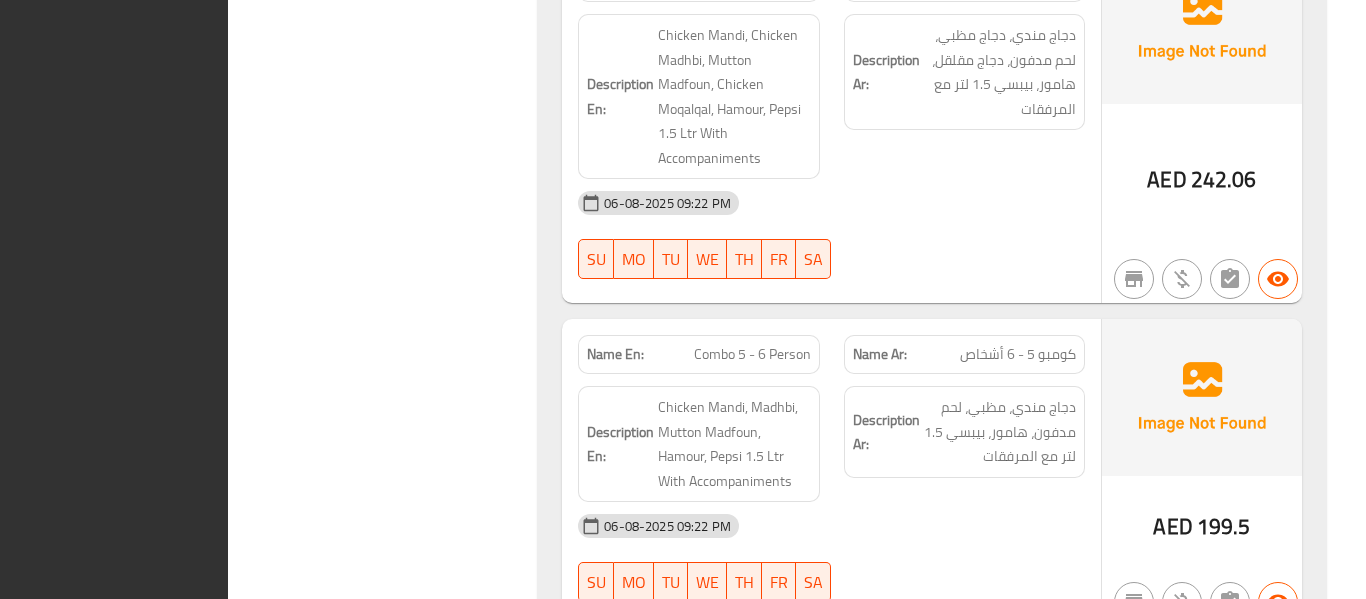 click on "Filter Branches Branches Popular filters Free items Branch specific items Has choices Upsell items Availability filters Available Not available View filters Collapse sections Collapse categories Collapse Choices" at bounding box center [391, 15764] 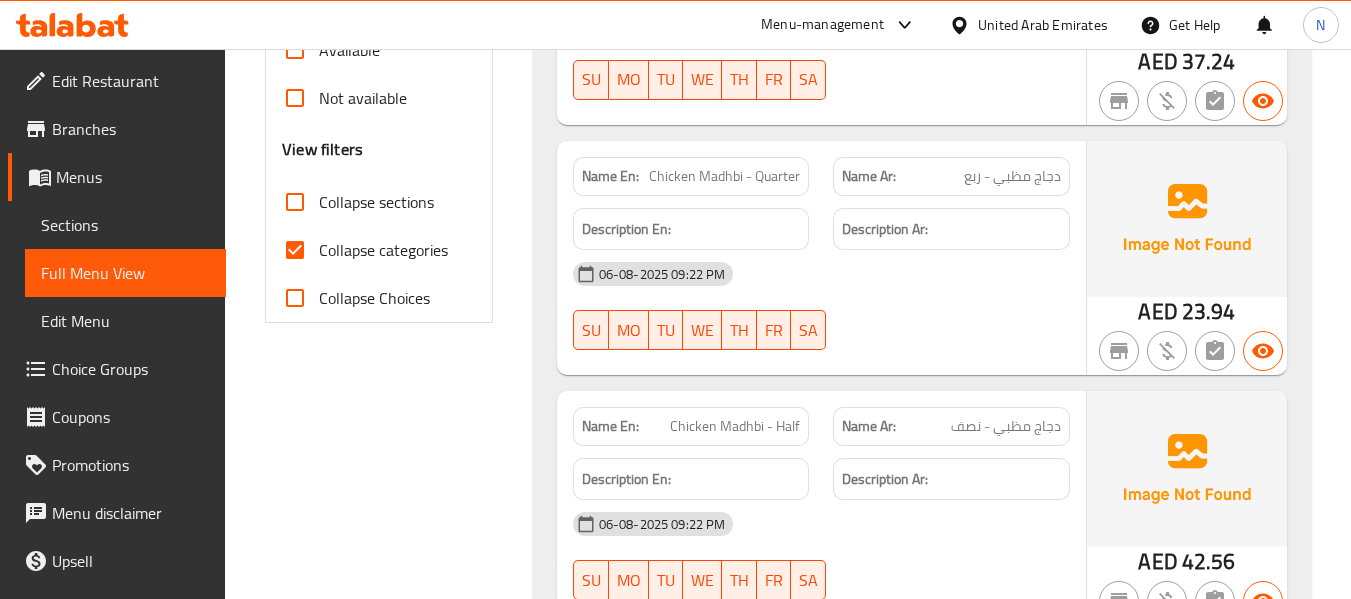 scroll, scrollTop: 703, scrollLeft: 0, axis: vertical 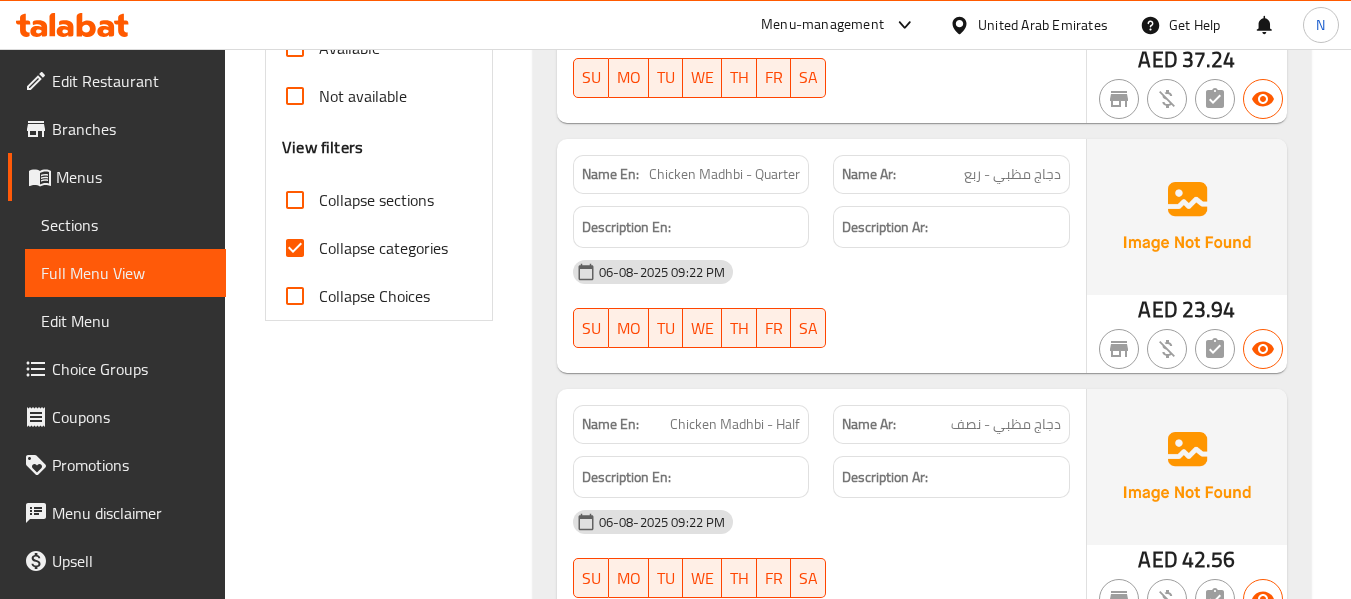 click on "Collapse categories" at bounding box center [383, 248] 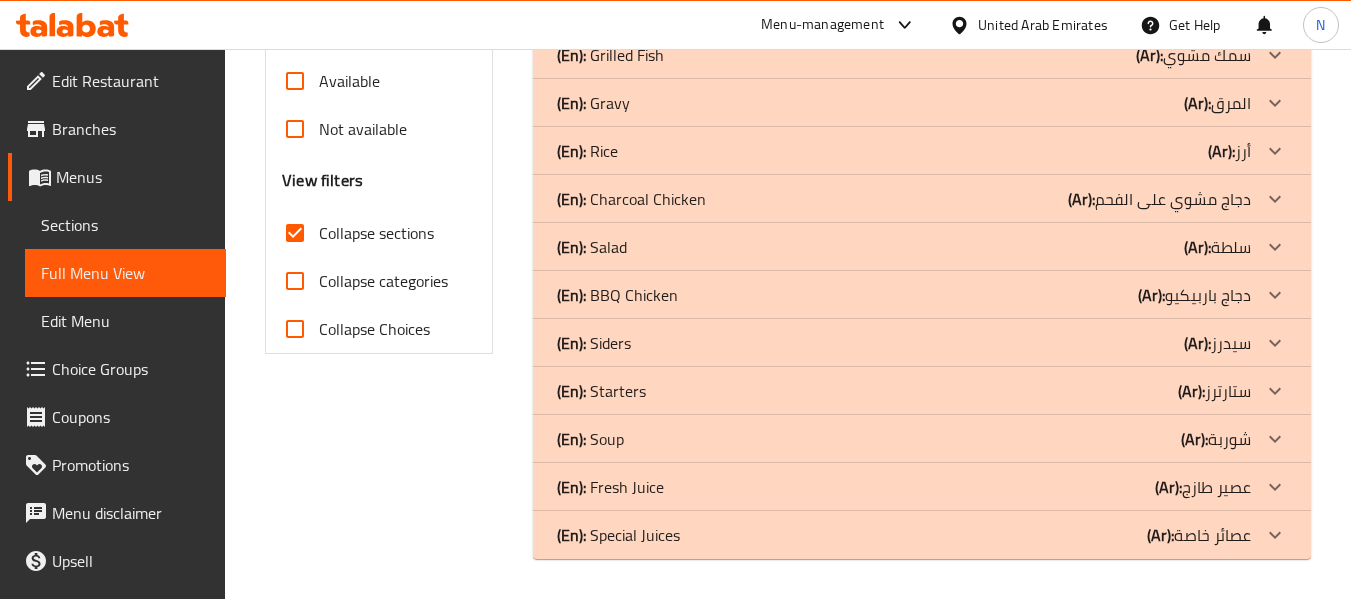 scroll, scrollTop: 670, scrollLeft: 0, axis: vertical 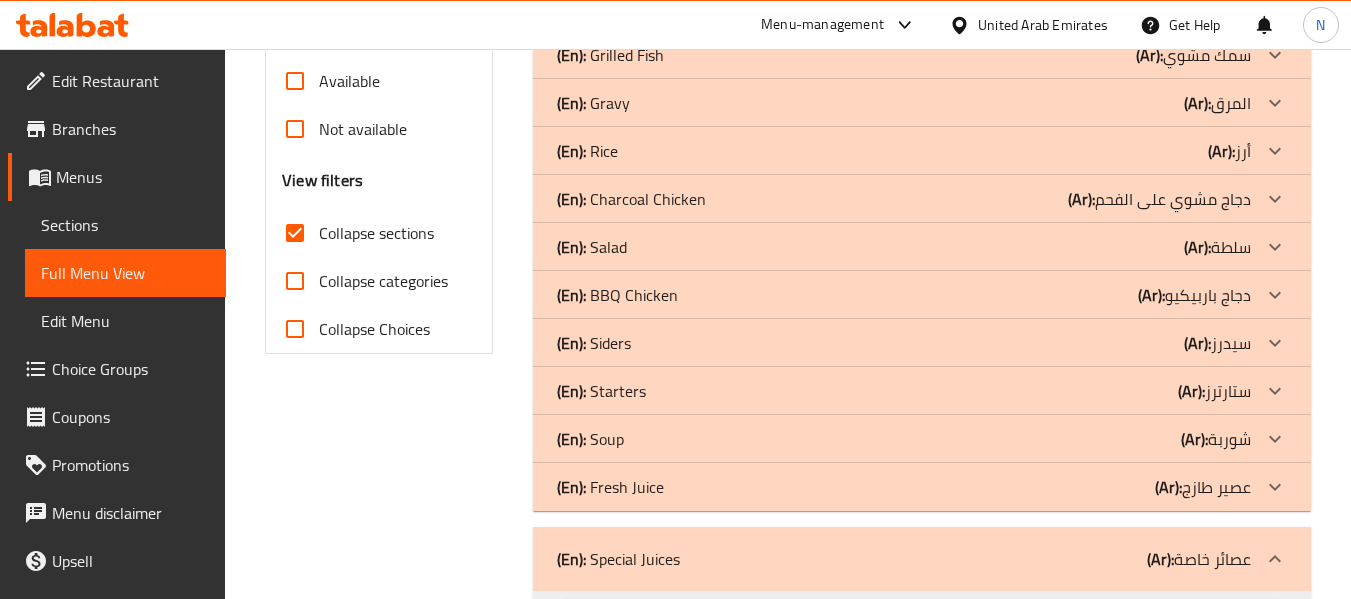 click on "(En):   Fresh Juice (Ar): عصير طازج" at bounding box center [922, -377] 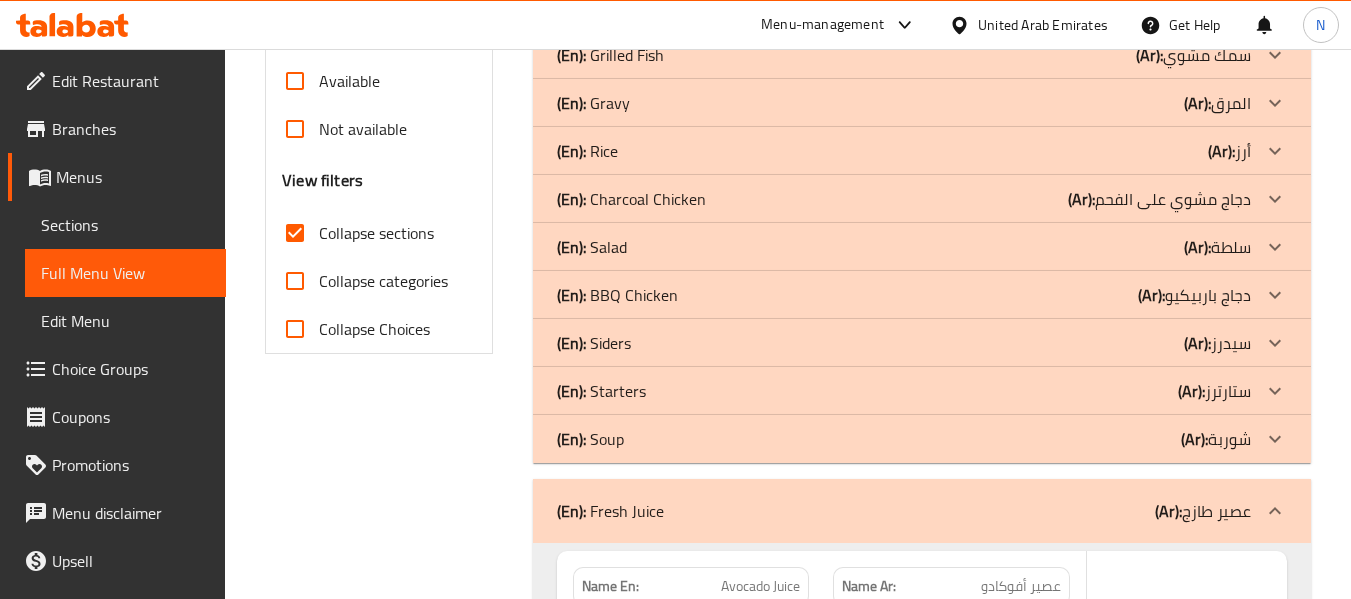 click on "(En):   Soup (Ar): شوربة" at bounding box center [904, -377] 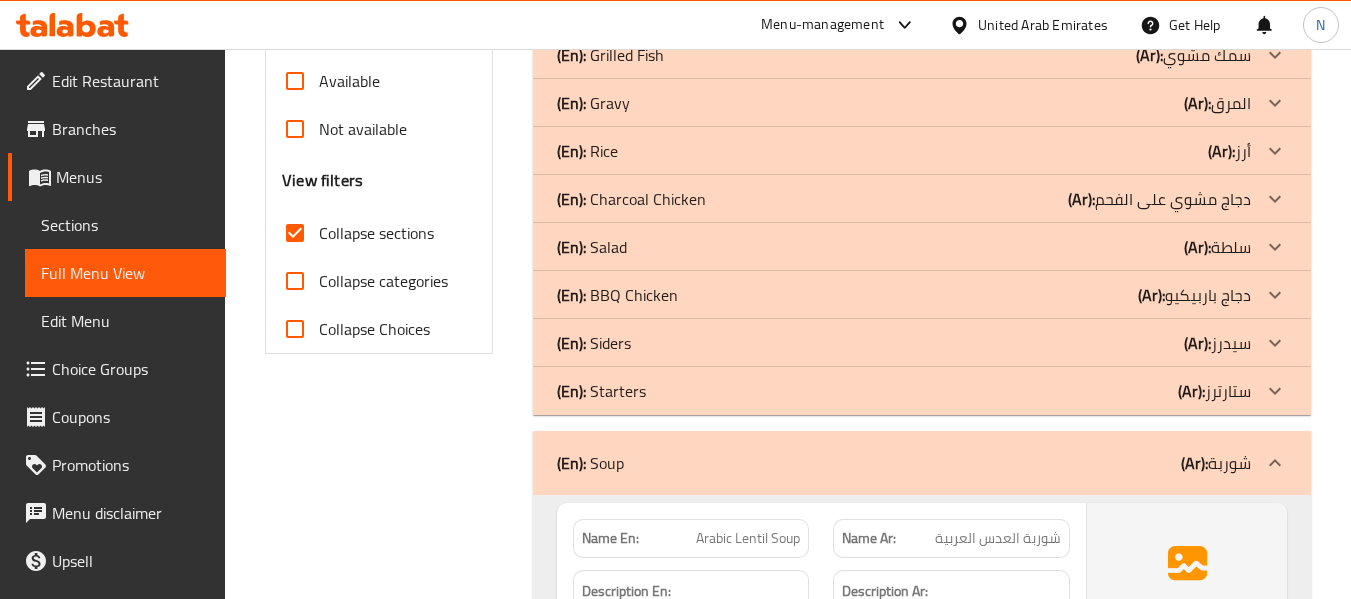 click on "(En):   Starters" at bounding box center (621, -377) 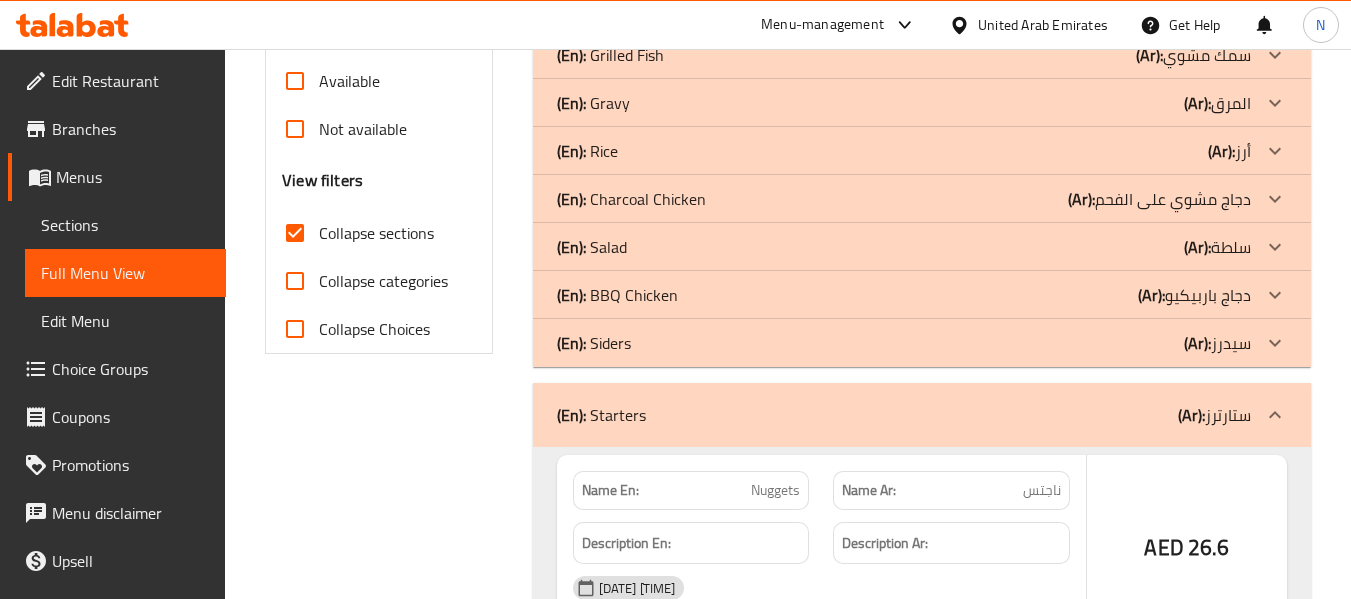 click on "(En):   Siders" at bounding box center [621, -377] 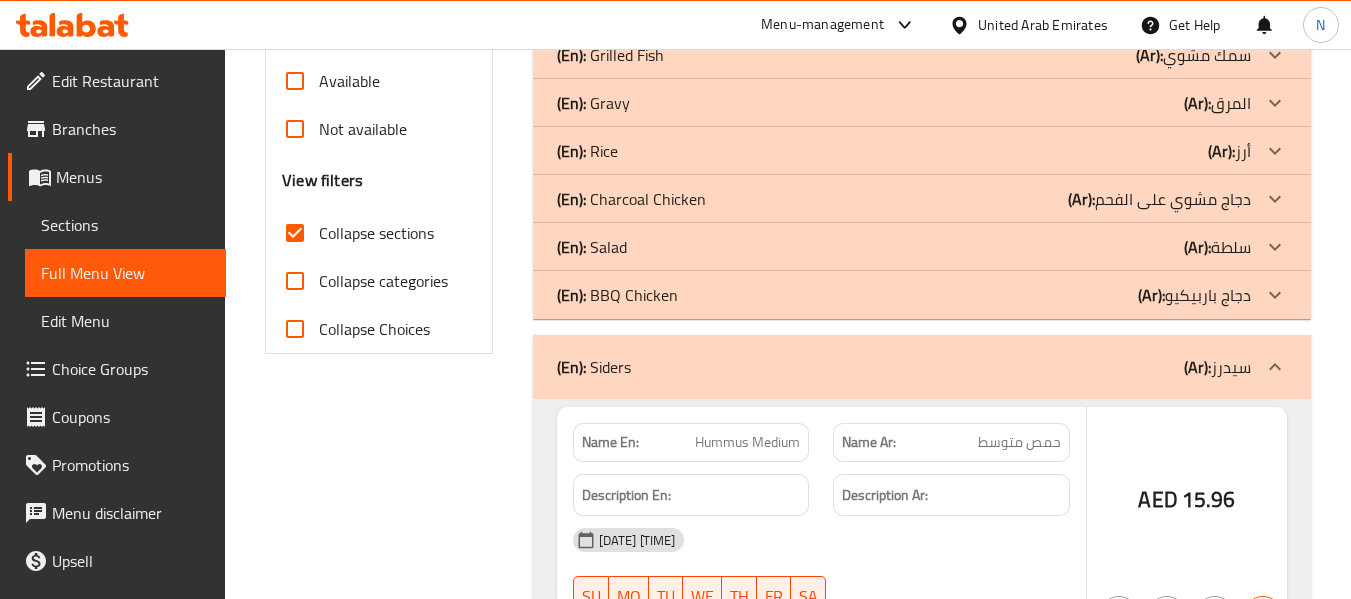 scroll, scrollTop: 602, scrollLeft: 0, axis: vertical 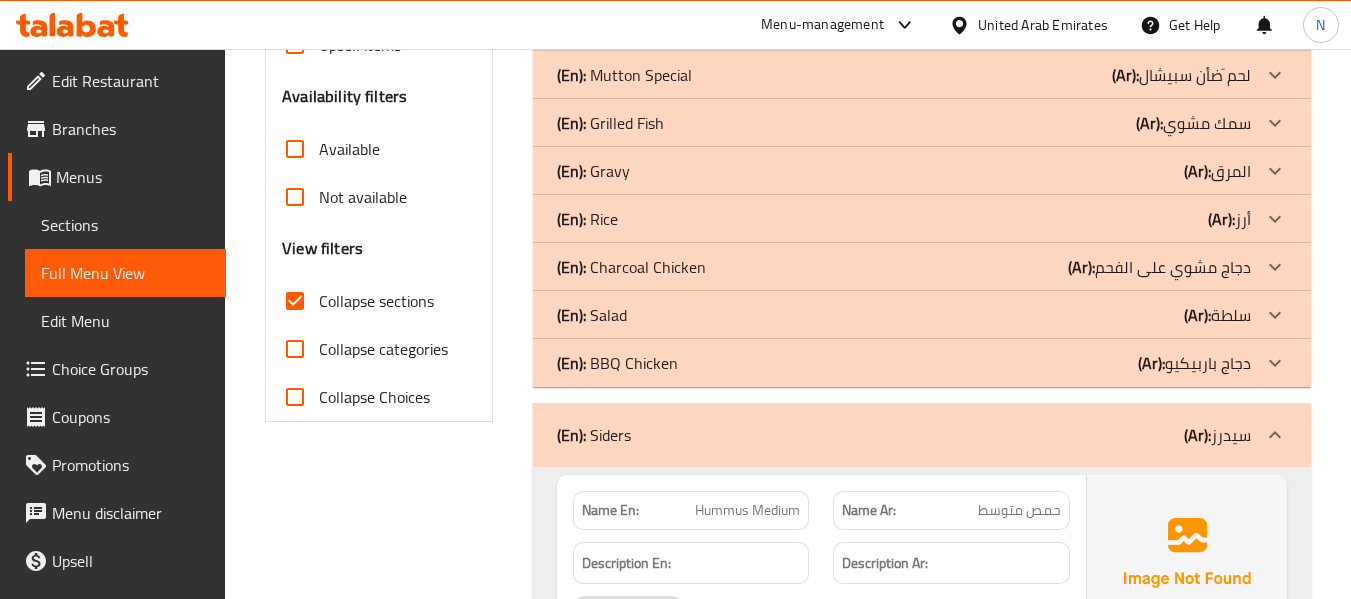 click on "(En):   Salad (Ar): سلطة" at bounding box center [904, -309] 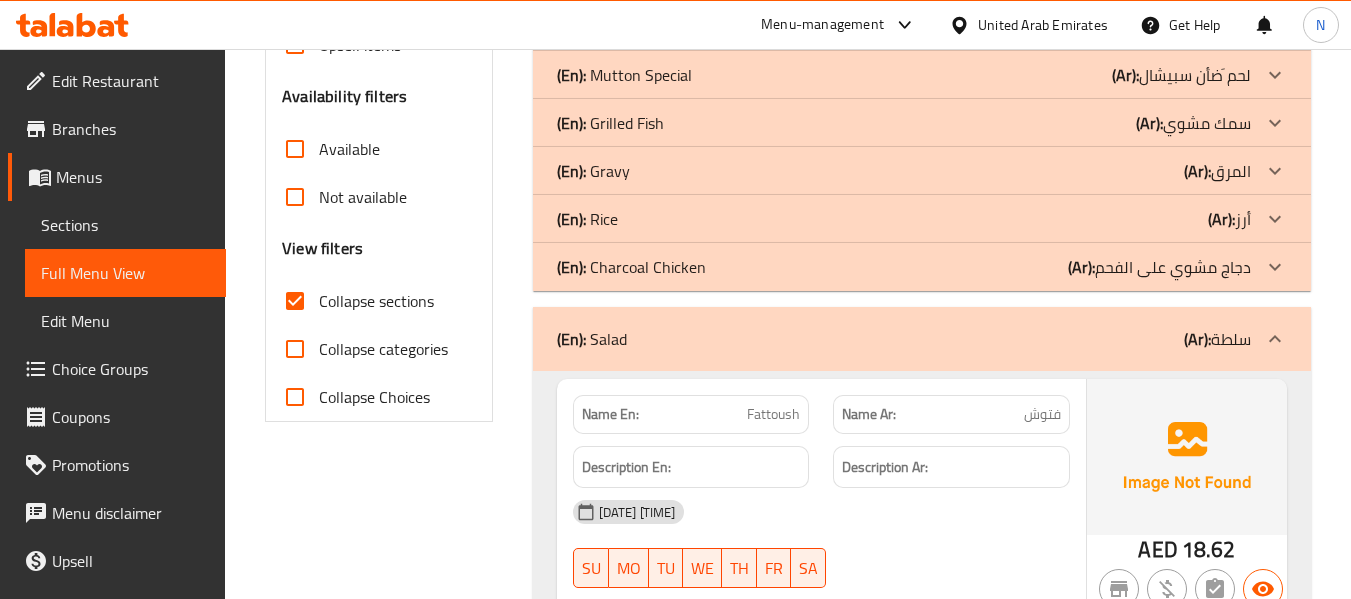 scroll, scrollTop: 526, scrollLeft: 0, axis: vertical 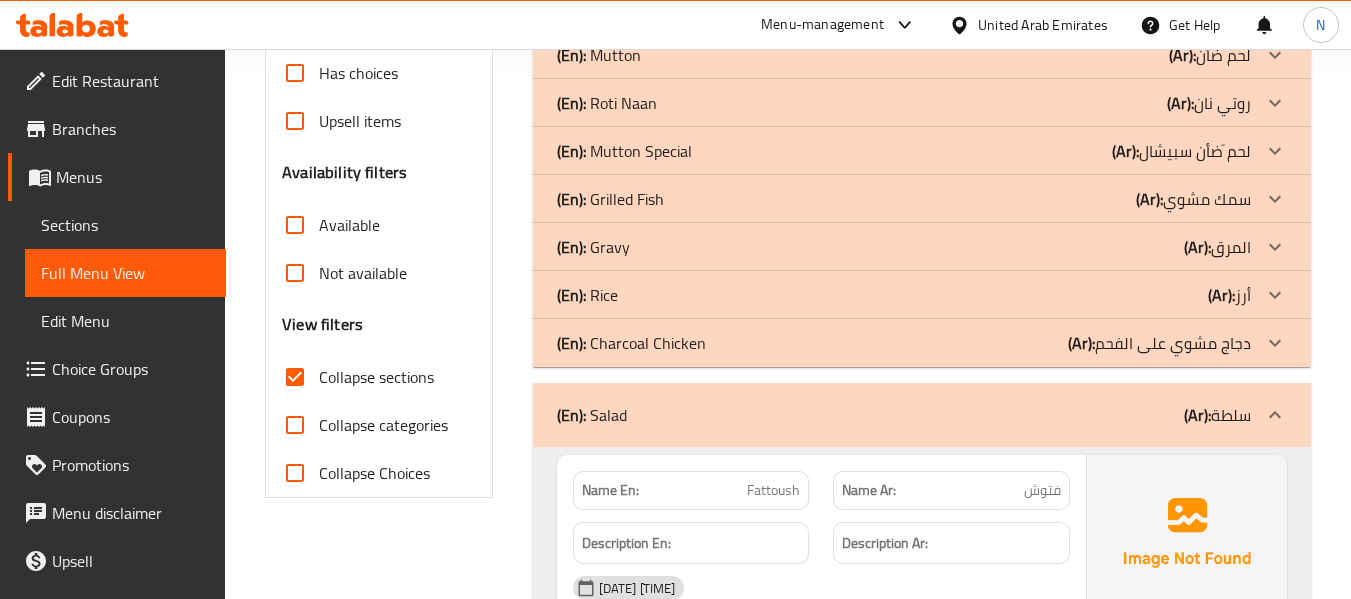click on "(En):   Rice (Ar): أرز" at bounding box center (904, -233) 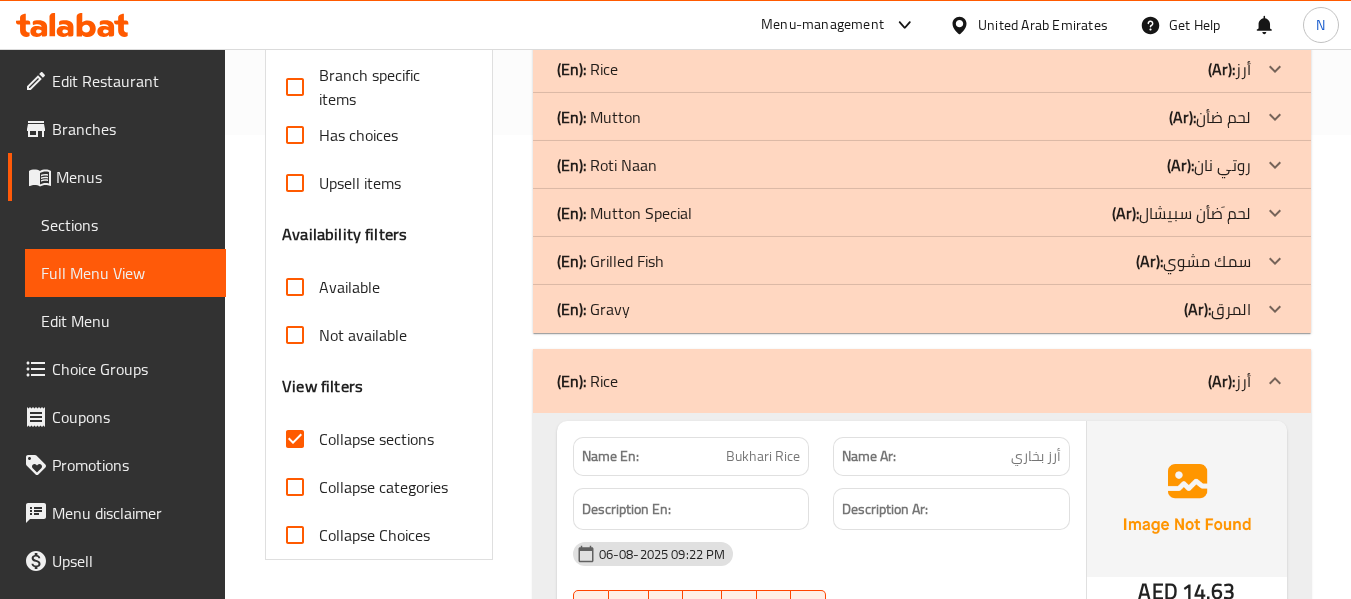 scroll, scrollTop: 460, scrollLeft: 0, axis: vertical 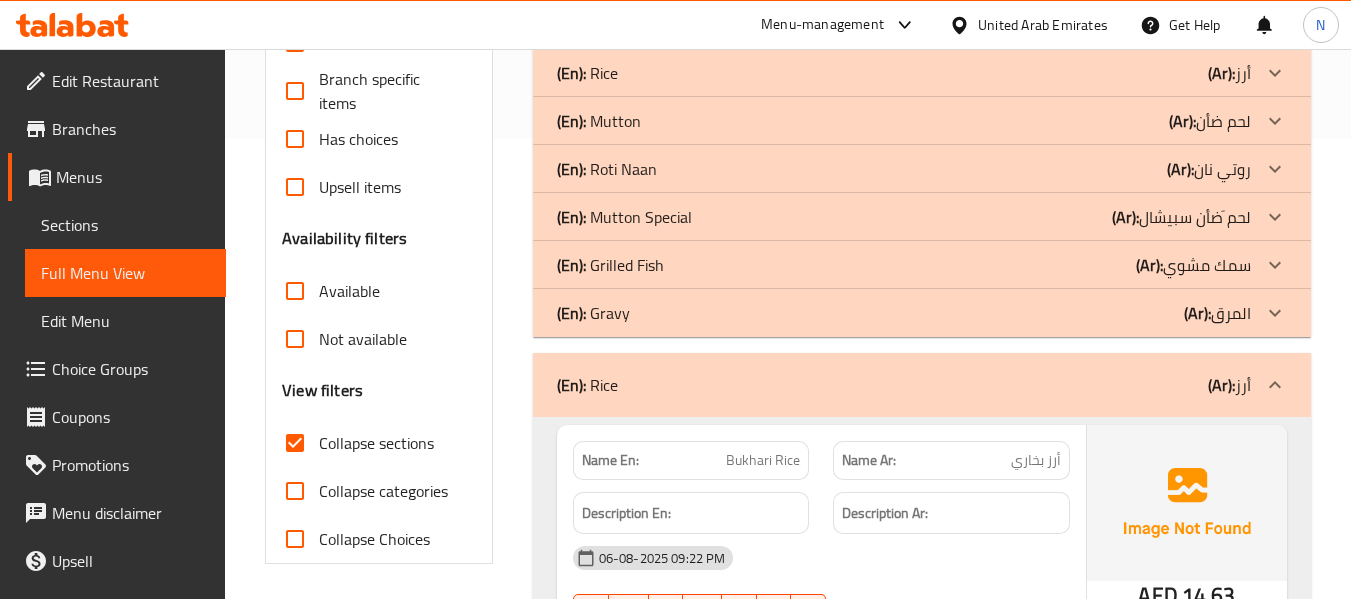 click on "(En):   Gravy (Ar): المرق" at bounding box center (904, -167) 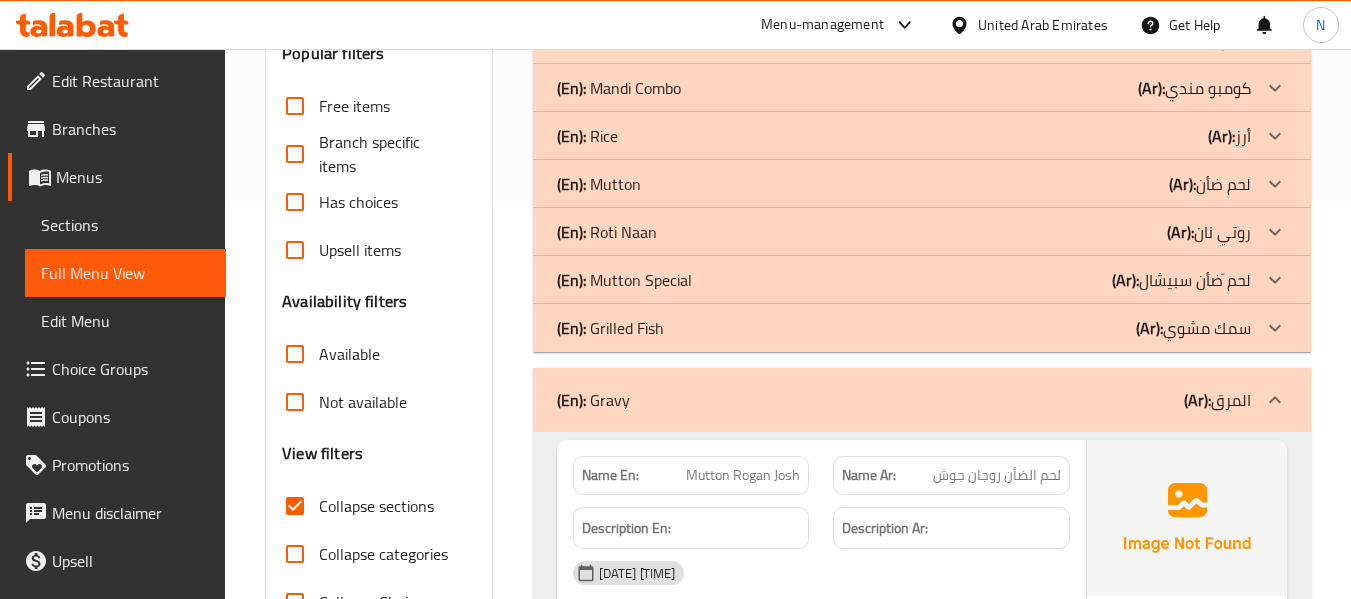 scroll, scrollTop: 394, scrollLeft: 0, axis: vertical 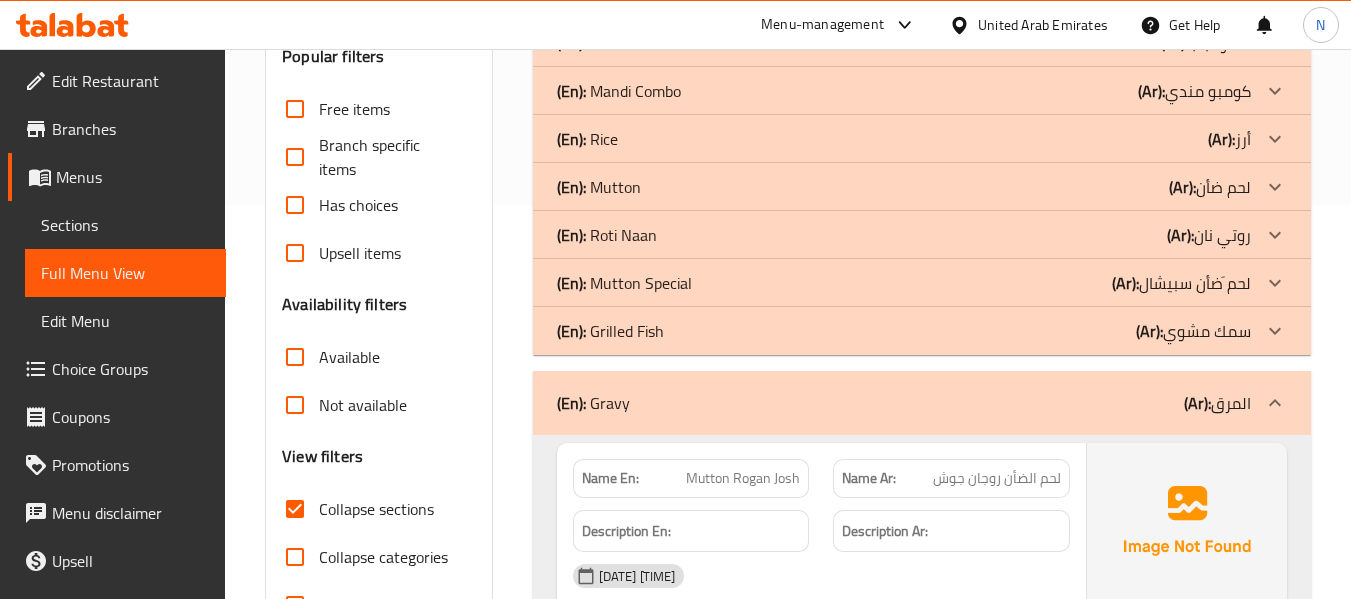 click on "(En):   Roti Naan (Ar): روتي نان" at bounding box center [904, -101] 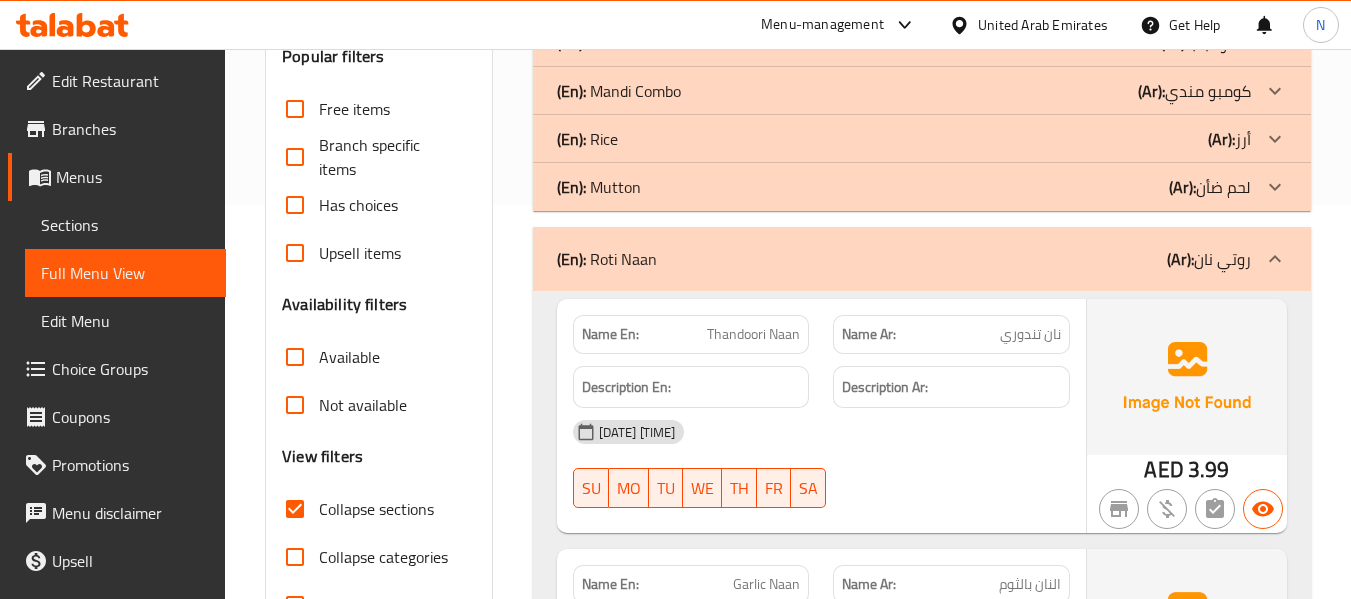 click on "(En):   Rice (Ar): أرز" at bounding box center (922, -101) 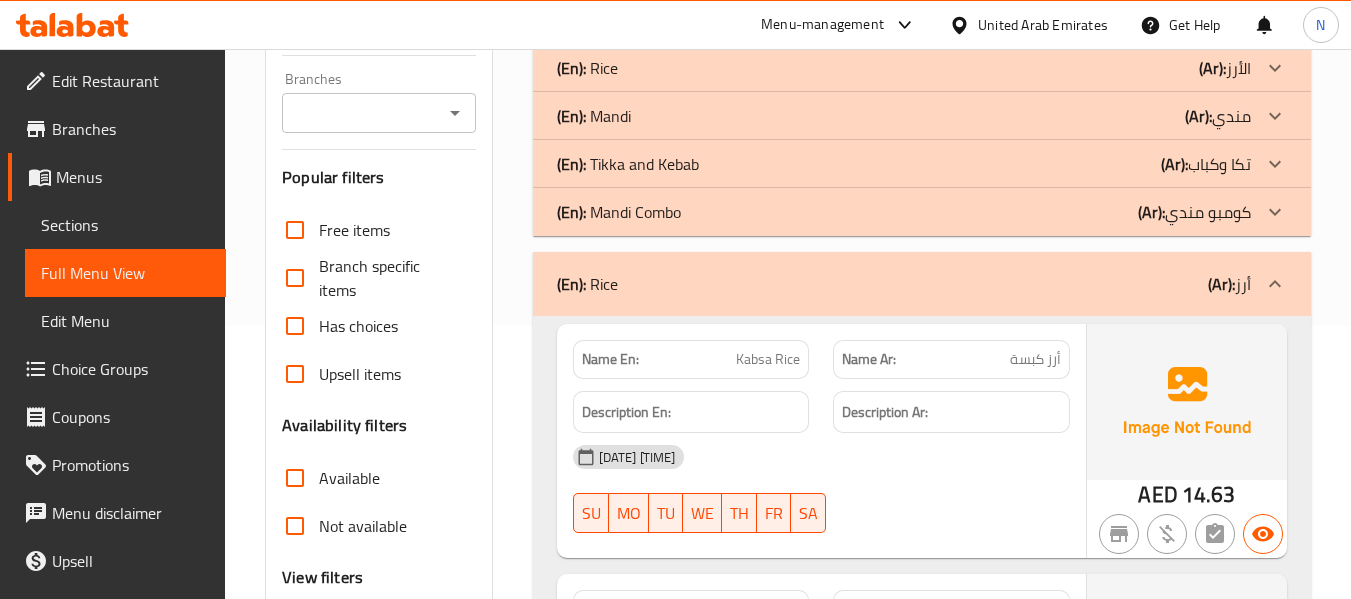 scroll, scrollTop: 188, scrollLeft: 0, axis: vertical 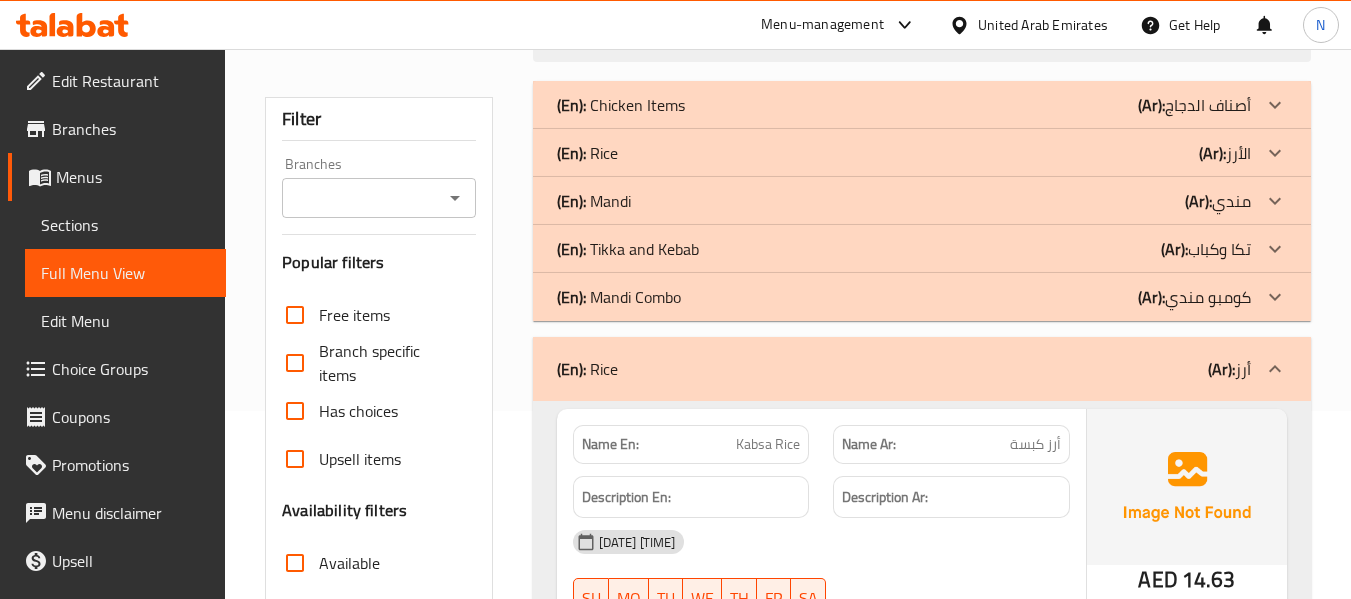 click on "(En):   Tikka and Kebab" at bounding box center [621, 105] 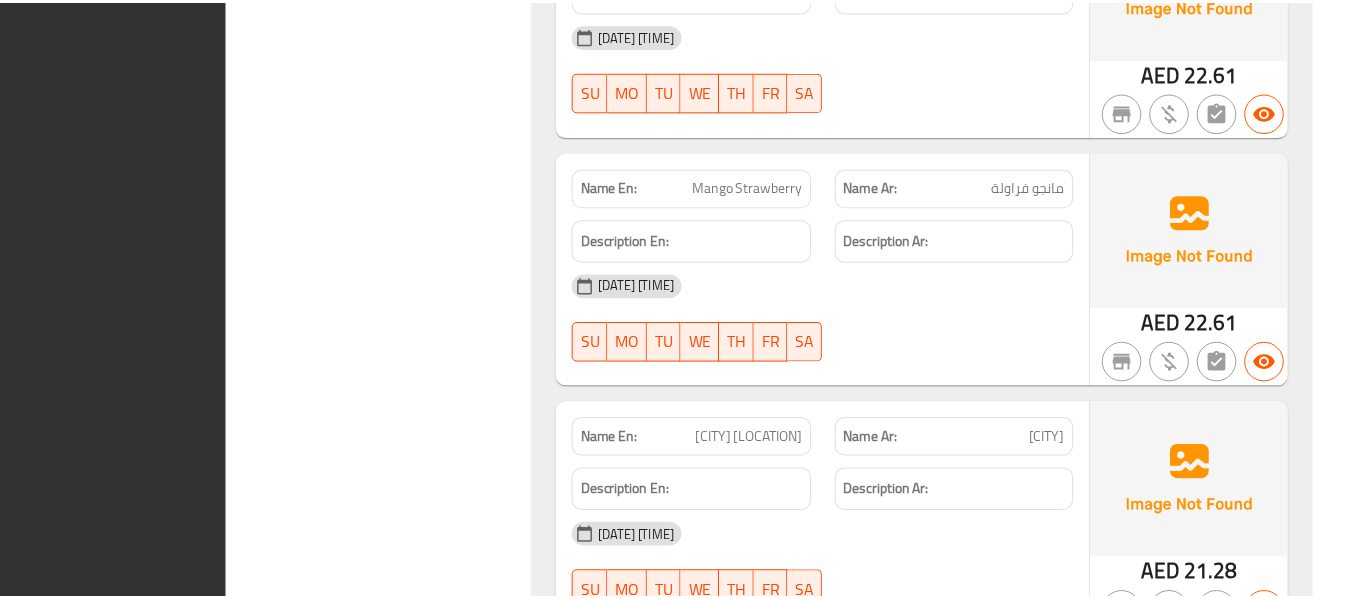 scroll, scrollTop: 37282, scrollLeft: 0, axis: vertical 